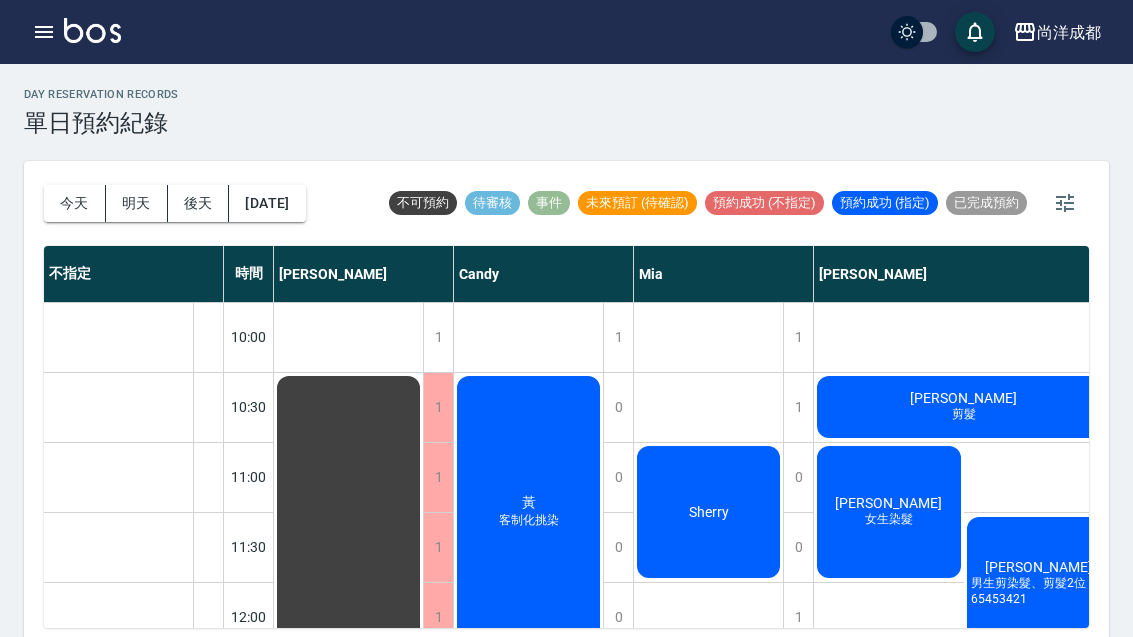 scroll, scrollTop: 69, scrollLeft: 0, axis: vertical 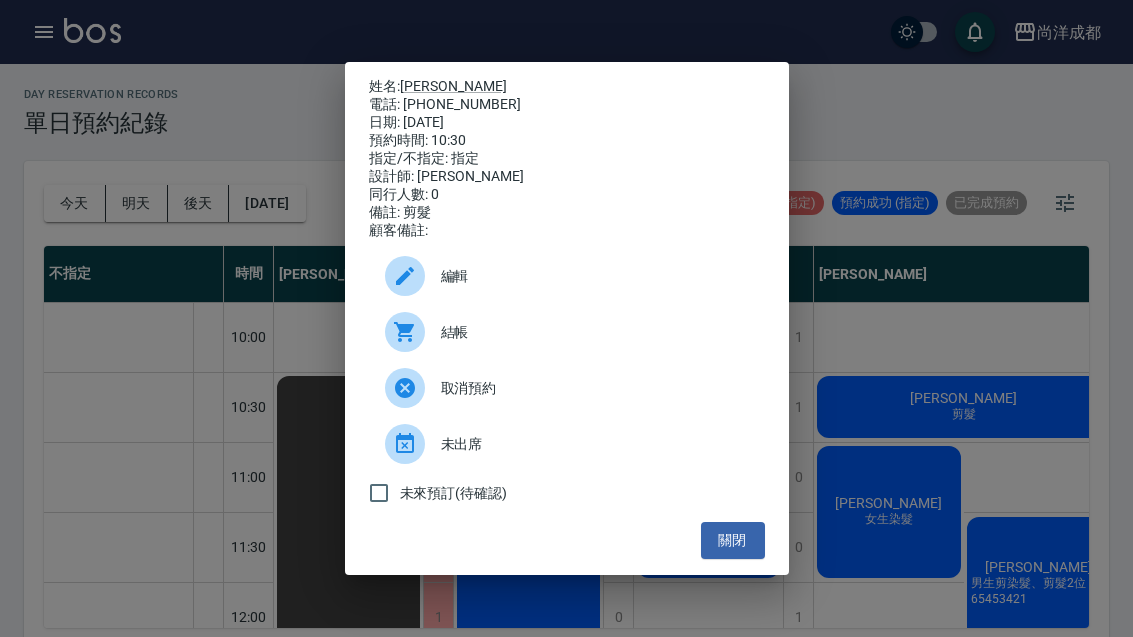 click on "姓名:  [PERSON_NAME] 電話: [PHONE_NUMBER] 日期: [DATE] 預約時間: 10:30 指定/不指定: 指定 設計師: [PERSON_NAME] 同行人數: 0 備註: 剪髮 顧客備註:  編輯 結帳 取消預約 未出席 未來預訂(待確認) 關閉" at bounding box center [566, 318] 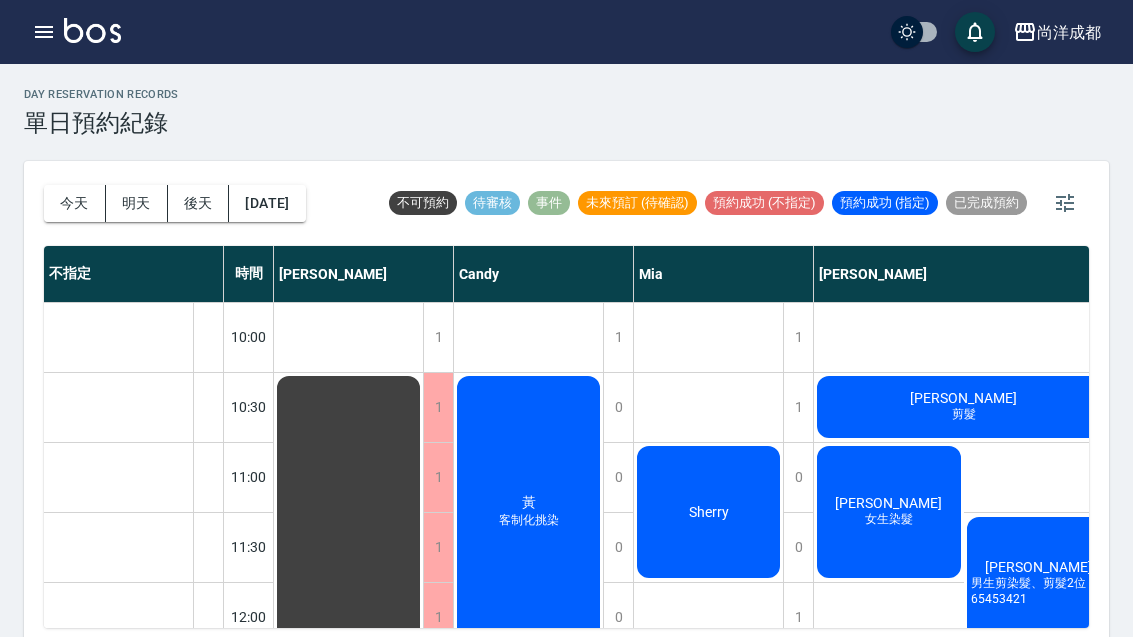 click on "Sherry" at bounding box center (349, 932) 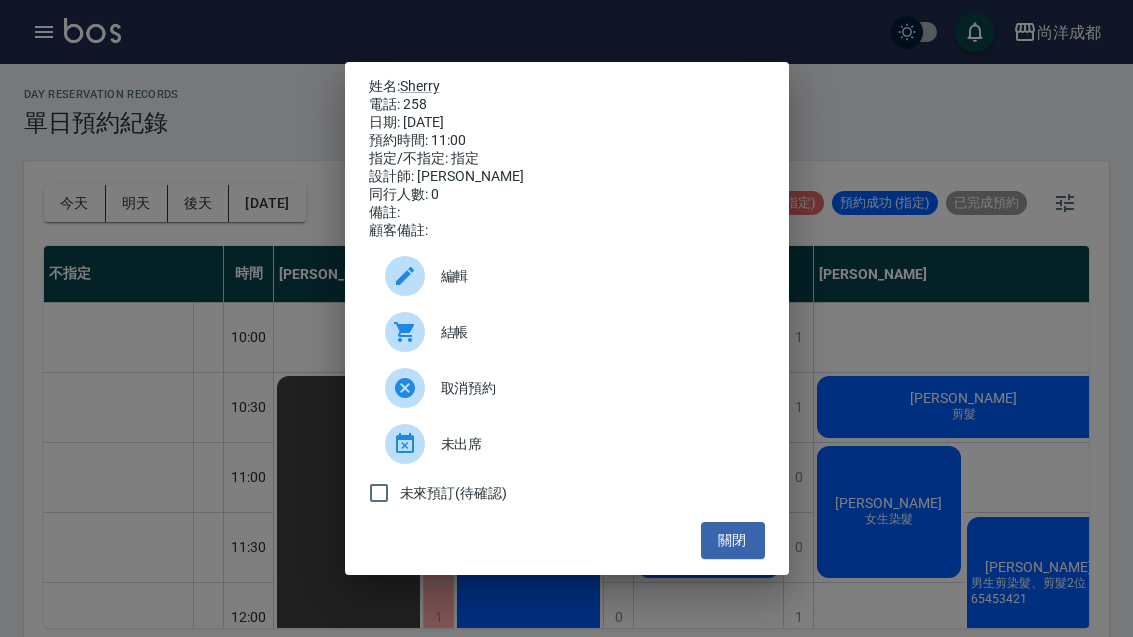 click on "姓名:  Sherry 電話: 258 日期: 2025/07/13 預約時間: 11:00 指定/不指定: 指定 設計師: Mia 同行人數: 0 備註:  顧客備註:  編輯 結帳 取消預約 未出席 未來預訂(待確認) 關閉" at bounding box center [566, 318] 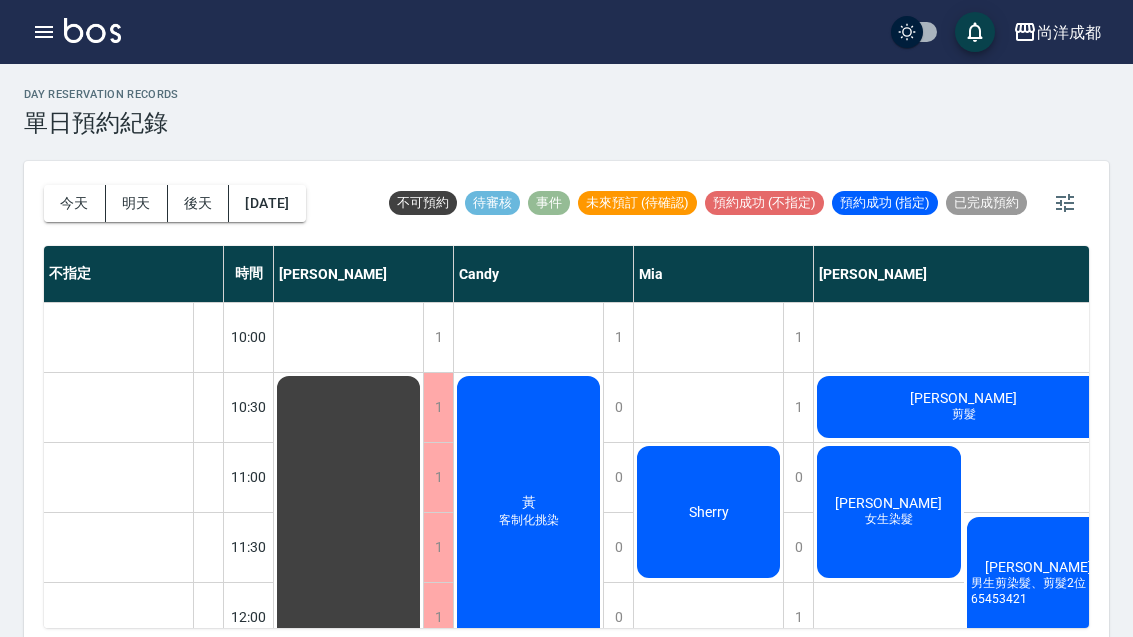 click on "今天" at bounding box center [75, 203] 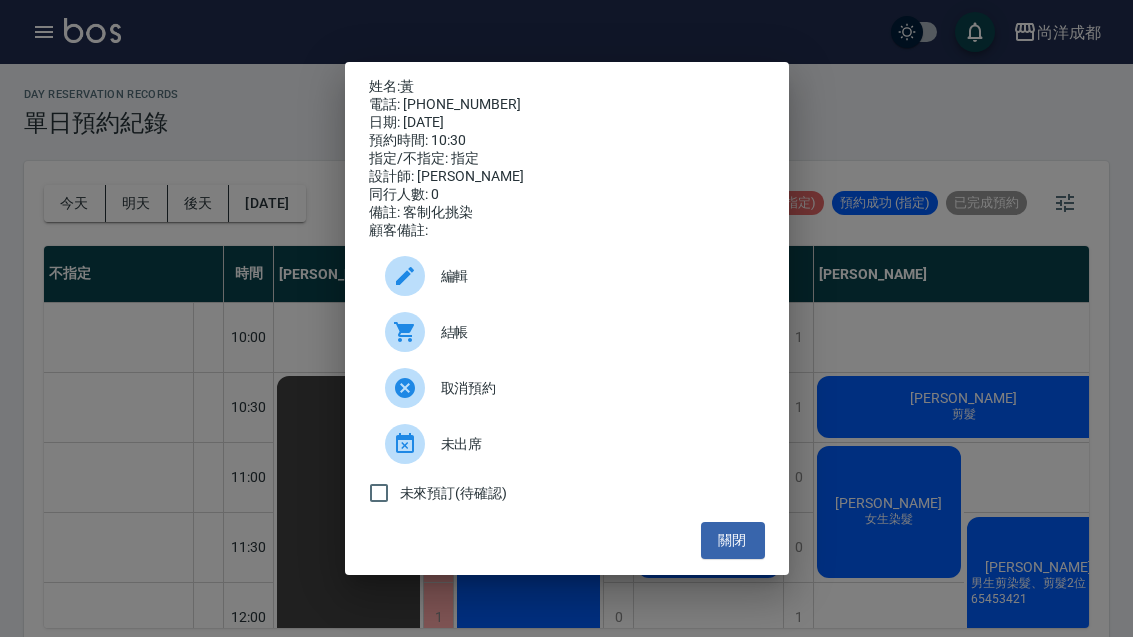 click on "關閉" at bounding box center (733, 540) 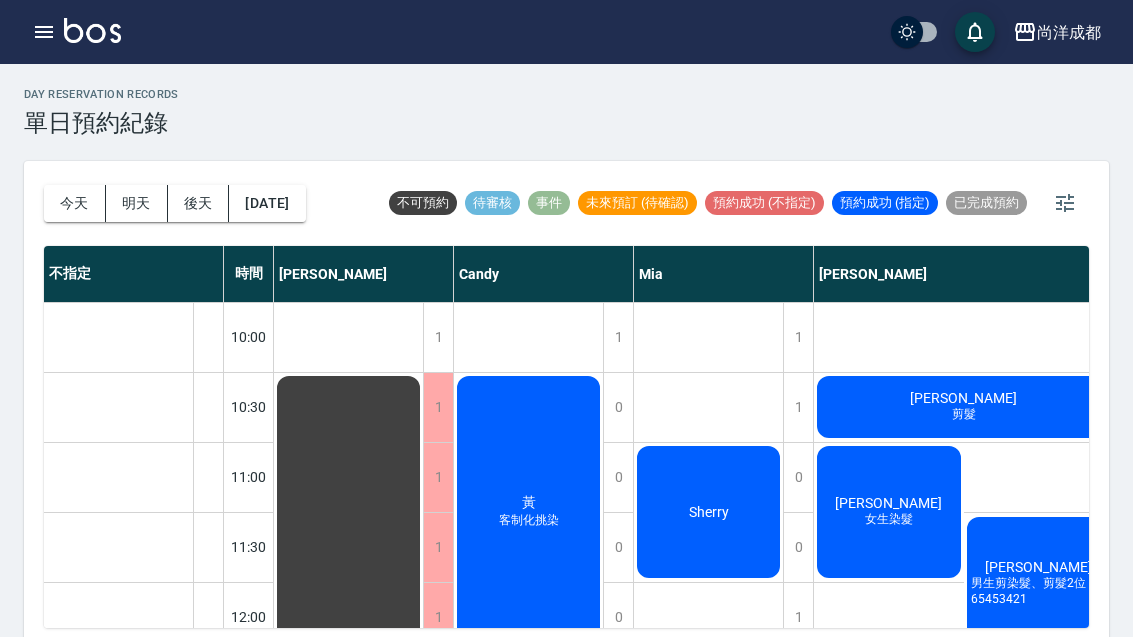click on "今天" at bounding box center (75, 203) 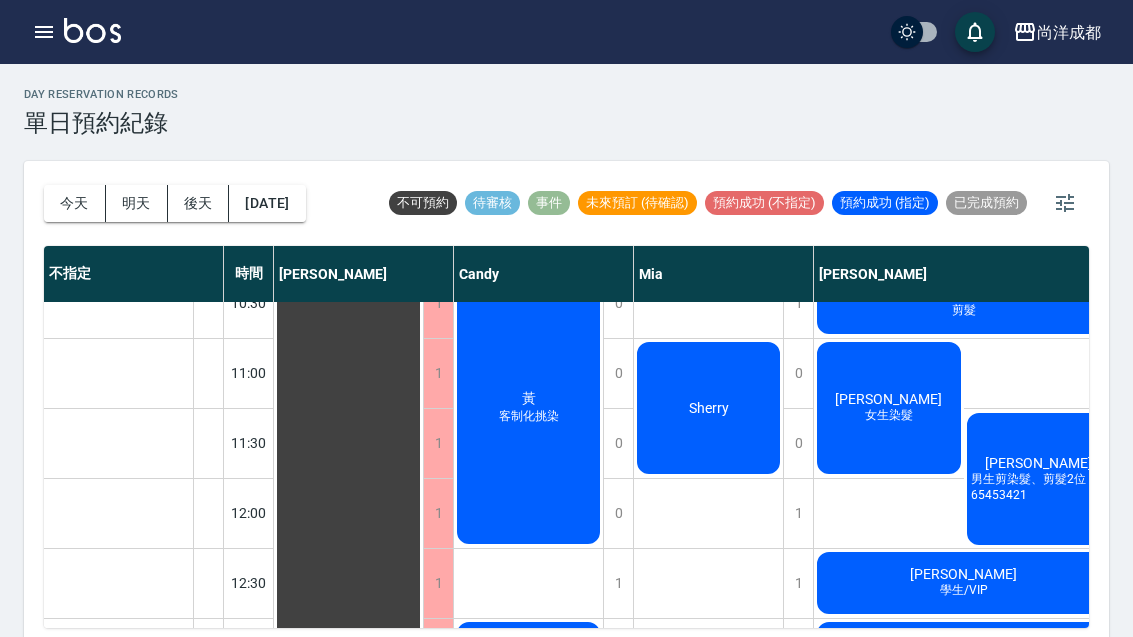 scroll, scrollTop: 106, scrollLeft: 0, axis: vertical 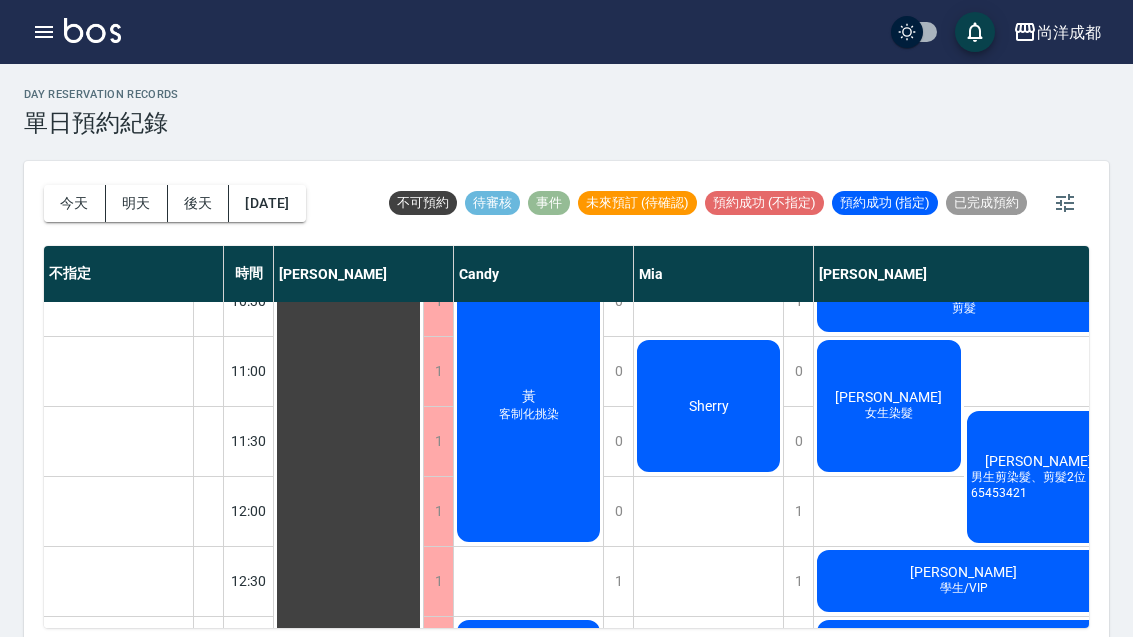 click on "[PERSON_NAME]" at bounding box center [349, 826] 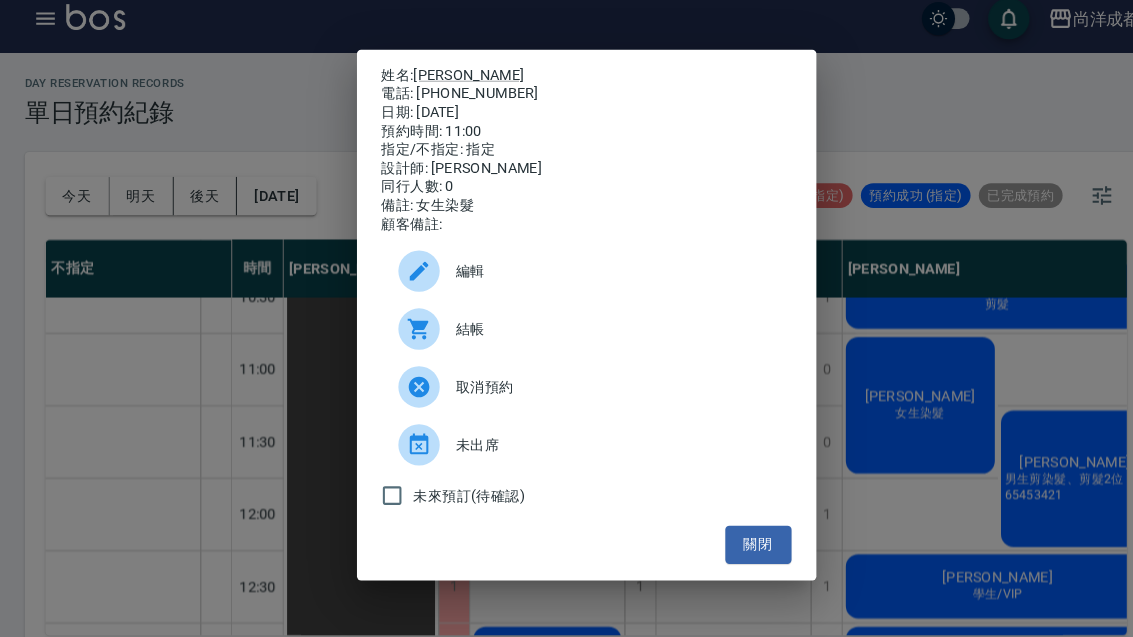 click on "關閉" at bounding box center [733, 540] 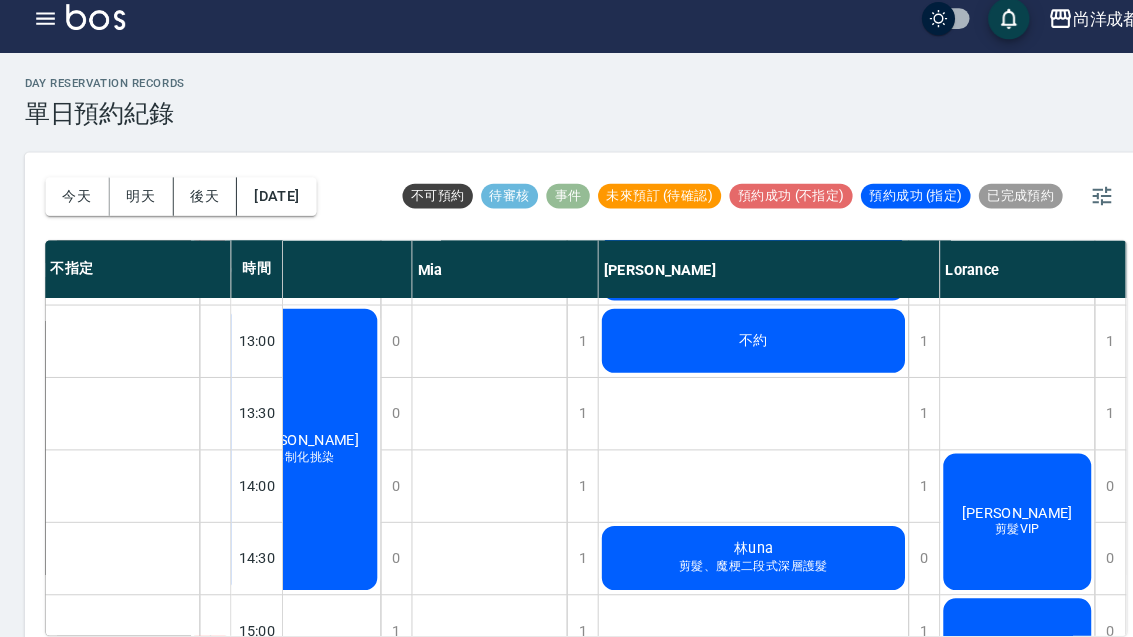 scroll, scrollTop: 414, scrollLeft: 235, axis: both 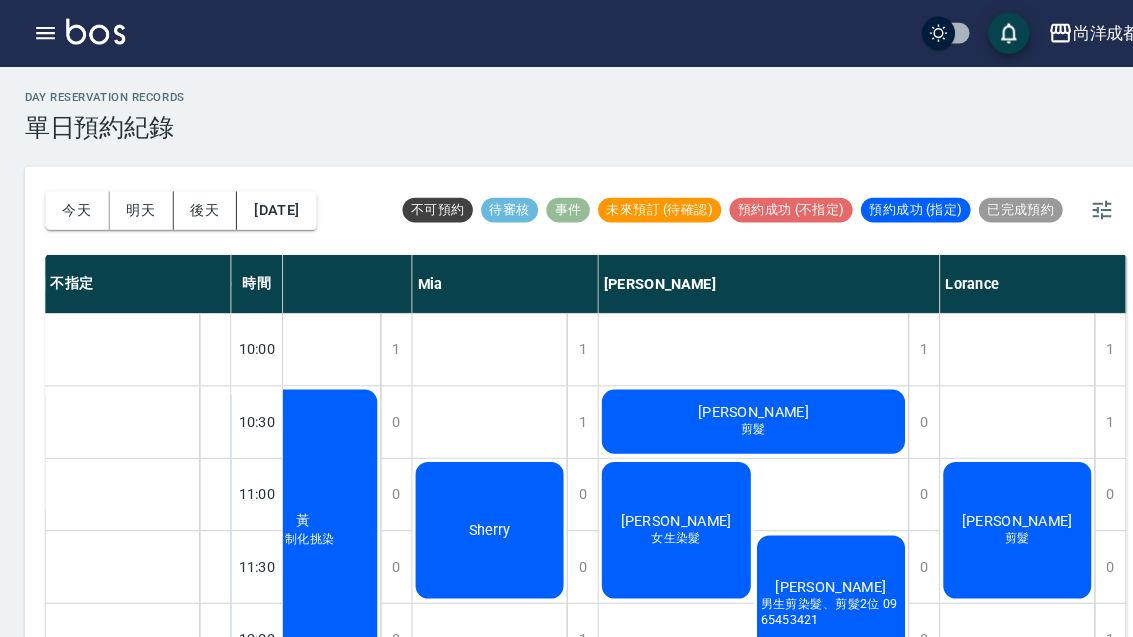 click on "今天" at bounding box center (75, 203) 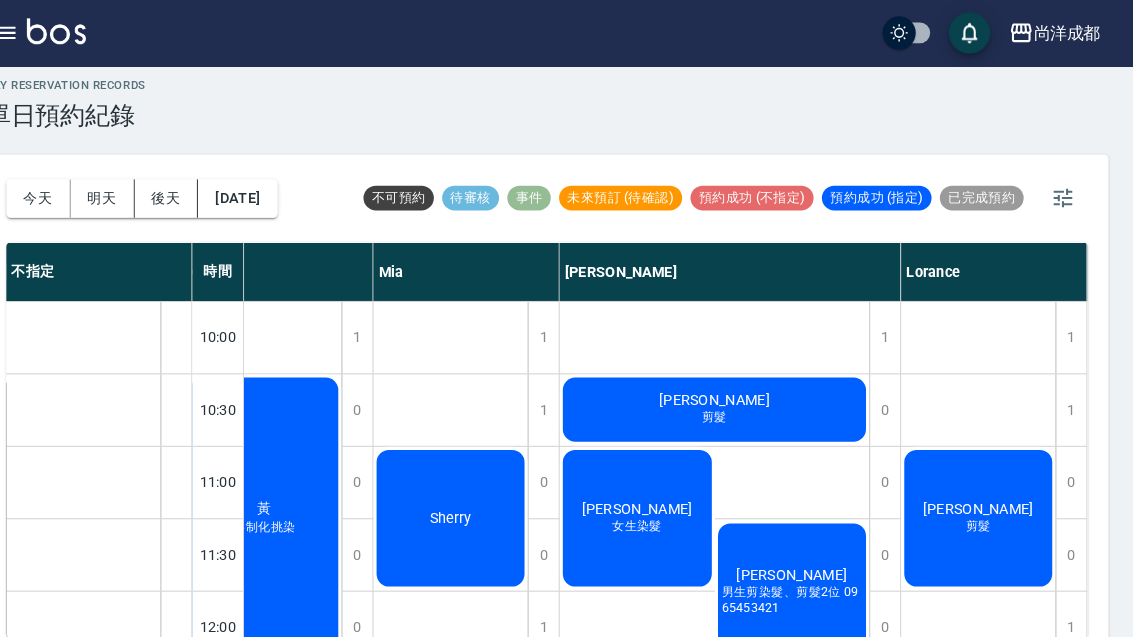 scroll, scrollTop: 28, scrollLeft: 0, axis: vertical 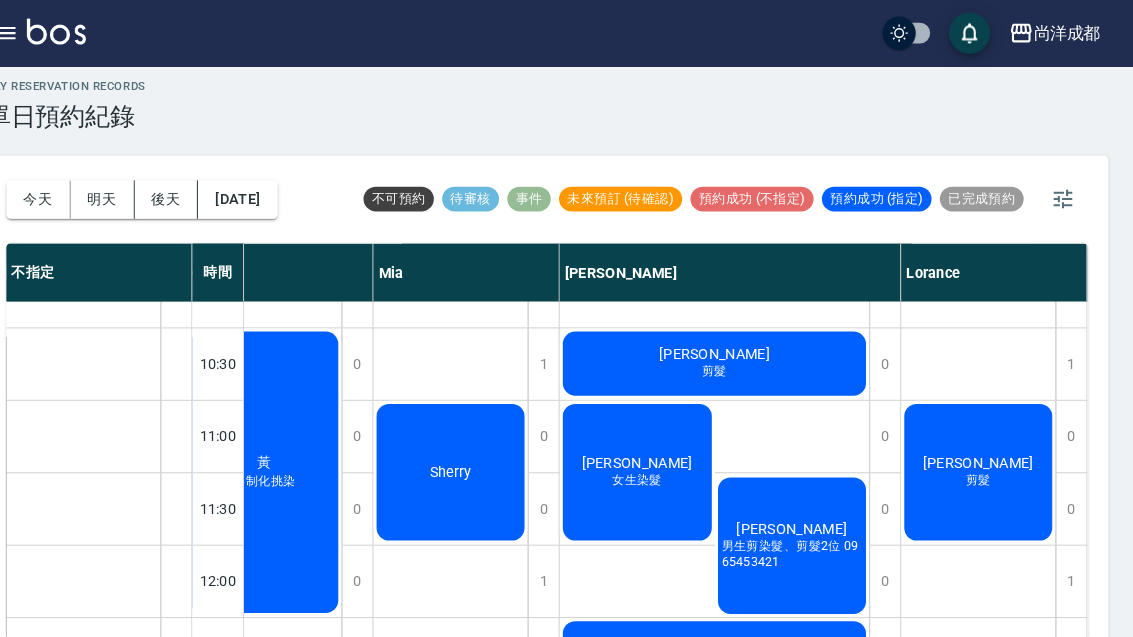 click on "剪髮" at bounding box center (294, 464) 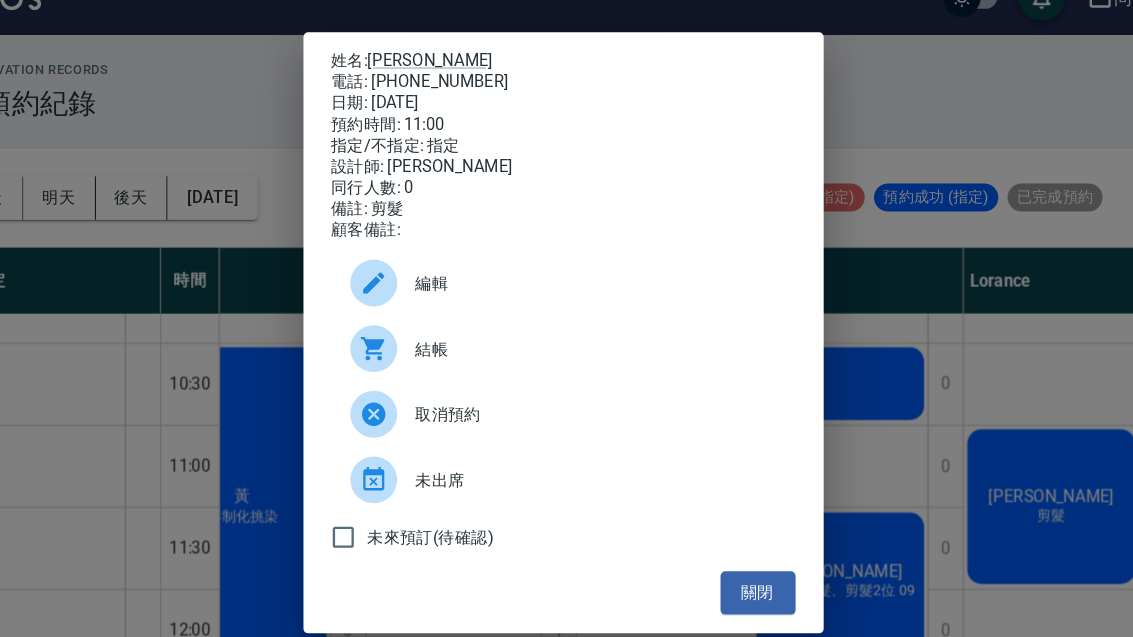 scroll, scrollTop: 48, scrollLeft: 0, axis: vertical 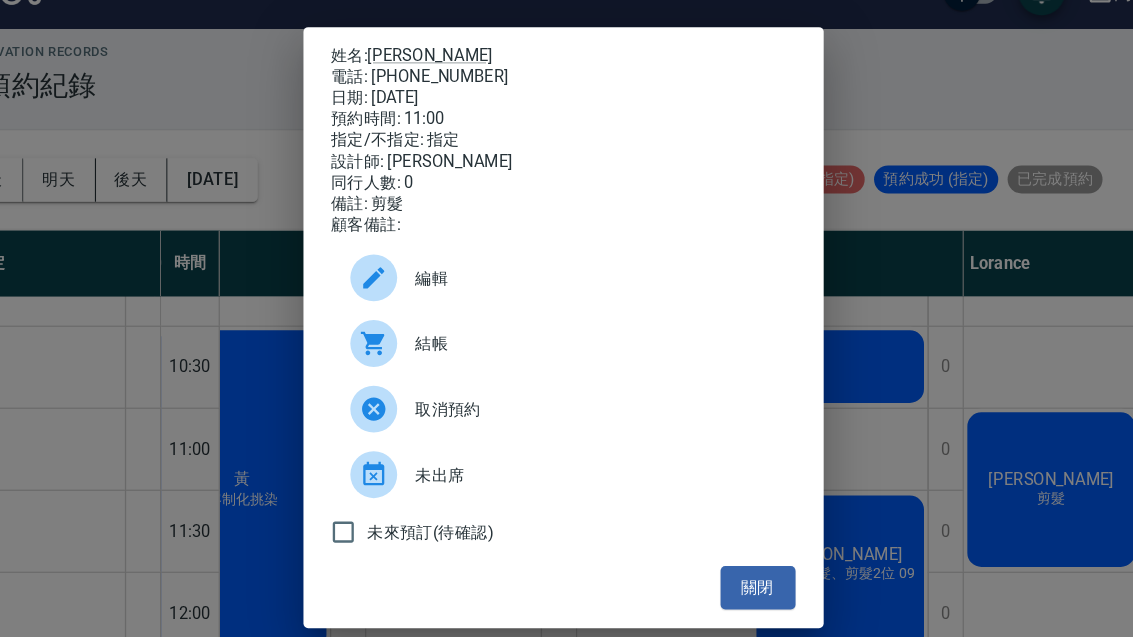click on "關閉" at bounding box center [733, 540] 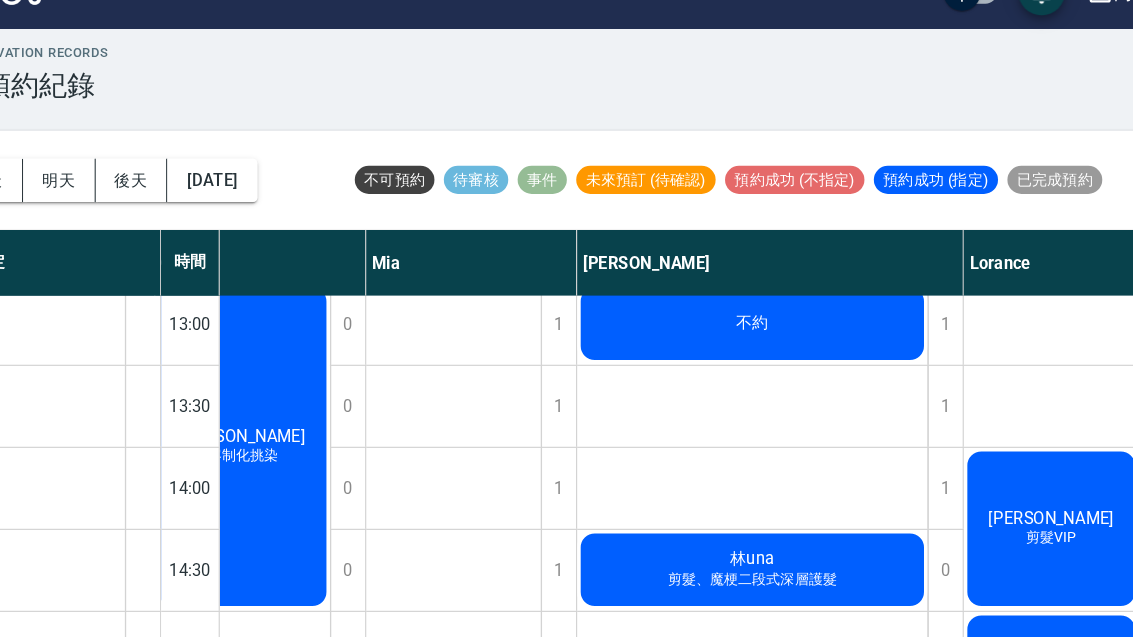 scroll, scrollTop: 430, scrollLeft: 235, axis: both 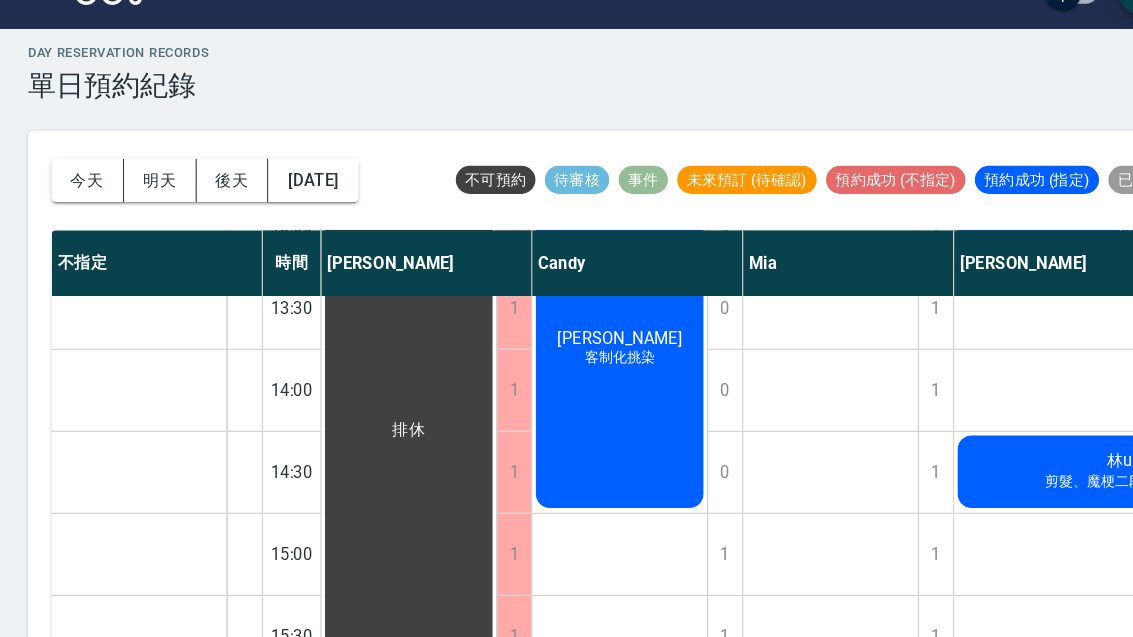 click on "吳 剪髮" at bounding box center (119, 511) 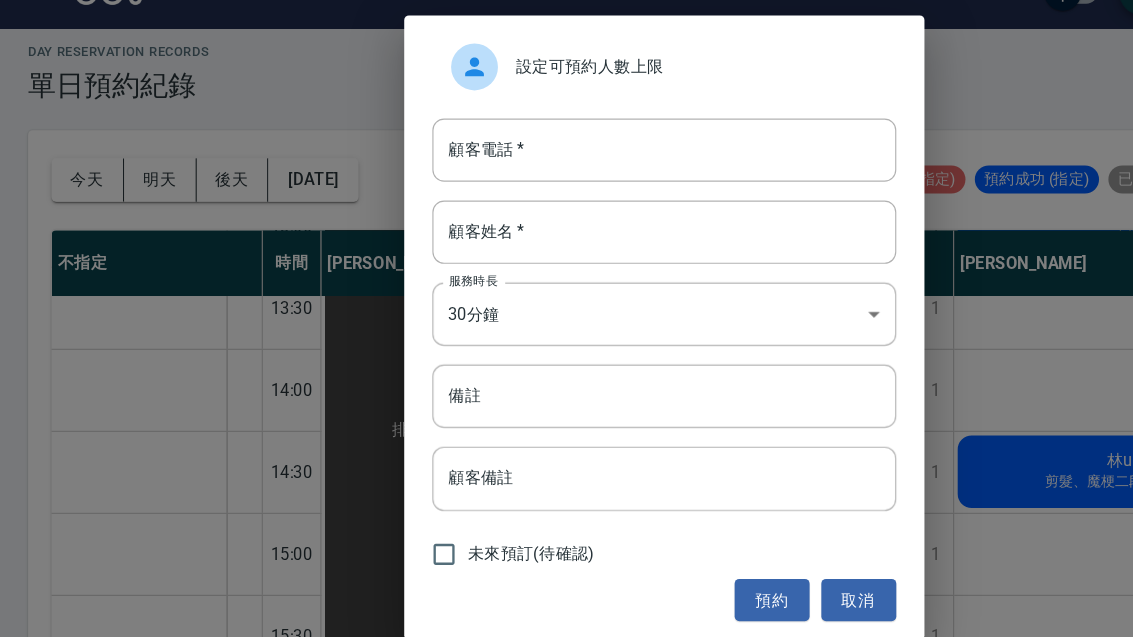 click on "顧客電話   *" at bounding box center (567, 167) 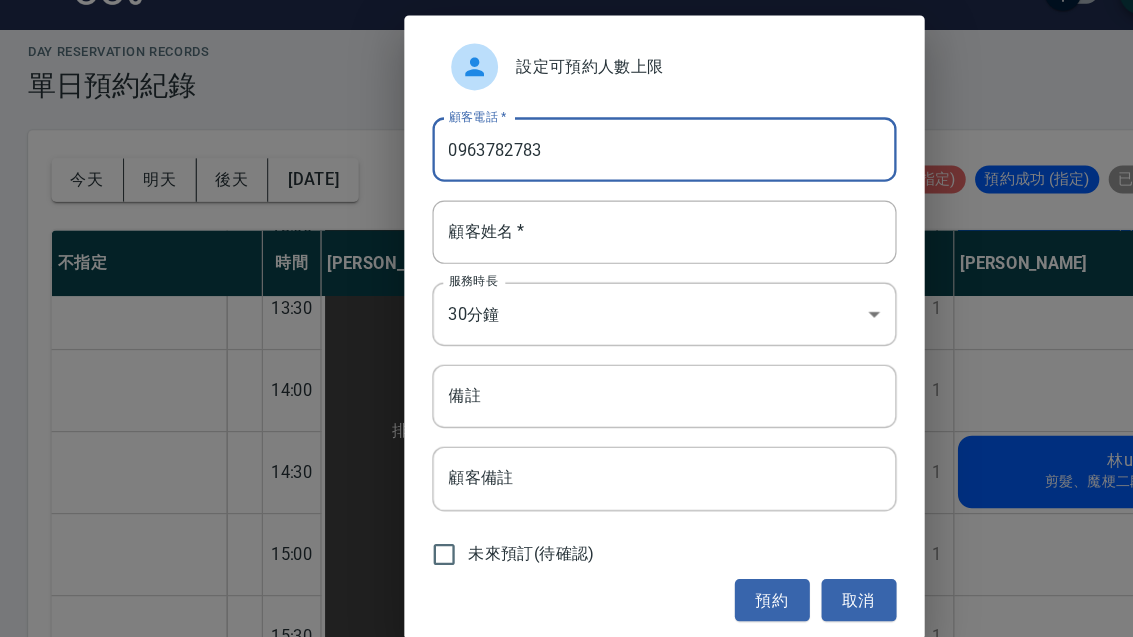 type on "0963782783" 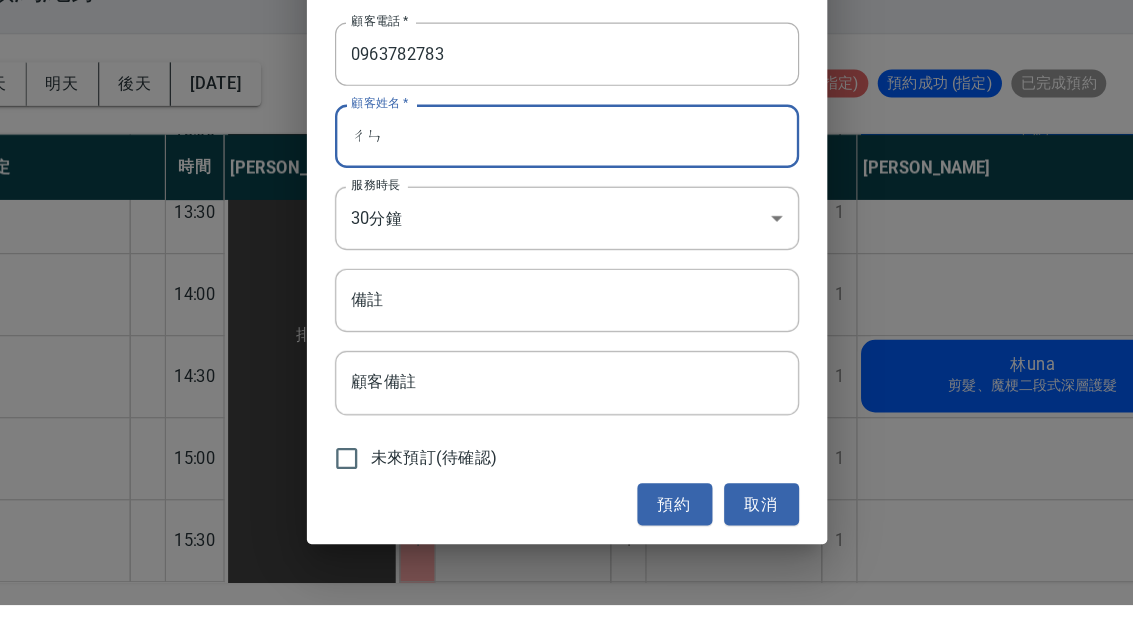 type on "ㄔㄣ" 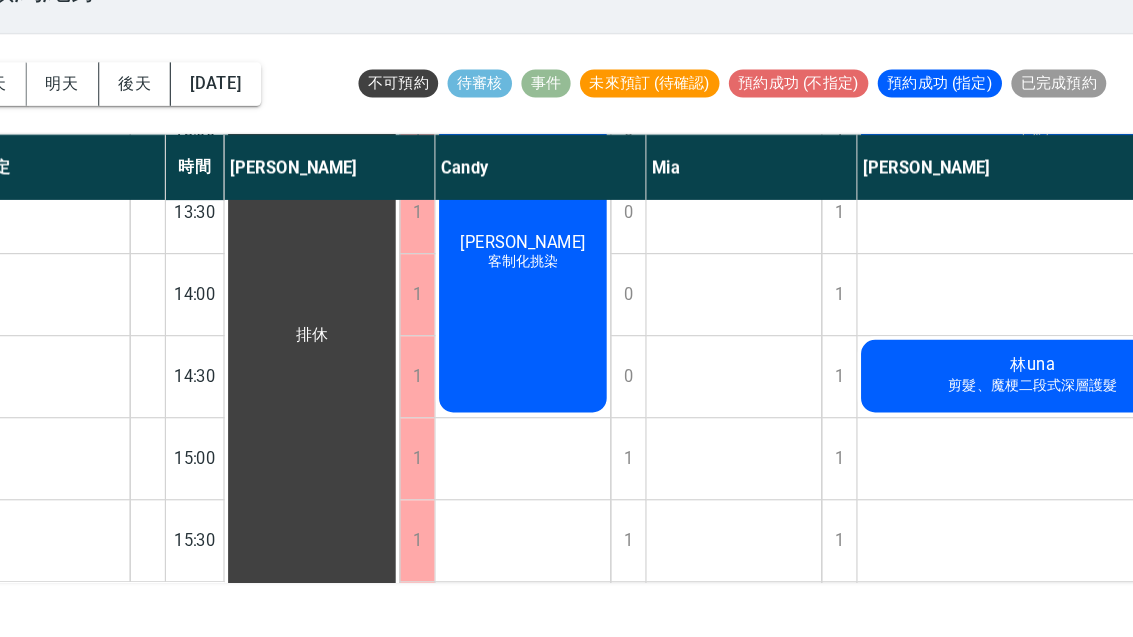 scroll, scrollTop: 69, scrollLeft: 0, axis: vertical 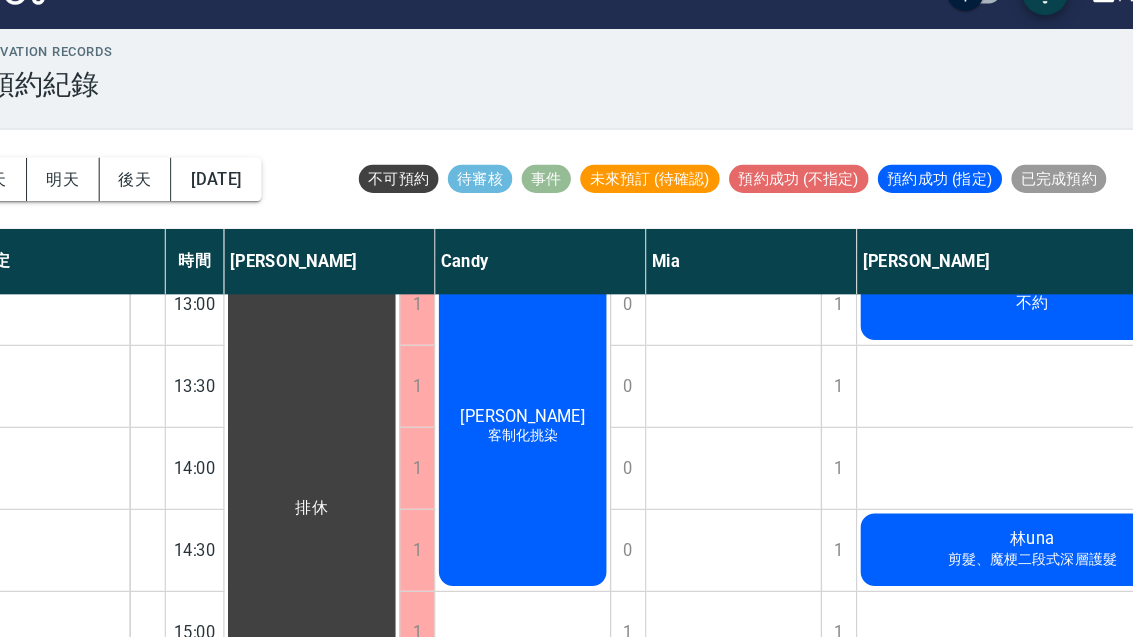 click at bounding box center (208, 439) 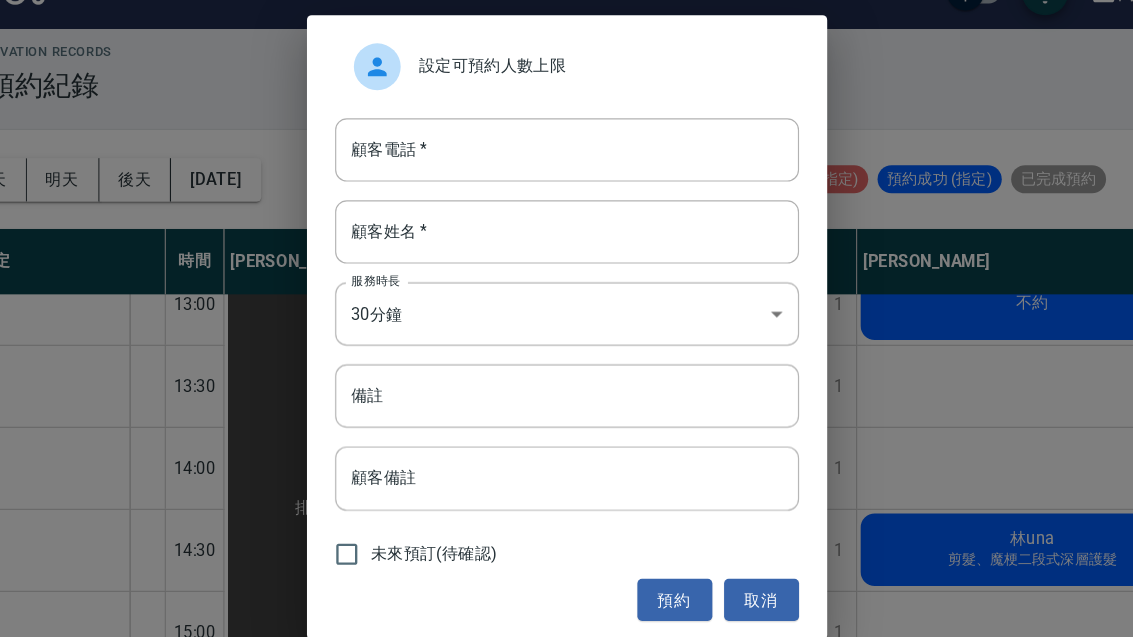 click on "顧客電話   *" at bounding box center [567, 167] 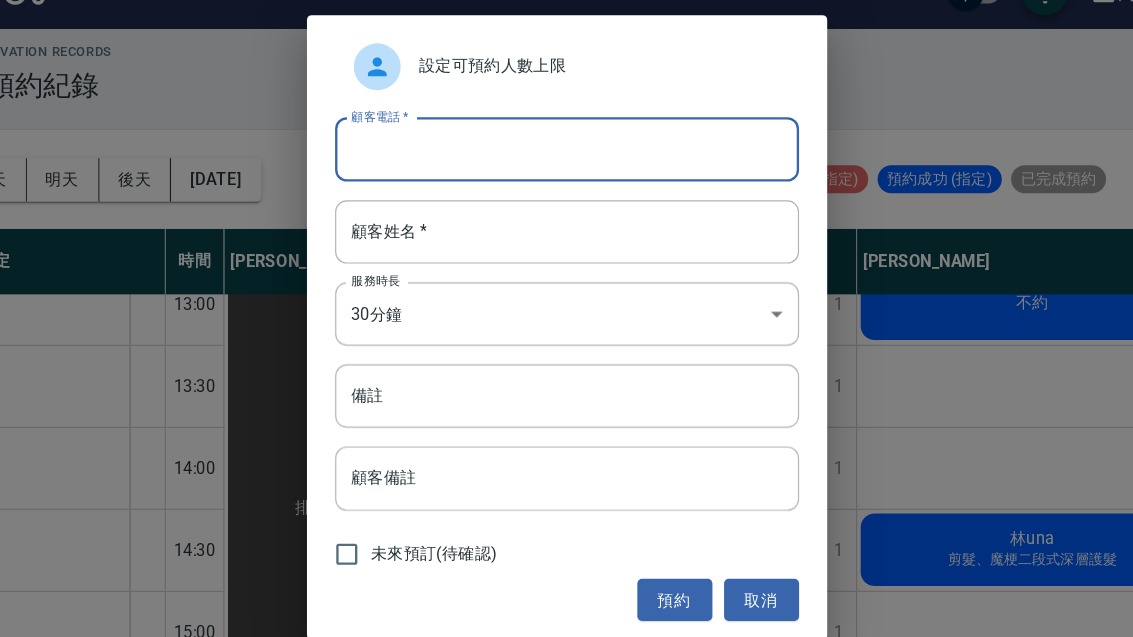 scroll, scrollTop: 68, scrollLeft: 0, axis: vertical 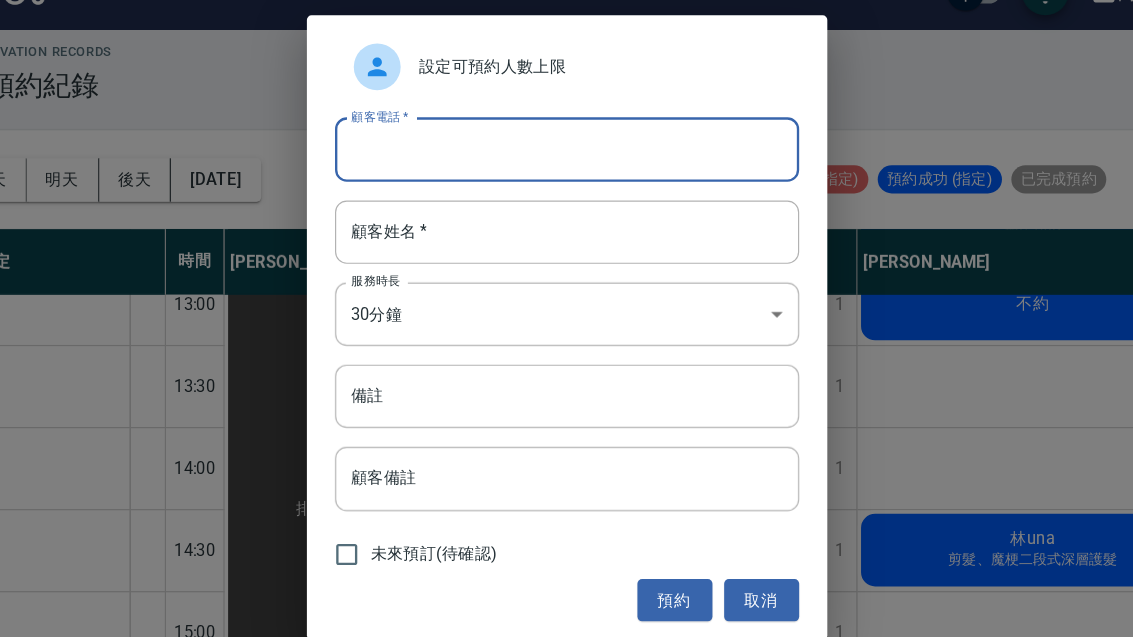 click on "顧客電話   *" at bounding box center [567, 167] 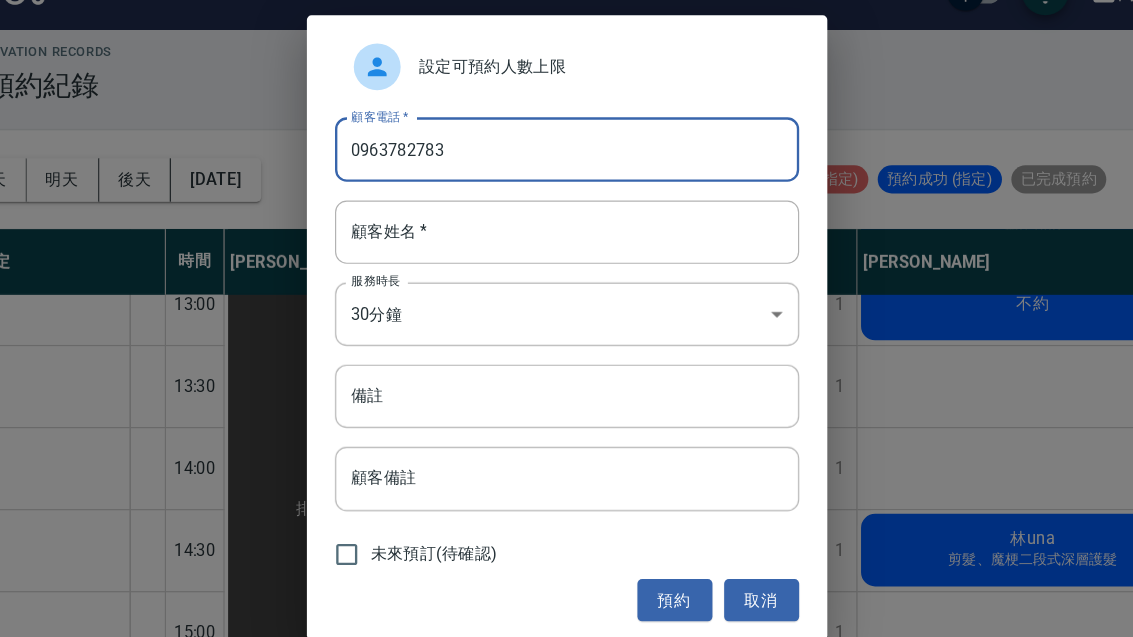 type on "0963782783" 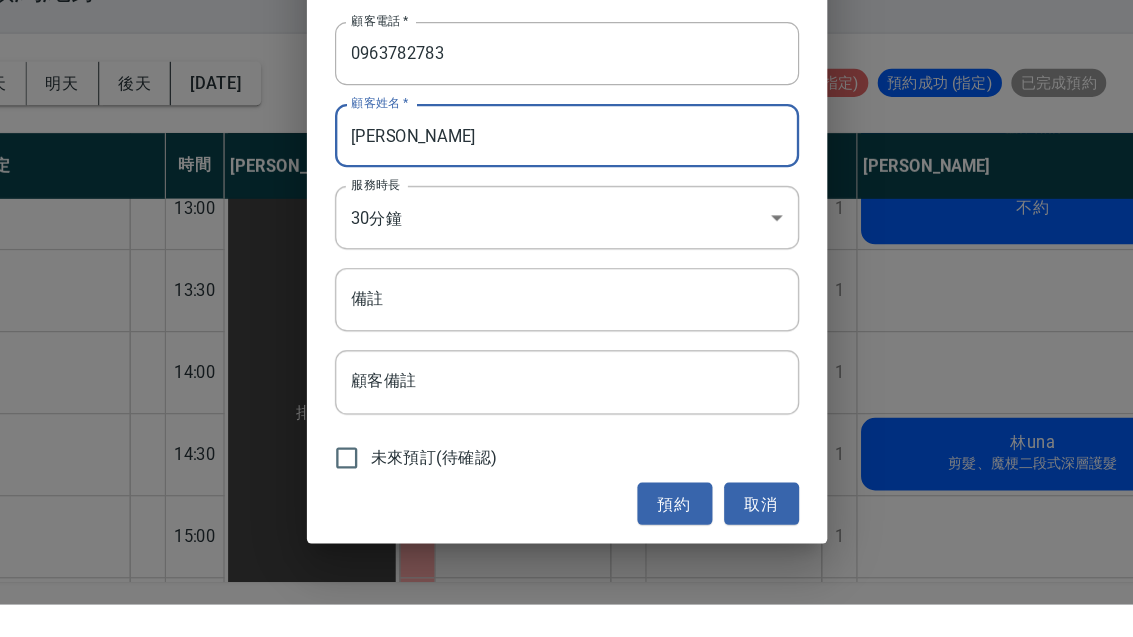 type on "[PERSON_NAME]" 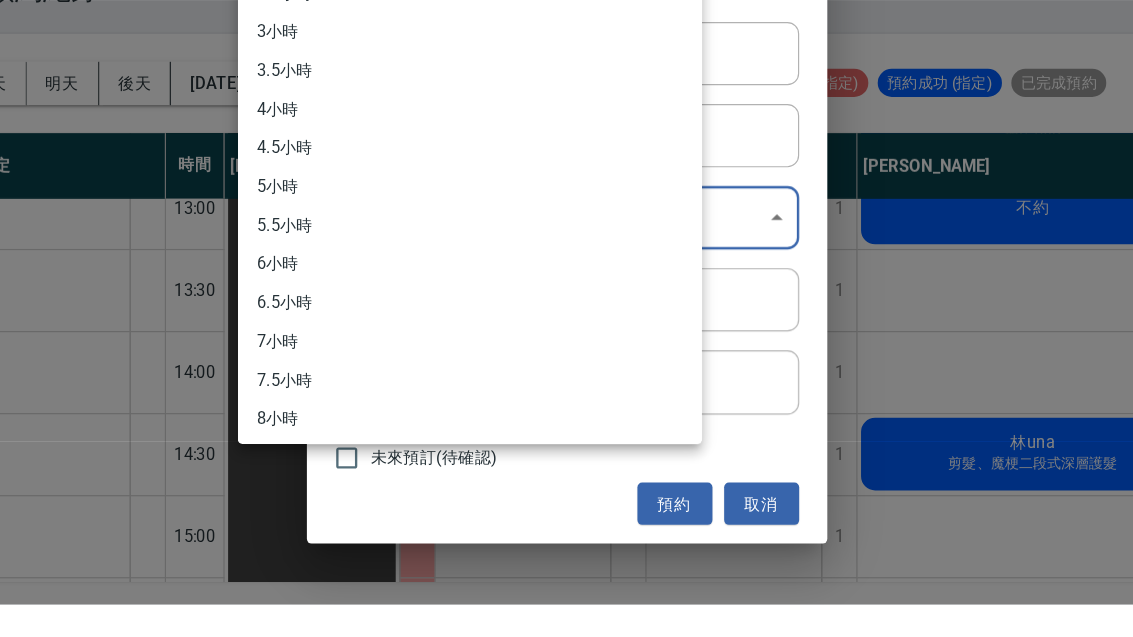 scroll, scrollTop: 69, scrollLeft: 0, axis: vertical 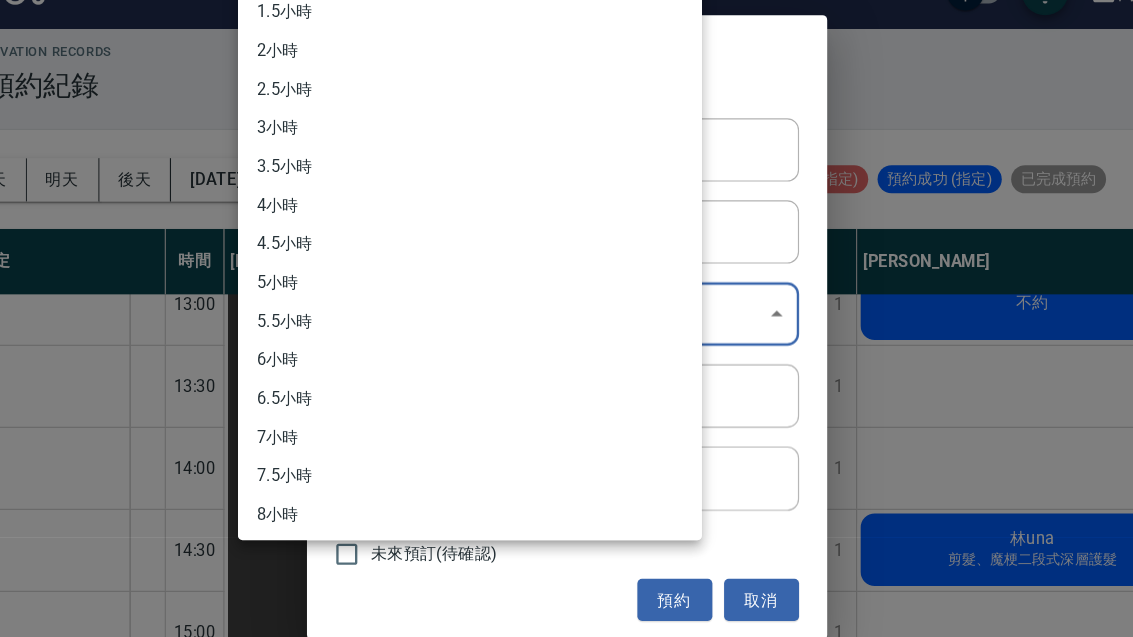 click at bounding box center [566, 318] 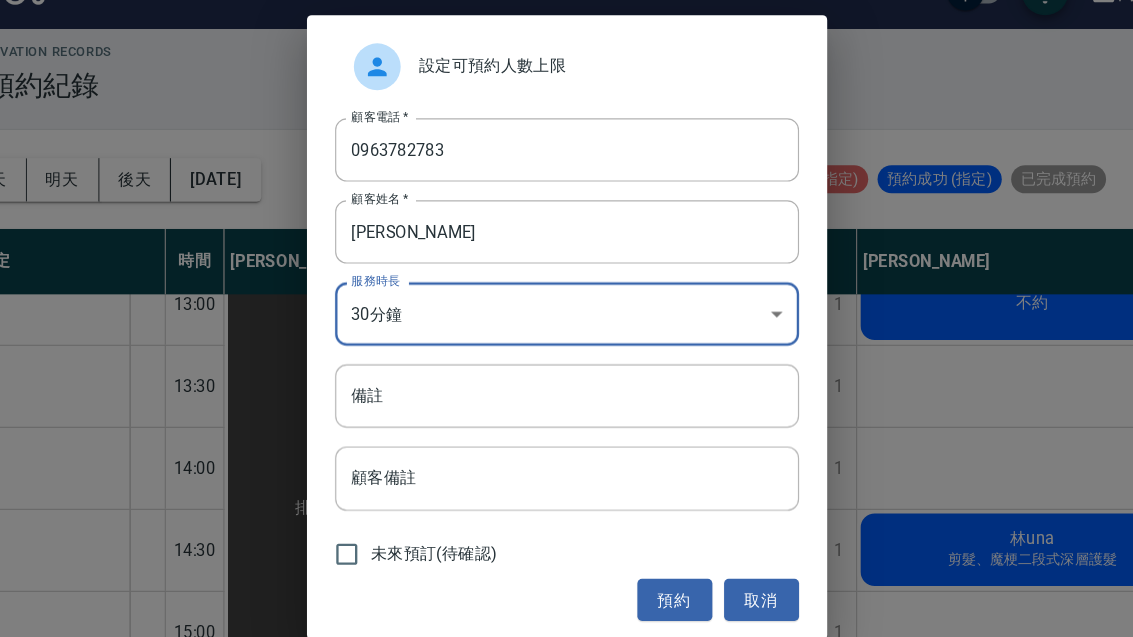 scroll, scrollTop: 69, scrollLeft: 0, axis: vertical 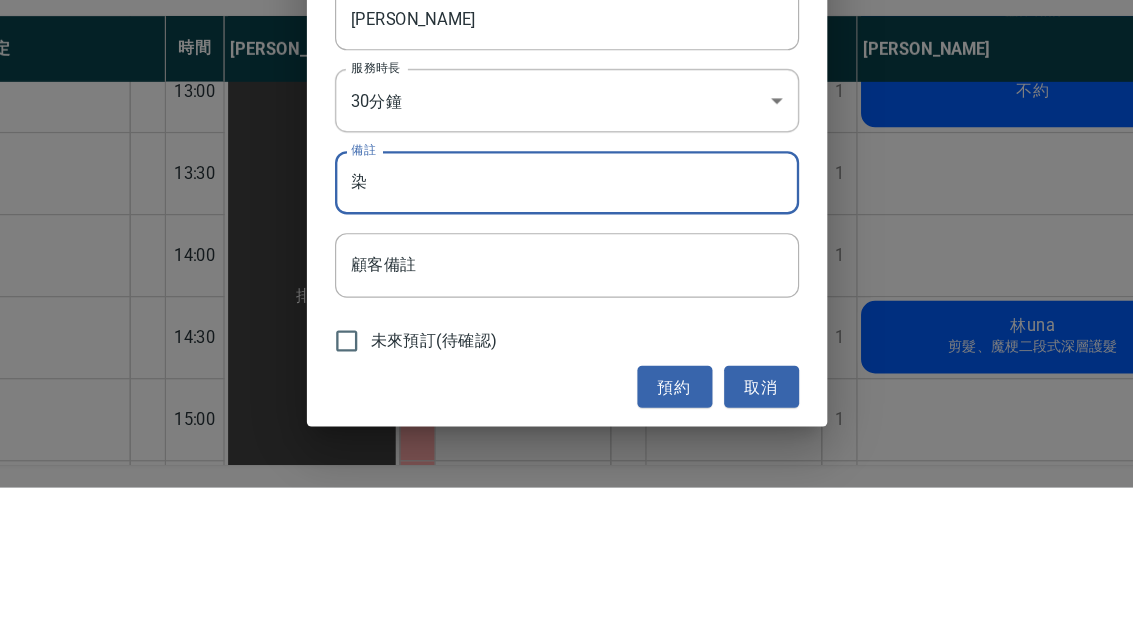 type on "染" 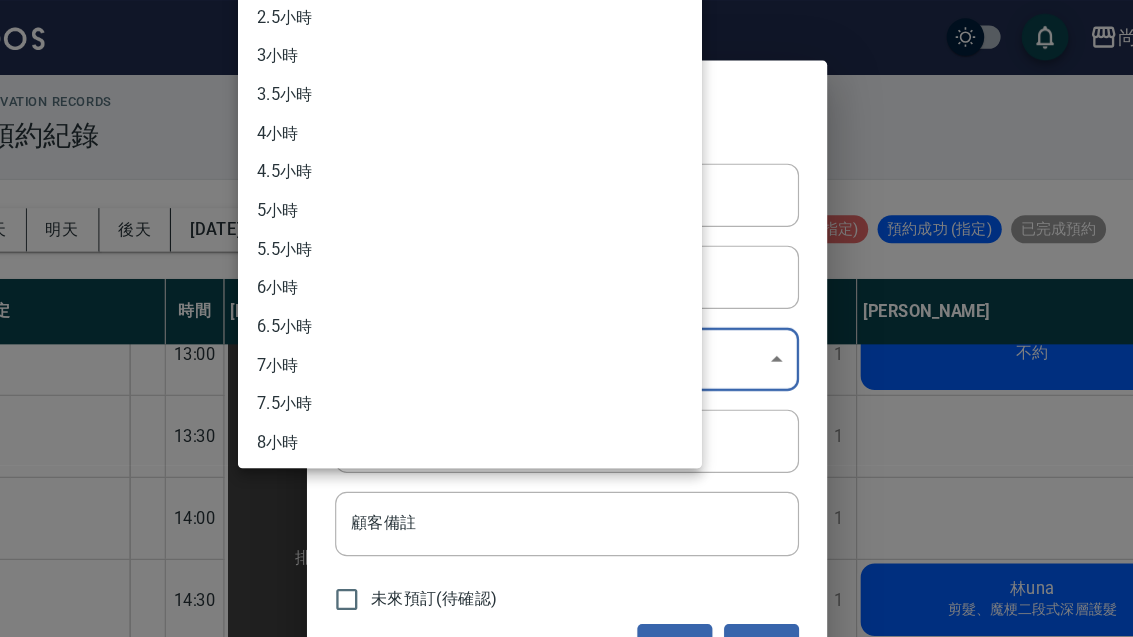 scroll, scrollTop: 0, scrollLeft: 0, axis: both 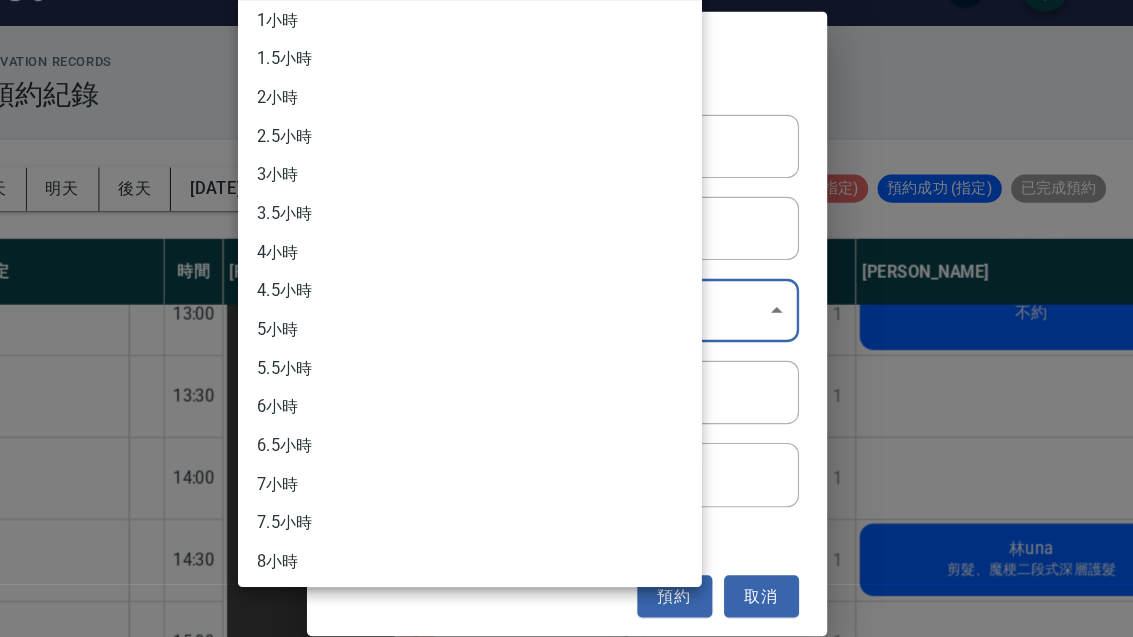 click at bounding box center (566, 318) 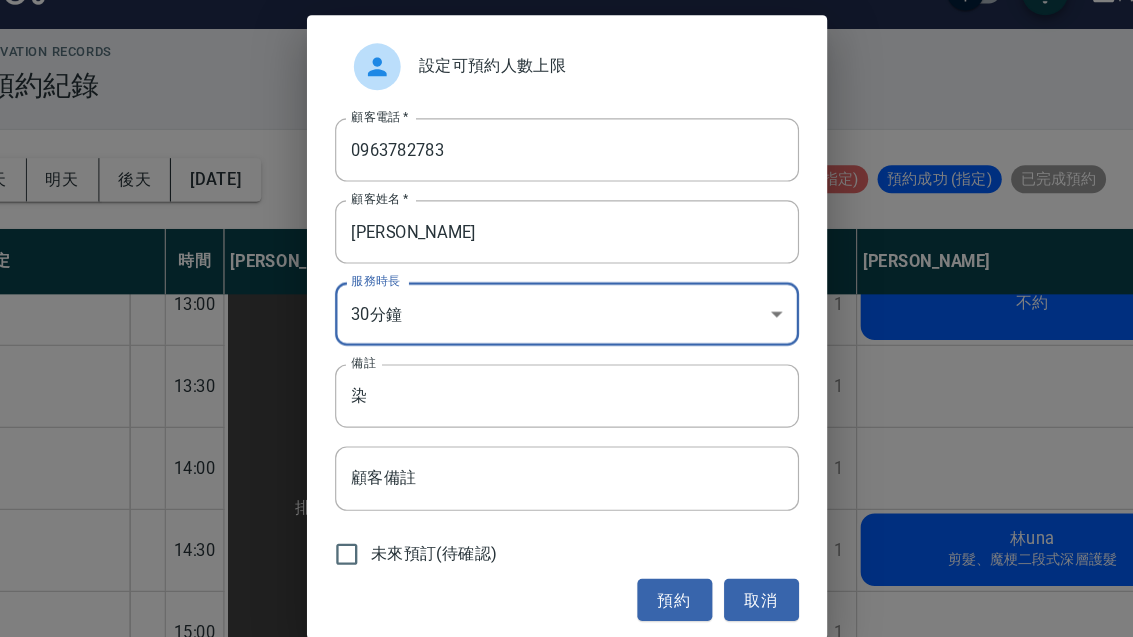 scroll, scrollTop: 69, scrollLeft: 0, axis: vertical 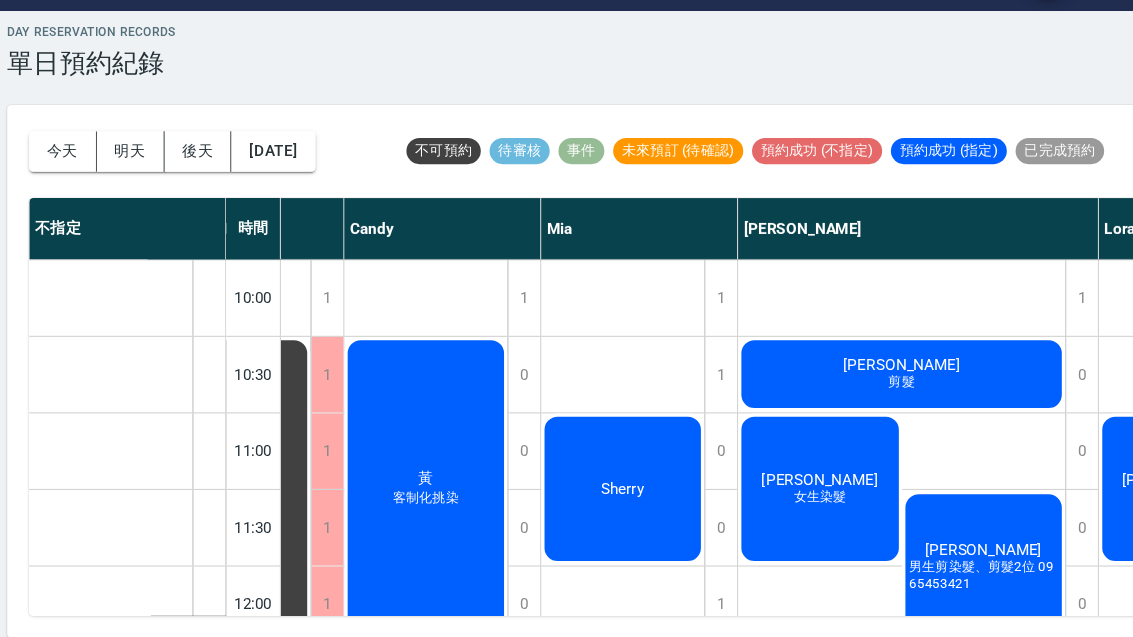 click on "後天" at bounding box center [199, 192] 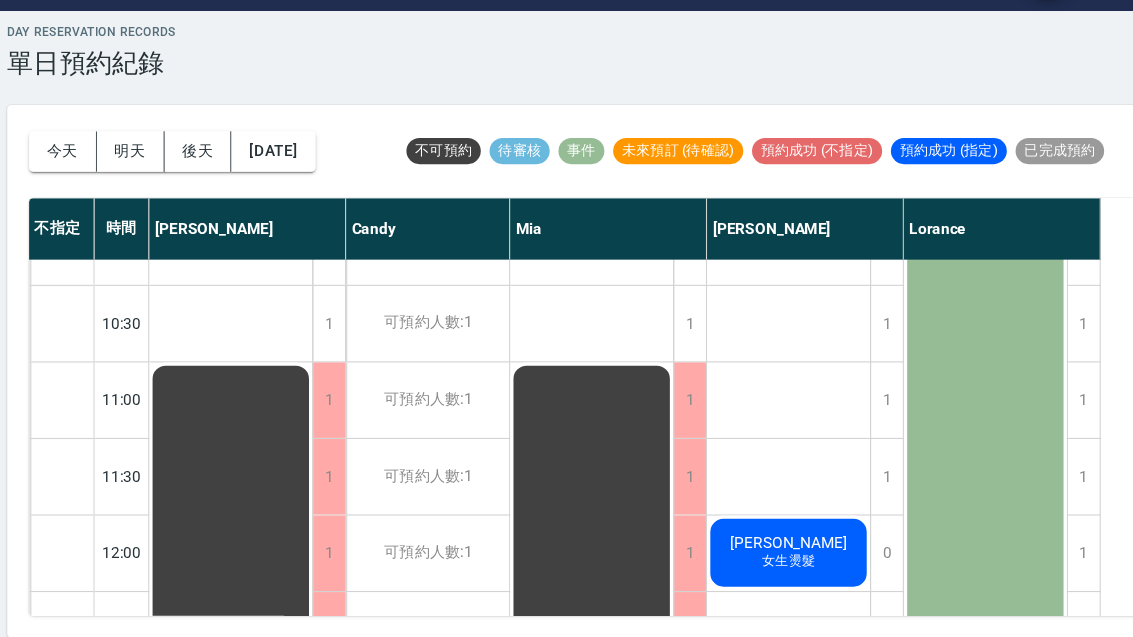 scroll, scrollTop: 46, scrollLeft: 0, axis: vertical 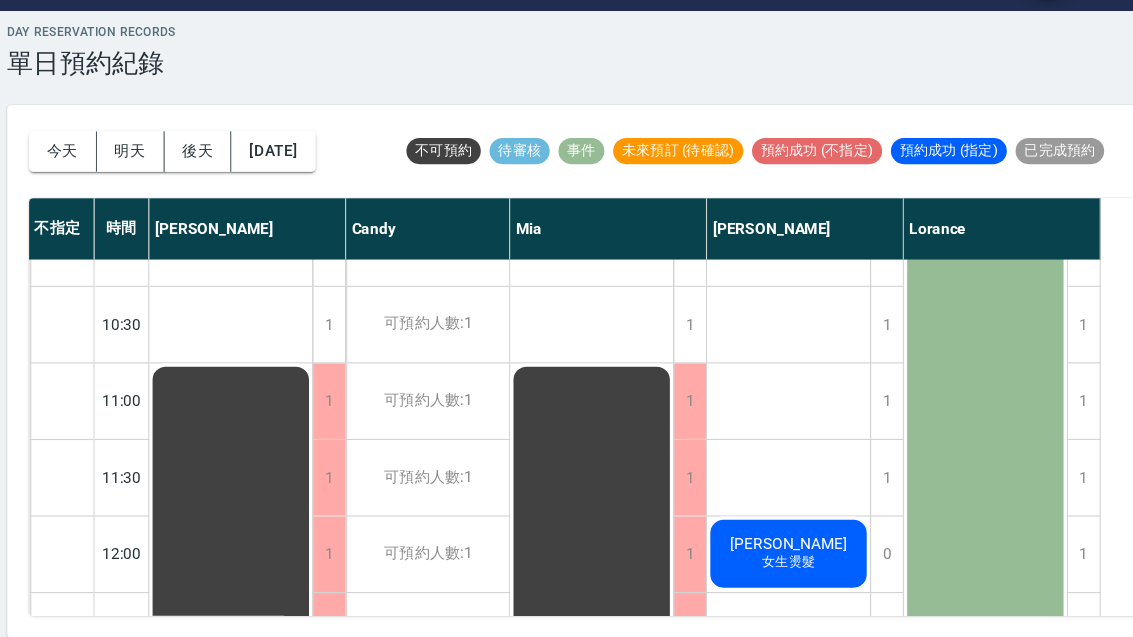 click on "今天" at bounding box center [75, 192] 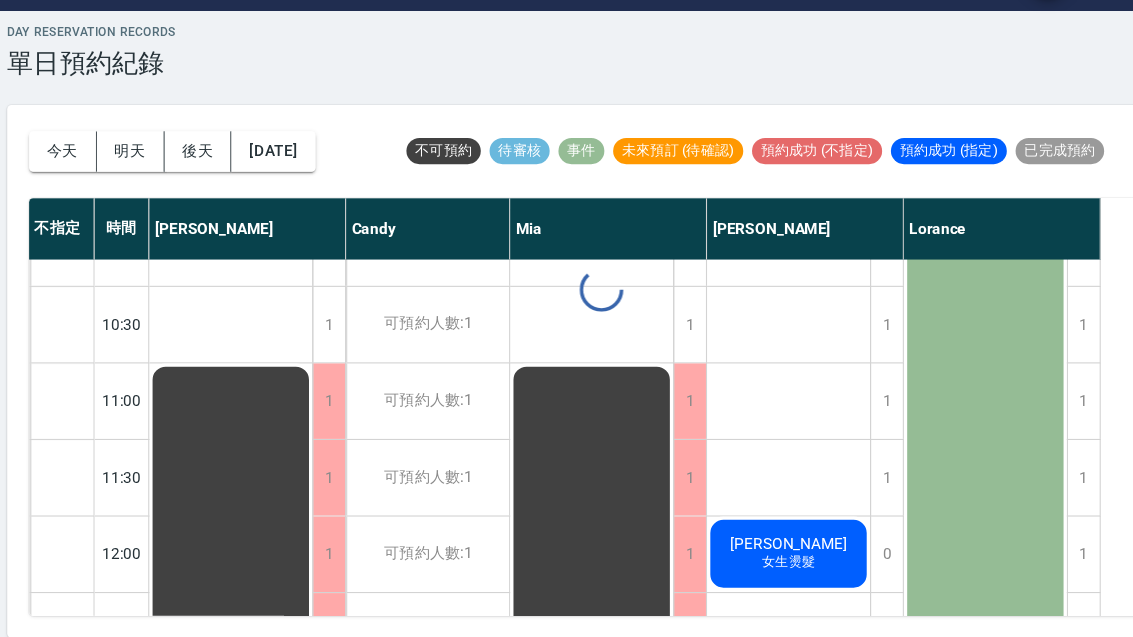 click at bounding box center (566, 318) 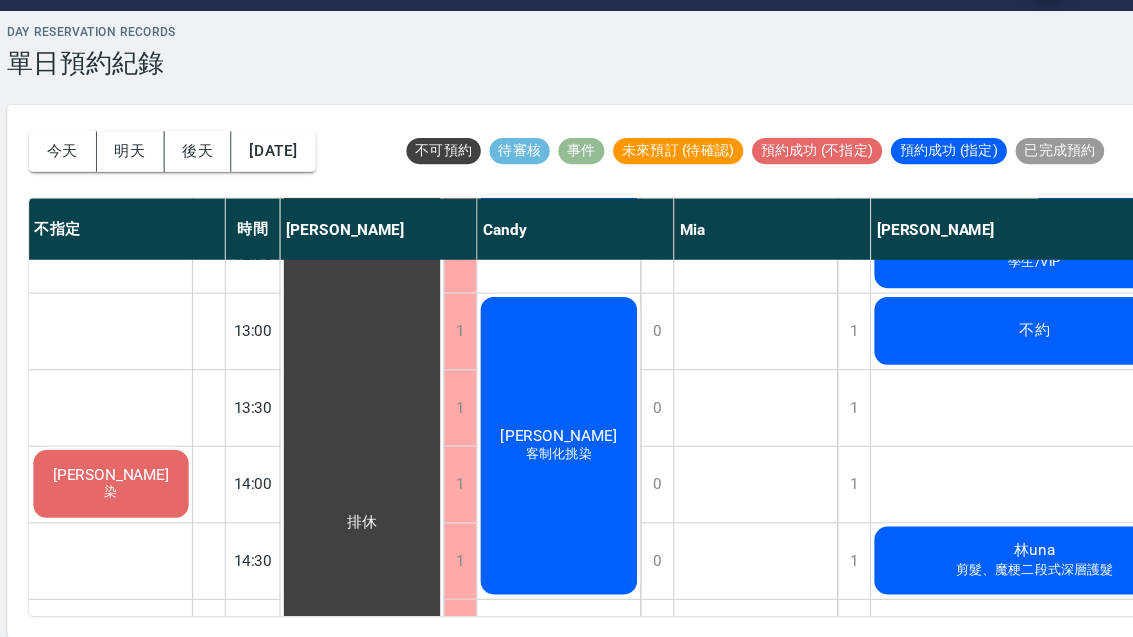 scroll, scrollTop: 390, scrollLeft: 0, axis: vertical 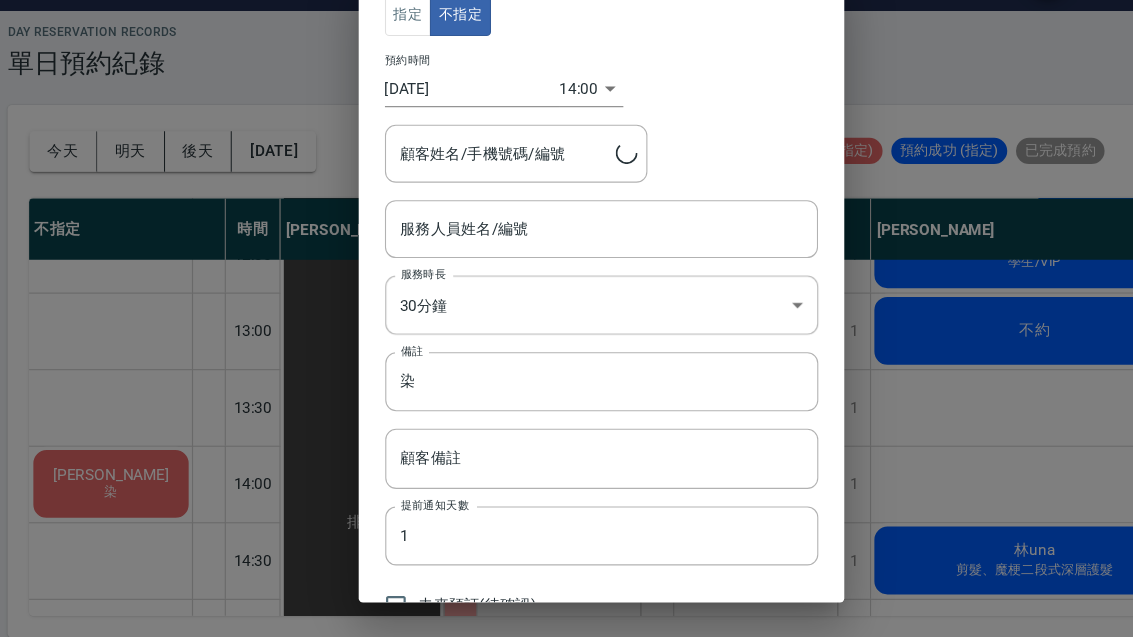 type on "陳小姐/0963782783" 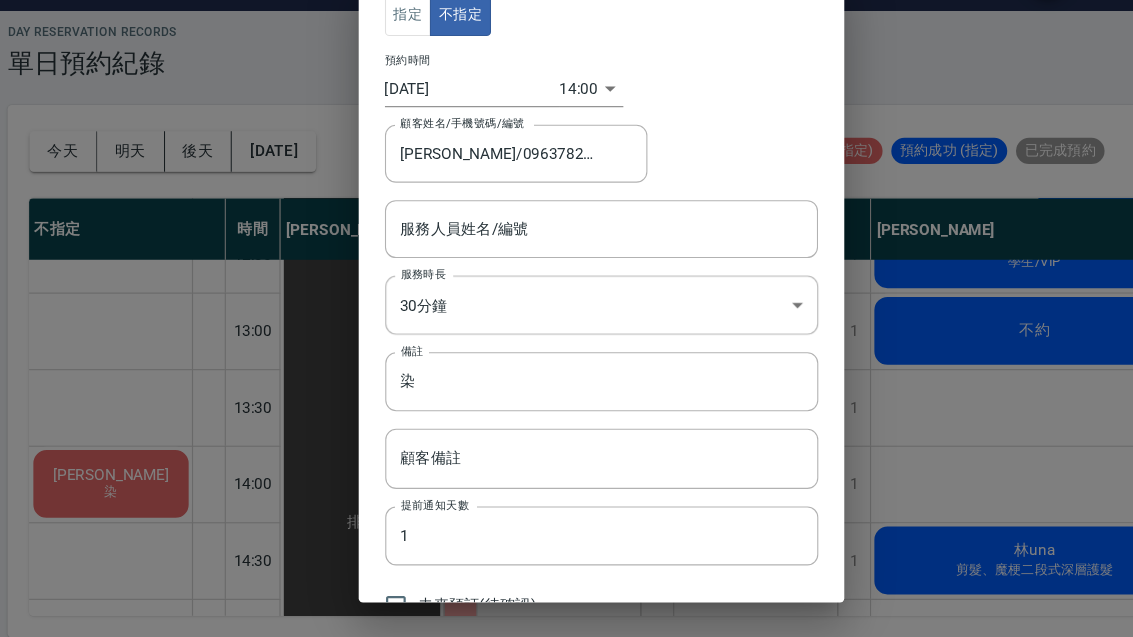 click on "指定 不指定 預約時間 2025/07/13 14:00 1752386400000 顧客姓名/手機號碼/編號 陳小姐/0963782783 顧客姓名/手機號碼/編號 服務人員姓名/編號 服務人員姓名/編號 服務時長 30分鐘 1 服務時長 備註 染 備註 顧客備註 顧客備註 提前通知天數 1 提前通知天數 未來預訂(待確認) 儲存 關閉" at bounding box center (566, 318) 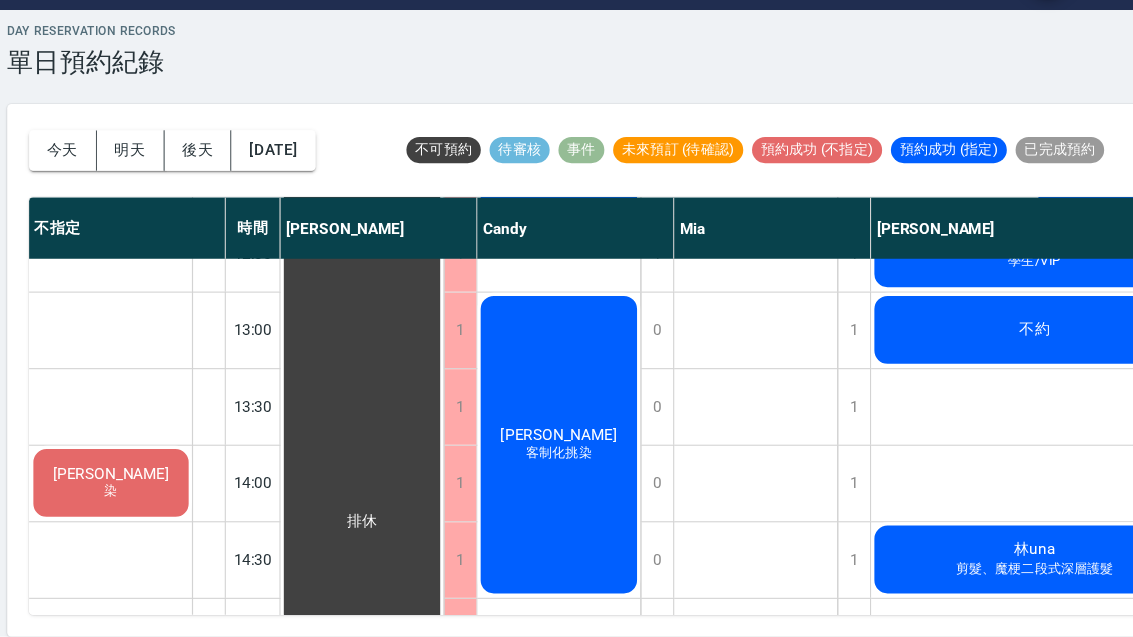 scroll, scrollTop: 69, scrollLeft: 0, axis: vertical 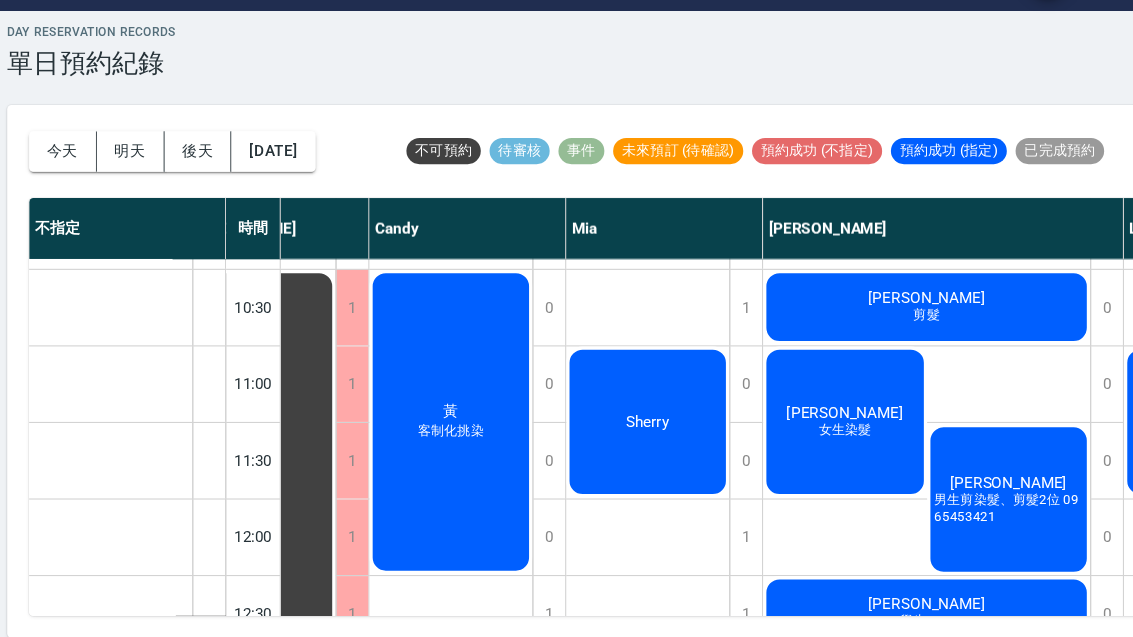 click on "男生剪染髮、剪髮2位
0965453421" at bounding box center [430, 448] 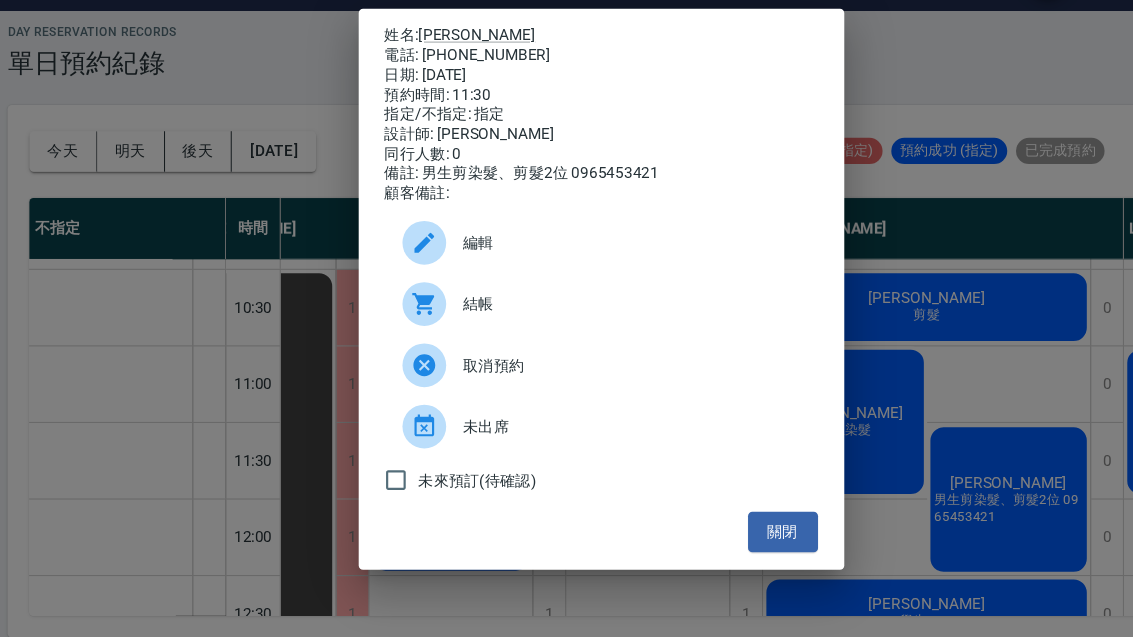 click on "姓名:  許暉堃" at bounding box center (567, 87) 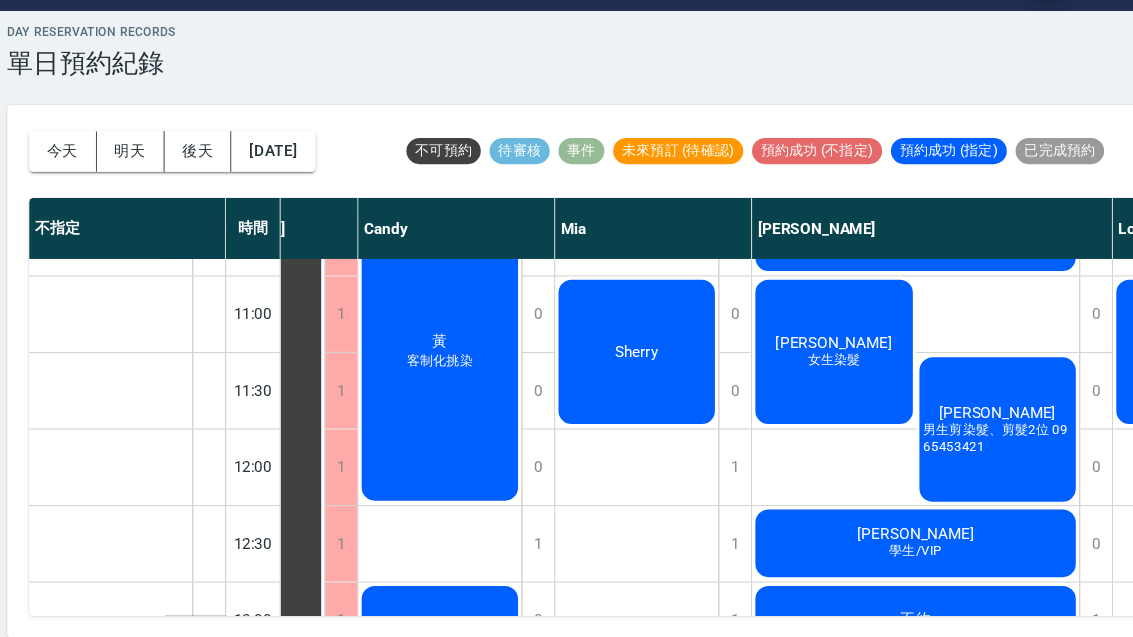 scroll, scrollTop: 126, scrollLeft: 106, axis: both 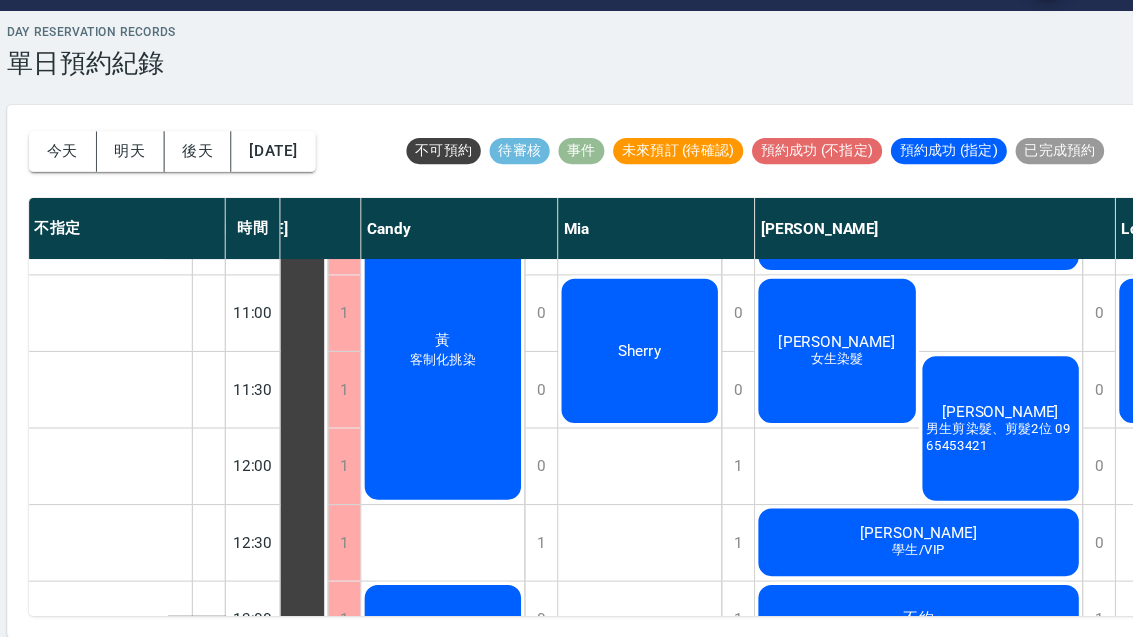 click on "[PERSON_NAME]" at bounding box center [243, 795] 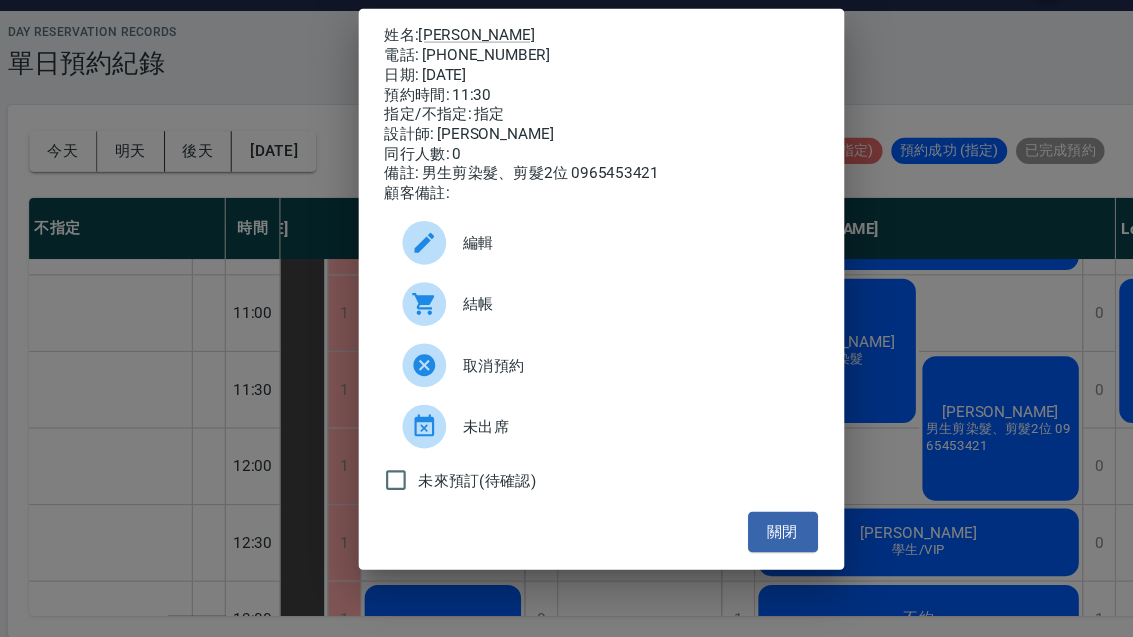 click on "姓名:  許暉堃 電話: 0918737893 日期: 2025/07/13 預約時間: 11:30 指定/不指定: 指定 設計師: Benny 同行人數: 0 備註: 男生剪染髮、剪髮2位
0965453421 顧客備註:  編輯 結帳 取消預約 未出席 未來預訂(待確認) 關閉" at bounding box center (566, 318) 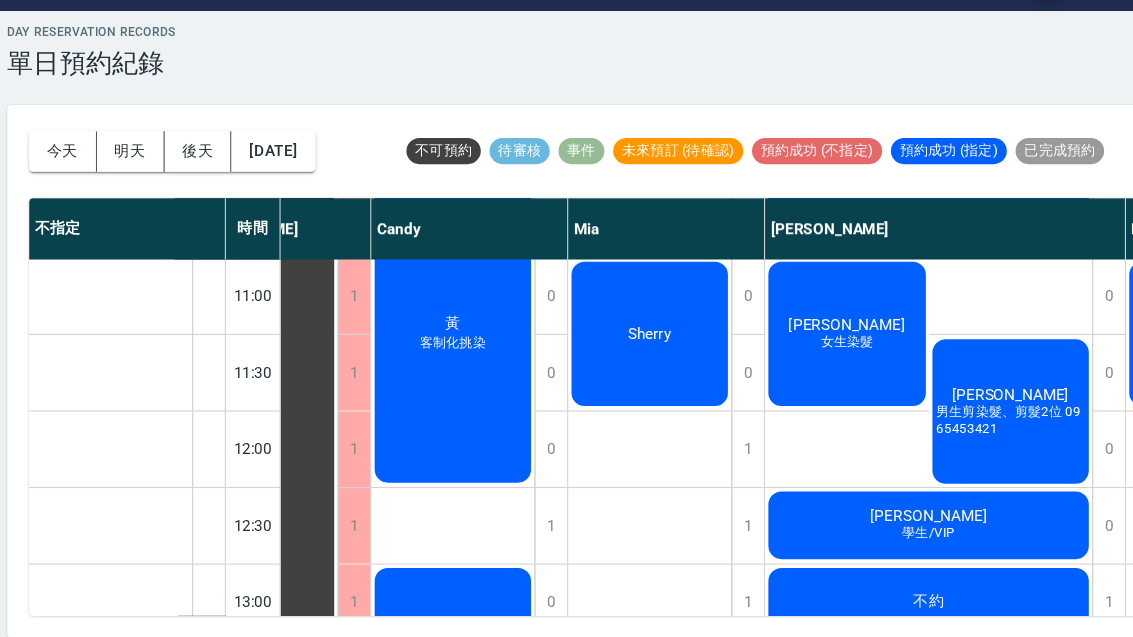 scroll, scrollTop: 150, scrollLeft: 93, axis: both 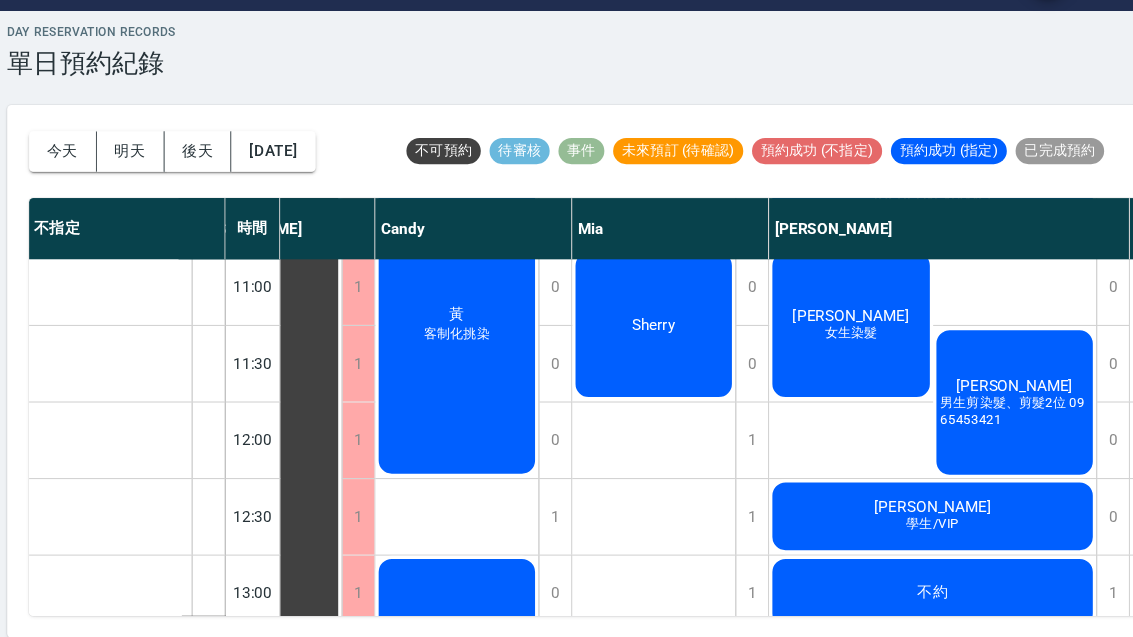 click on "[PERSON_NAME]" at bounding box center [256, 771] 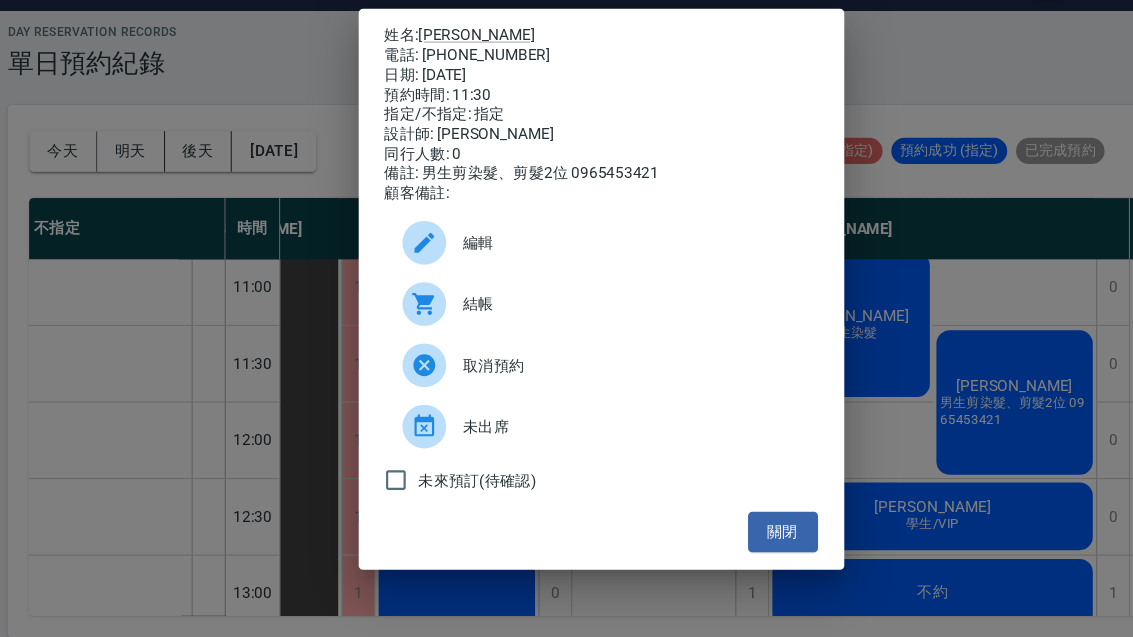 click on "關閉" at bounding box center [733, 540] 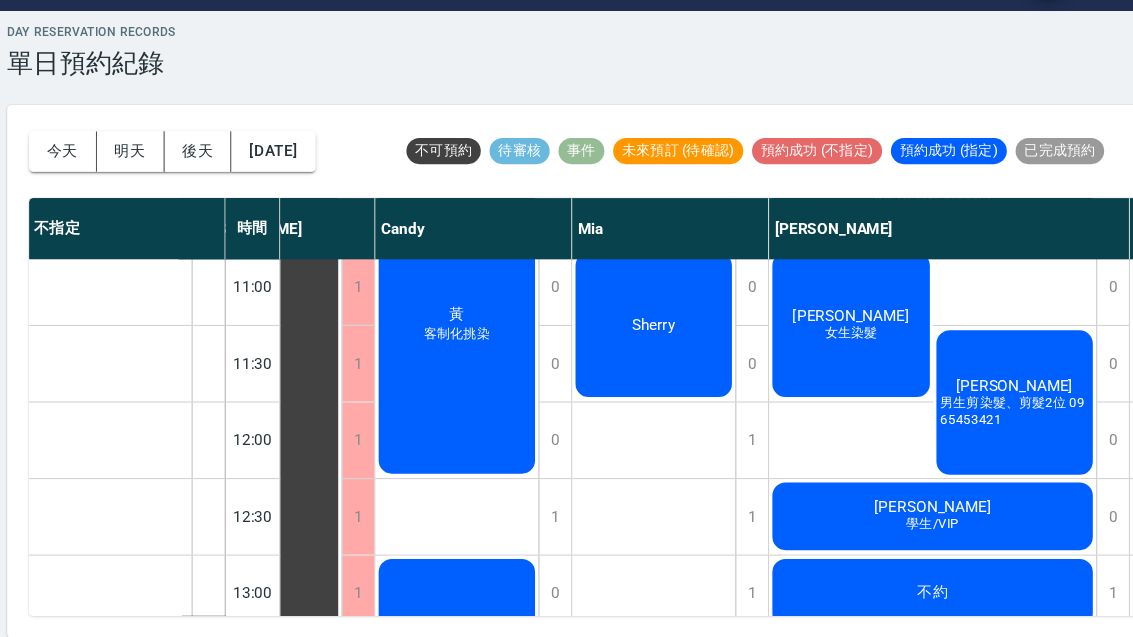click on "男生剪染髮、剪髮2位
0965453421" at bounding box center (436, 359) 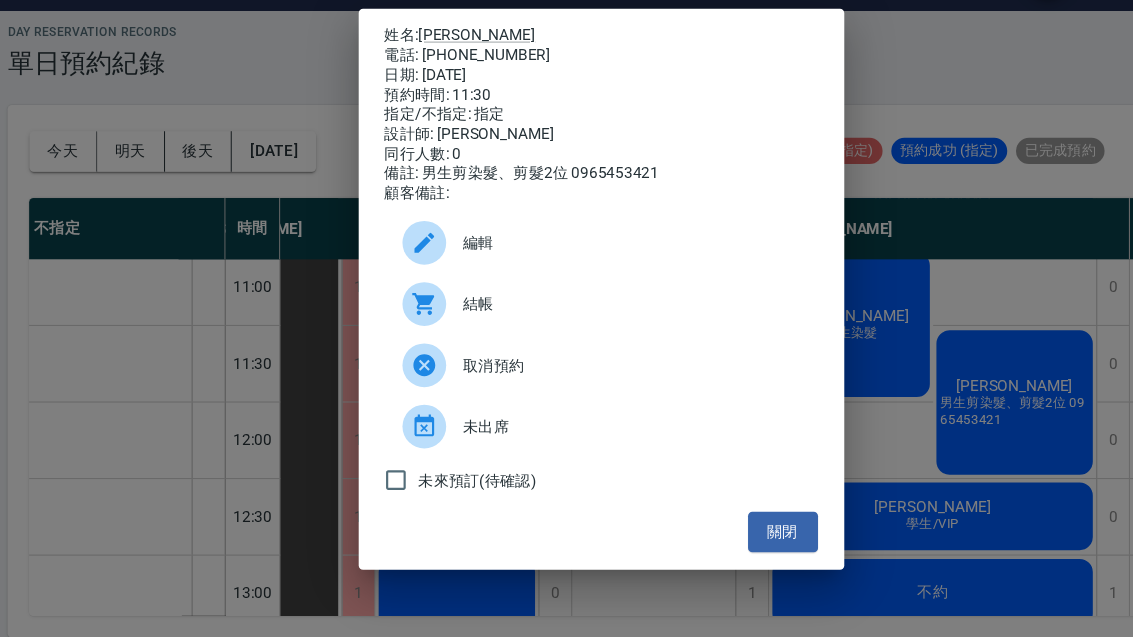 click on "[PERSON_NAME]" at bounding box center (453, 86) 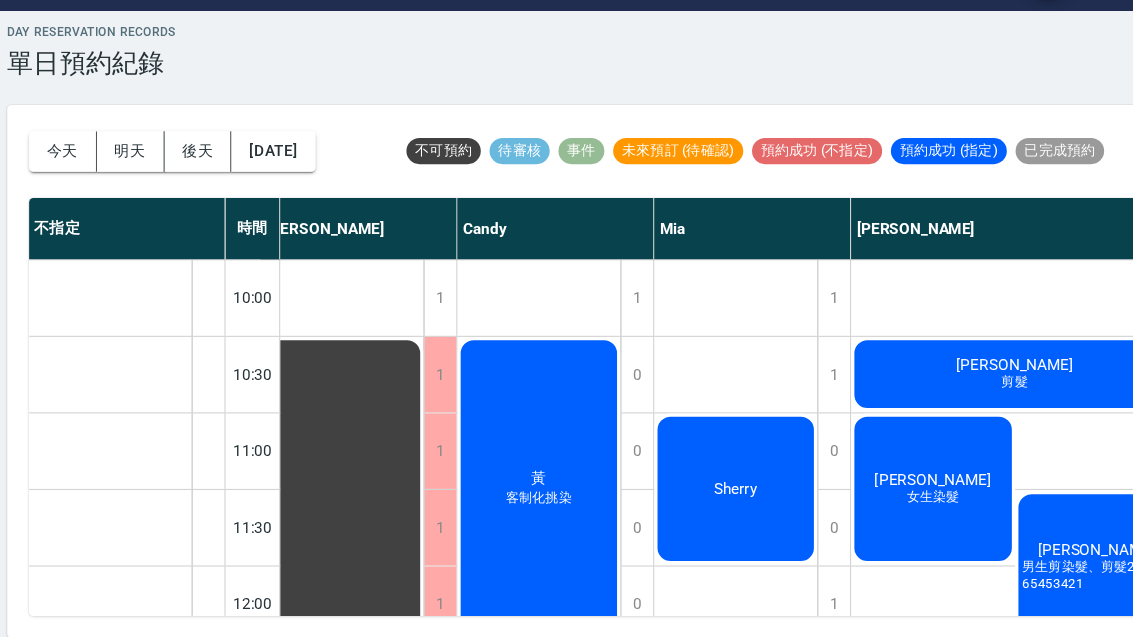 scroll, scrollTop: 0, scrollLeft: 13, axis: horizontal 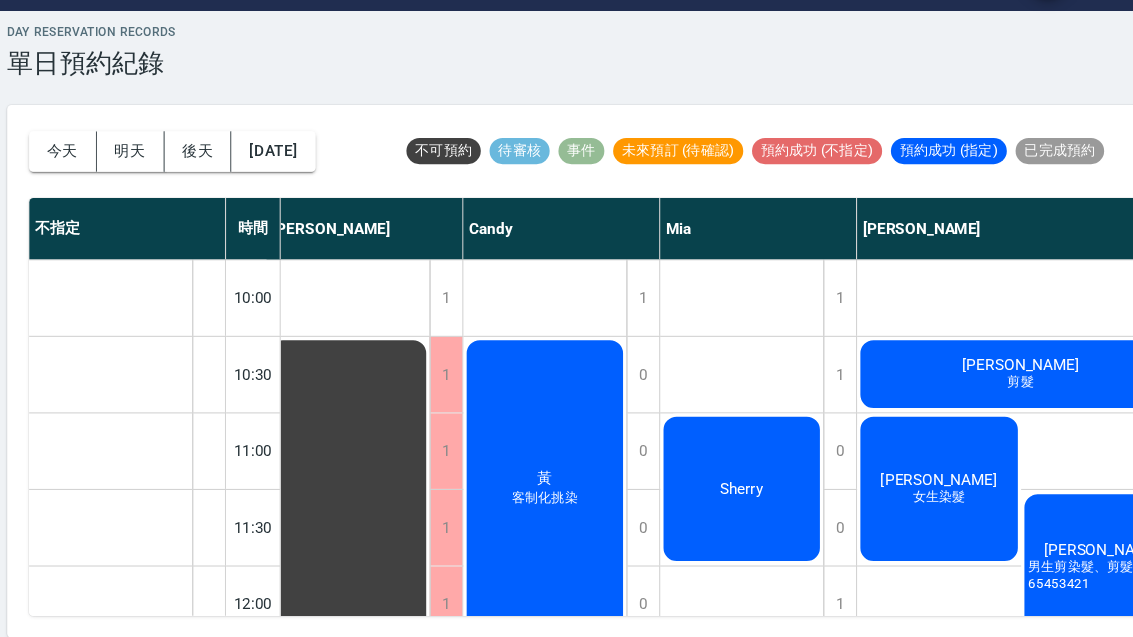 click on "[PERSON_NAME]" at bounding box center (336, 921) 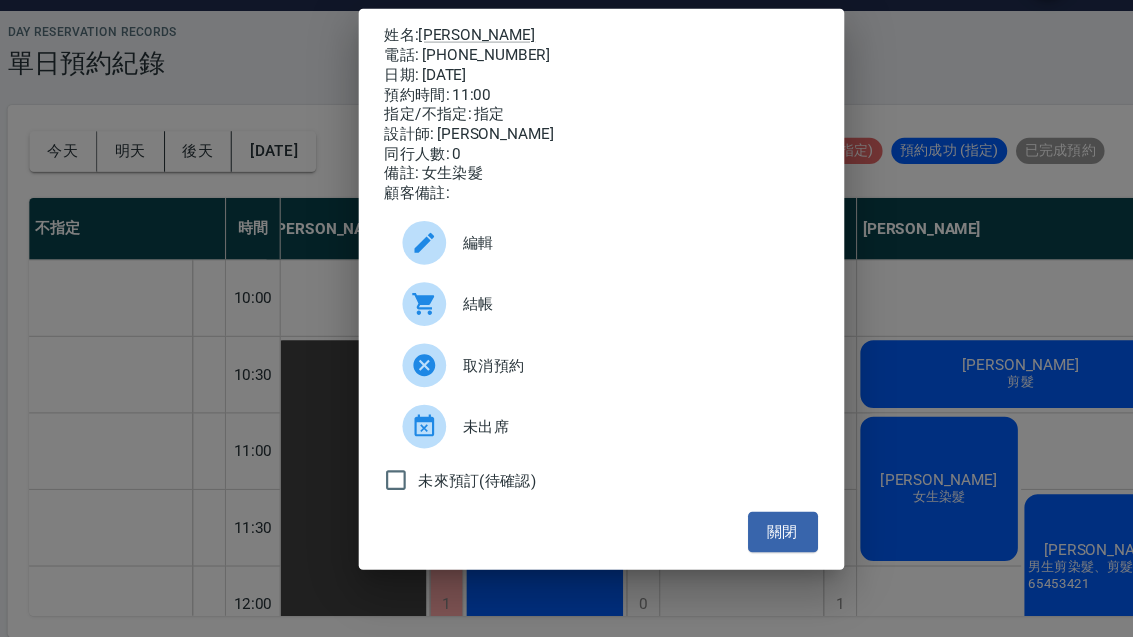 click on "[PERSON_NAME]" at bounding box center (453, 86) 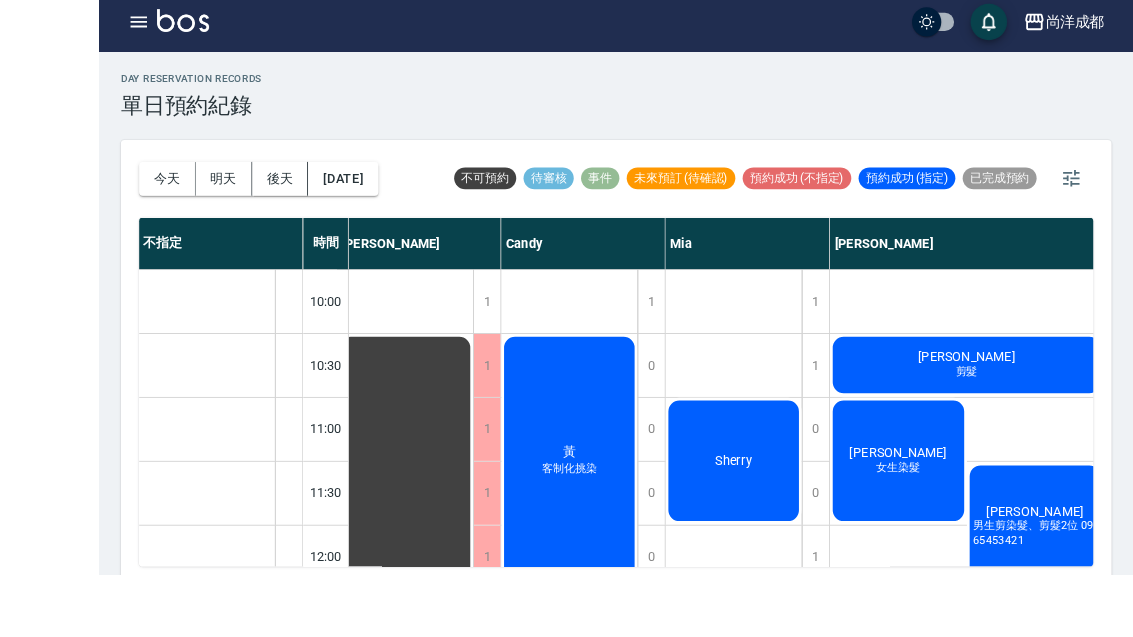 scroll, scrollTop: 69, scrollLeft: 0, axis: vertical 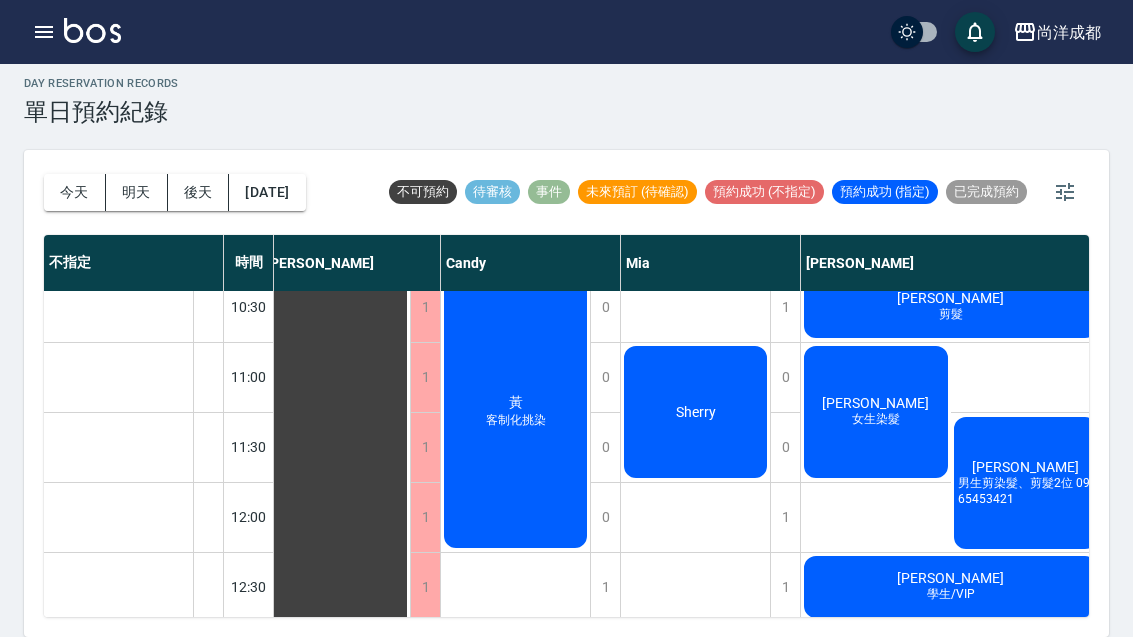 click on "黃彪鈺 學生/VIP" at bounding box center [335, 832] 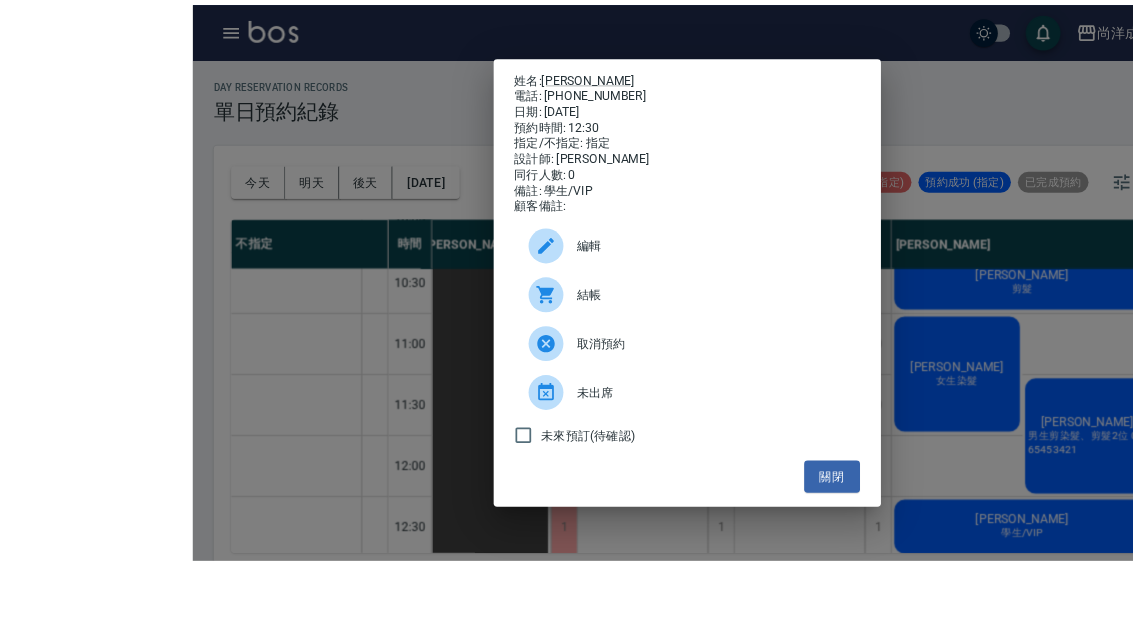 scroll, scrollTop: 30, scrollLeft: 0, axis: vertical 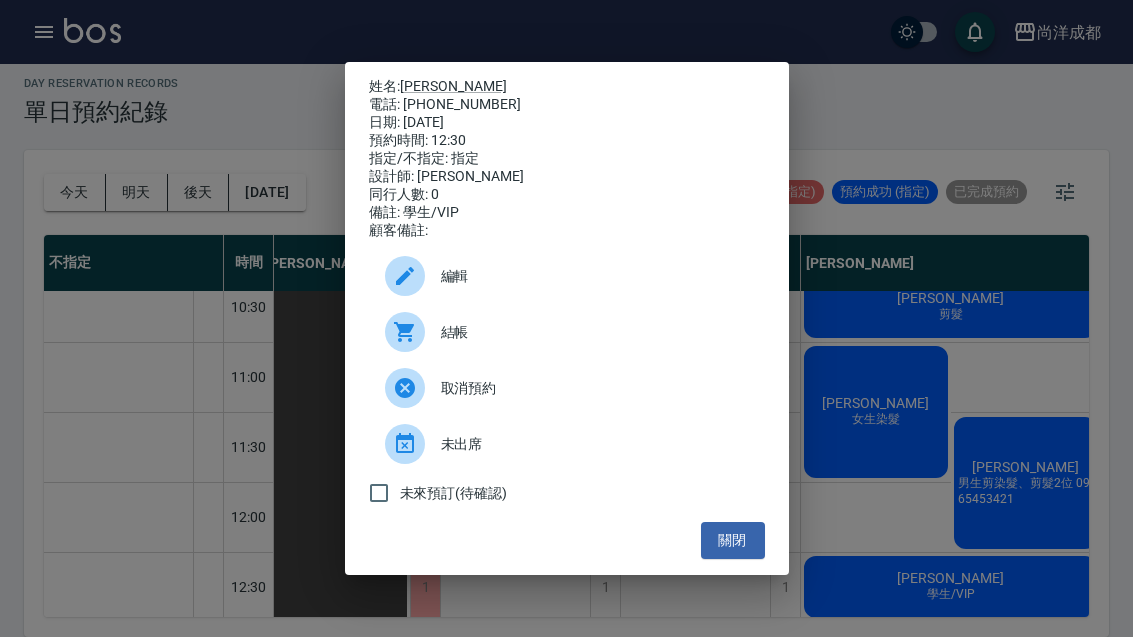 click on "關閉" at bounding box center (733, 540) 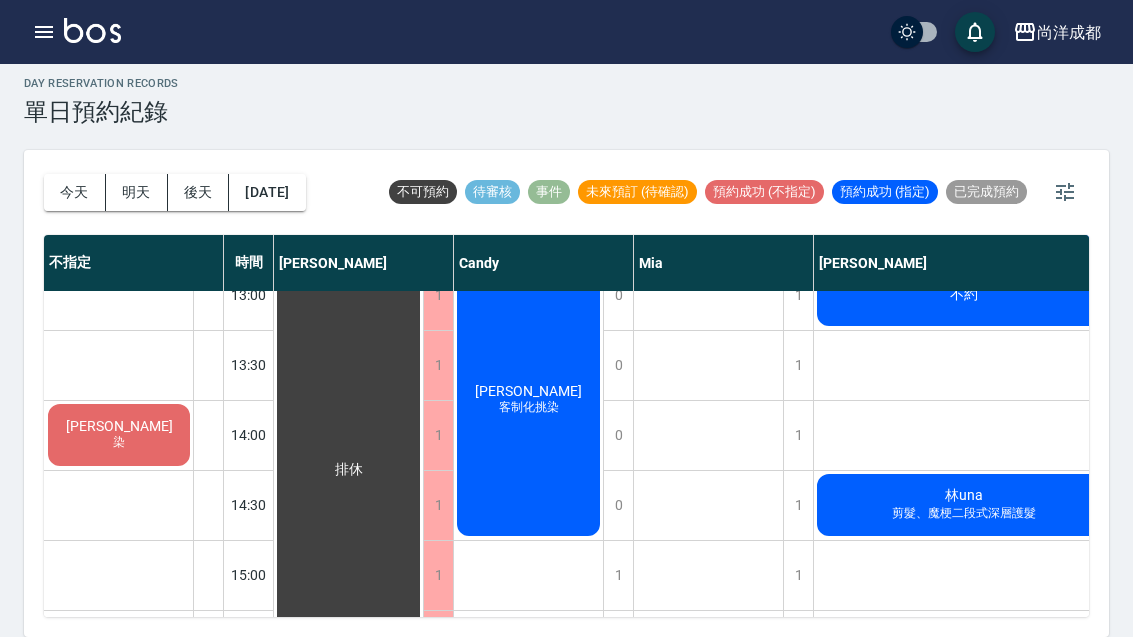 scroll, scrollTop: 451, scrollLeft: 0, axis: vertical 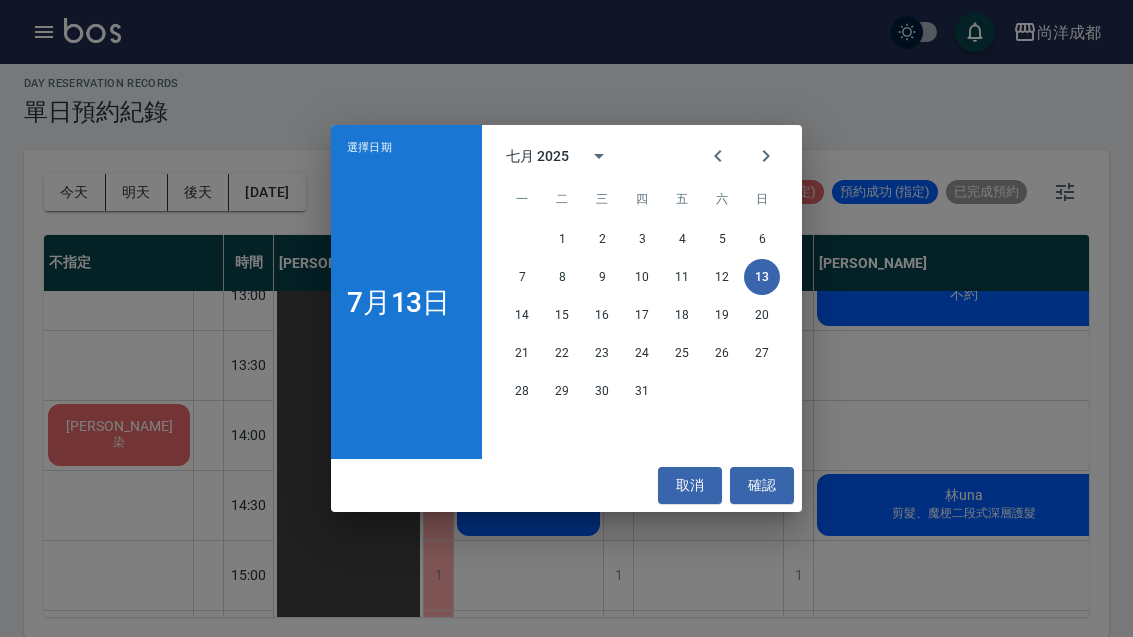 click on "18" at bounding box center [682, 315] 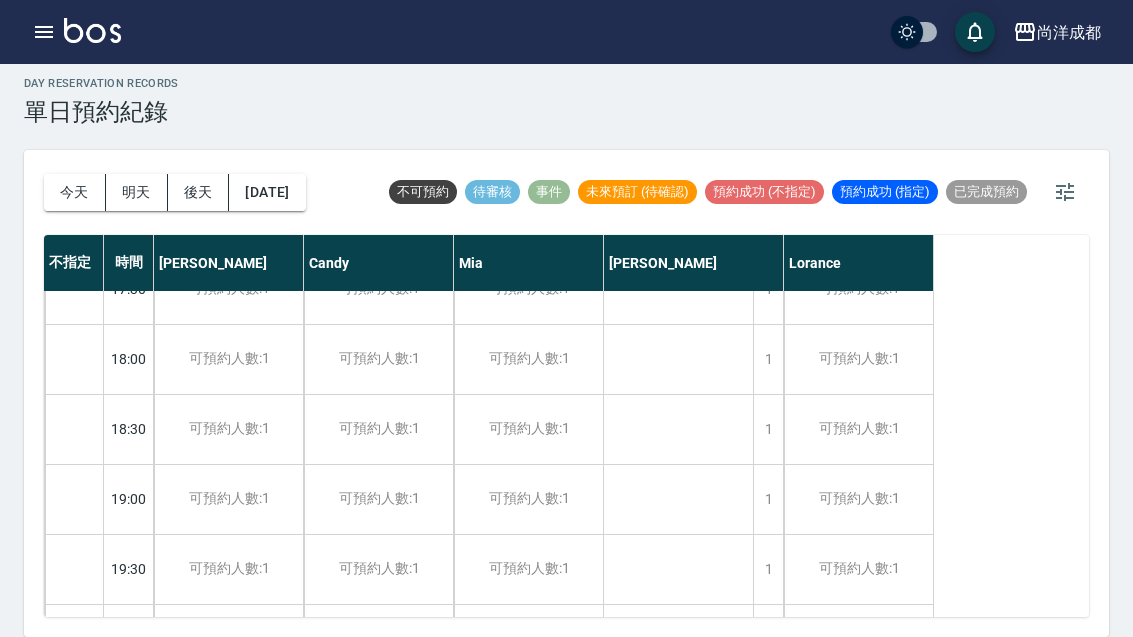 scroll, scrollTop: 1086, scrollLeft: 0, axis: vertical 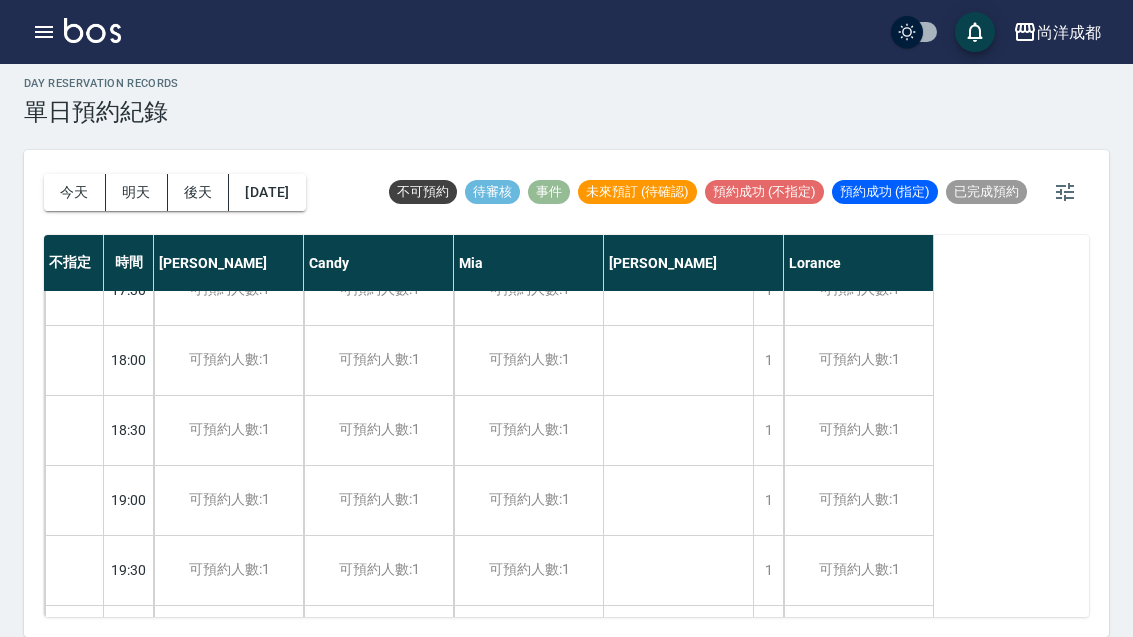 click on "1" at bounding box center (768, 570) 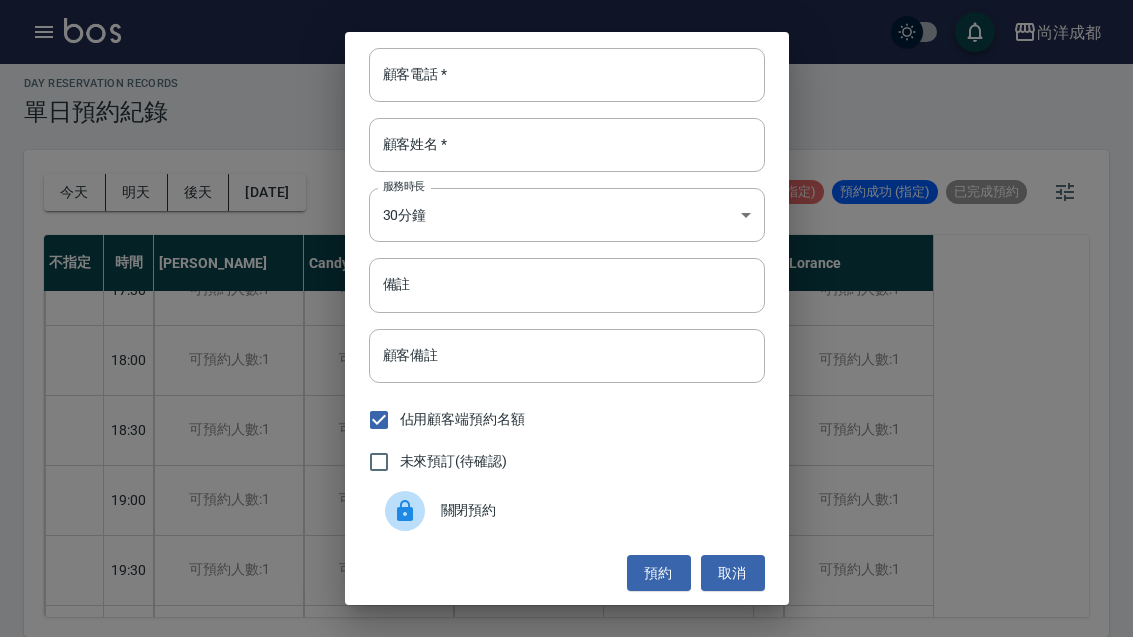 click on "顧客電話   *" at bounding box center (567, 75) 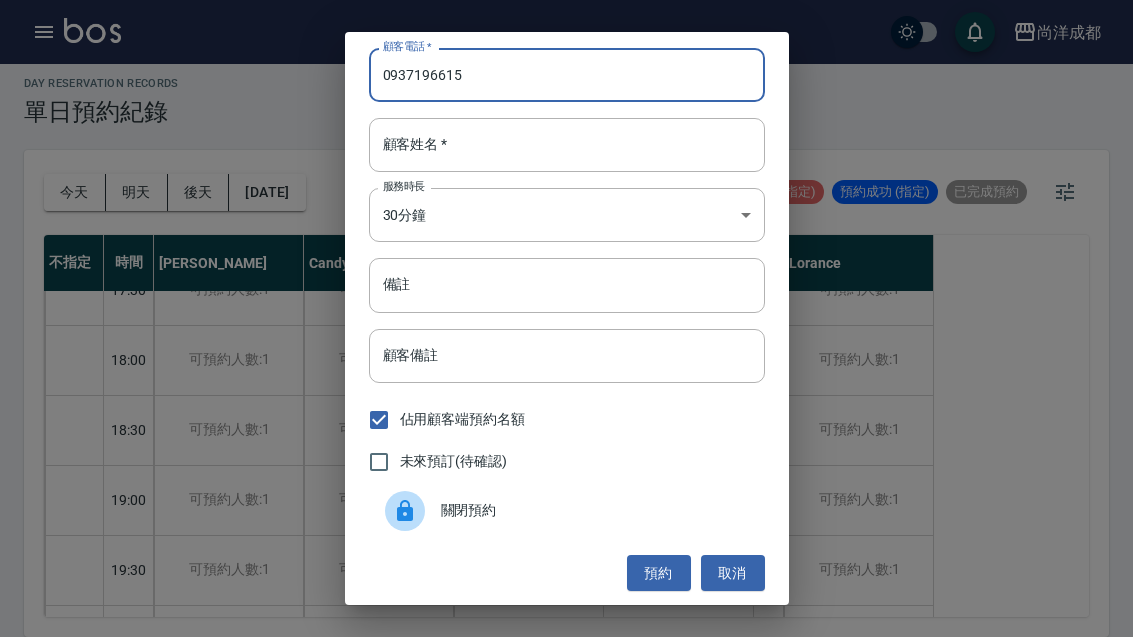 type on "0937196615" 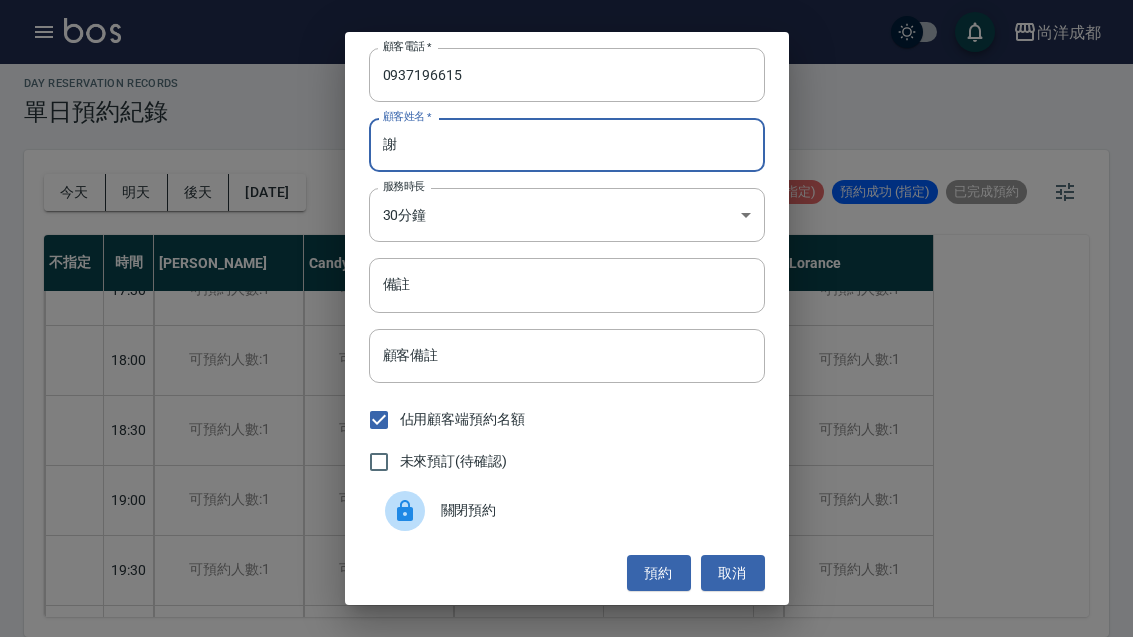 type on "謝" 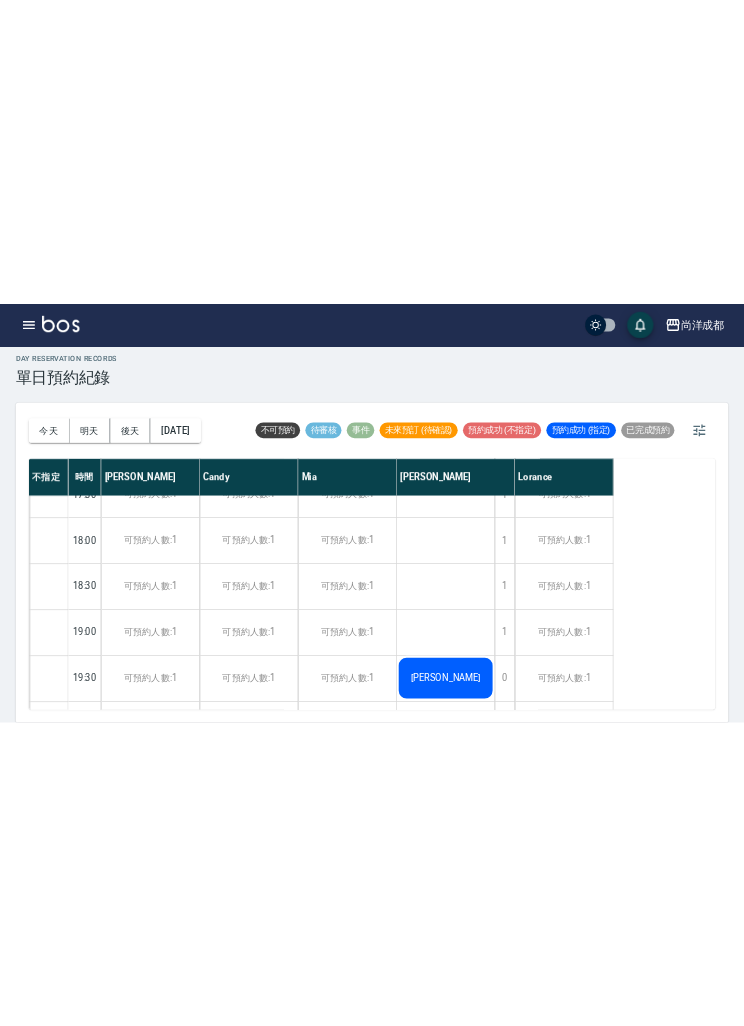 scroll, scrollTop: 0, scrollLeft: 0, axis: both 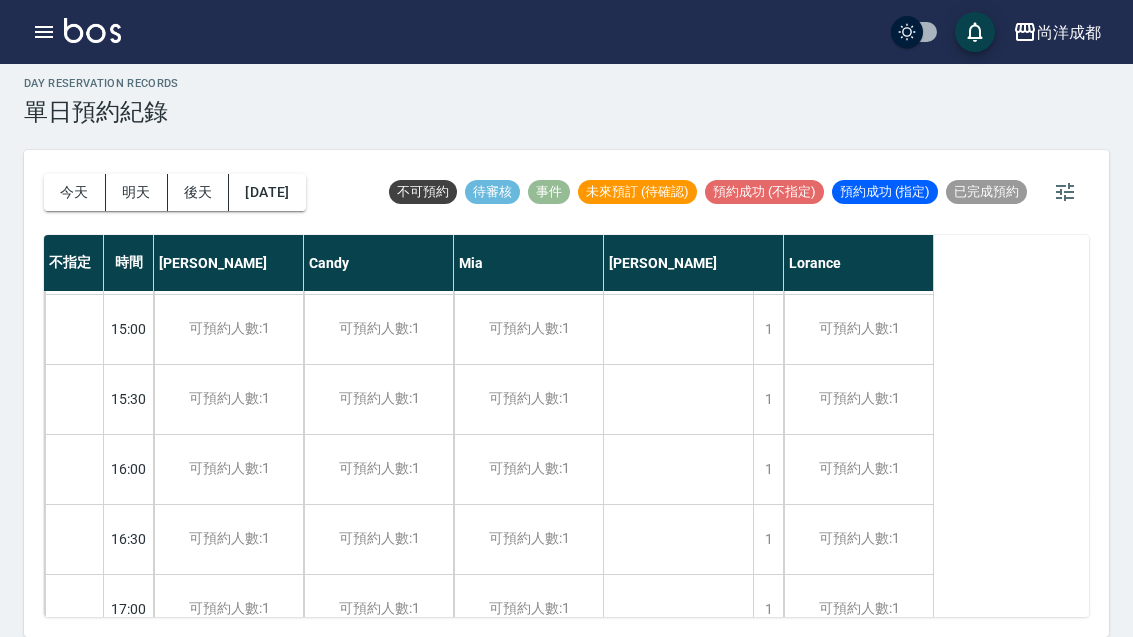click on "今天" at bounding box center [75, 192] 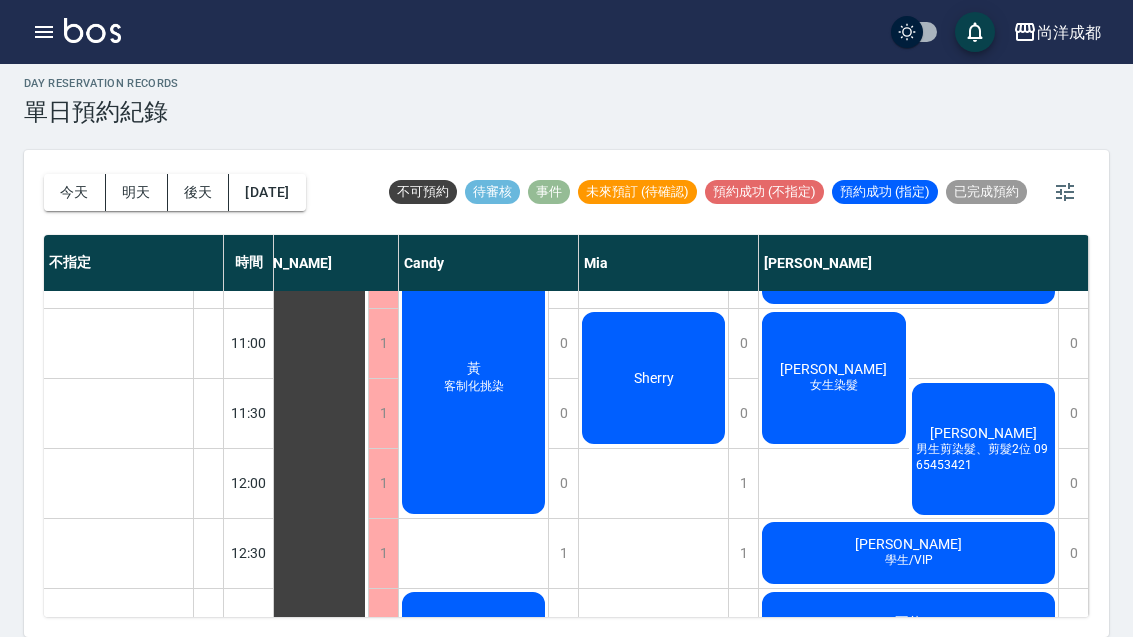 scroll, scrollTop: 118, scrollLeft: 58, axis: both 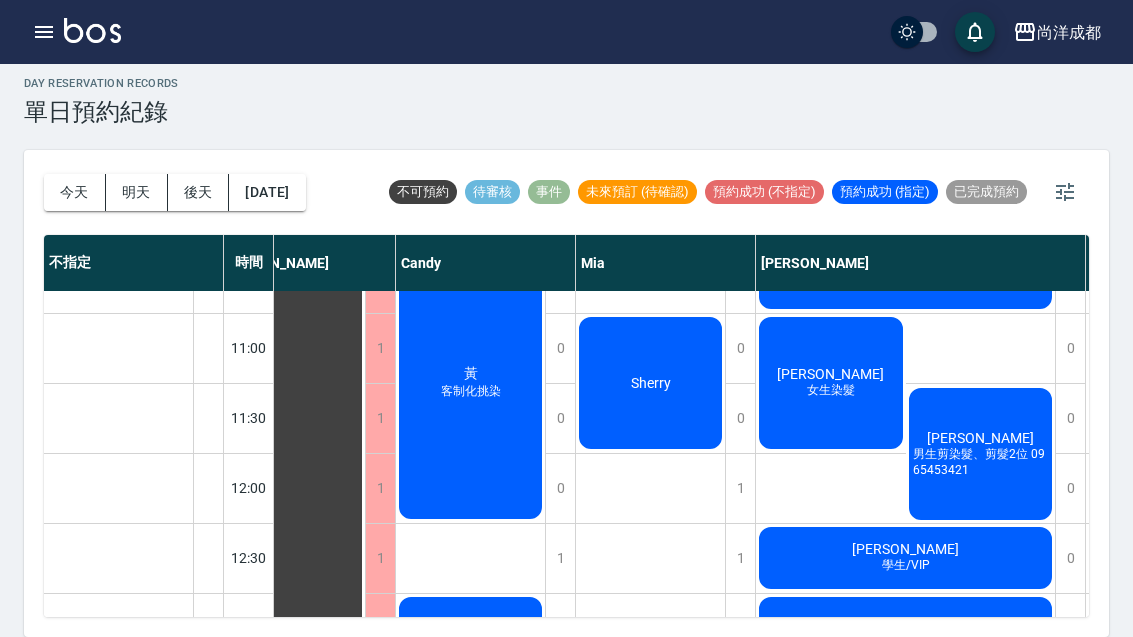 click on "[PERSON_NAME]" at bounding box center (291, 803) 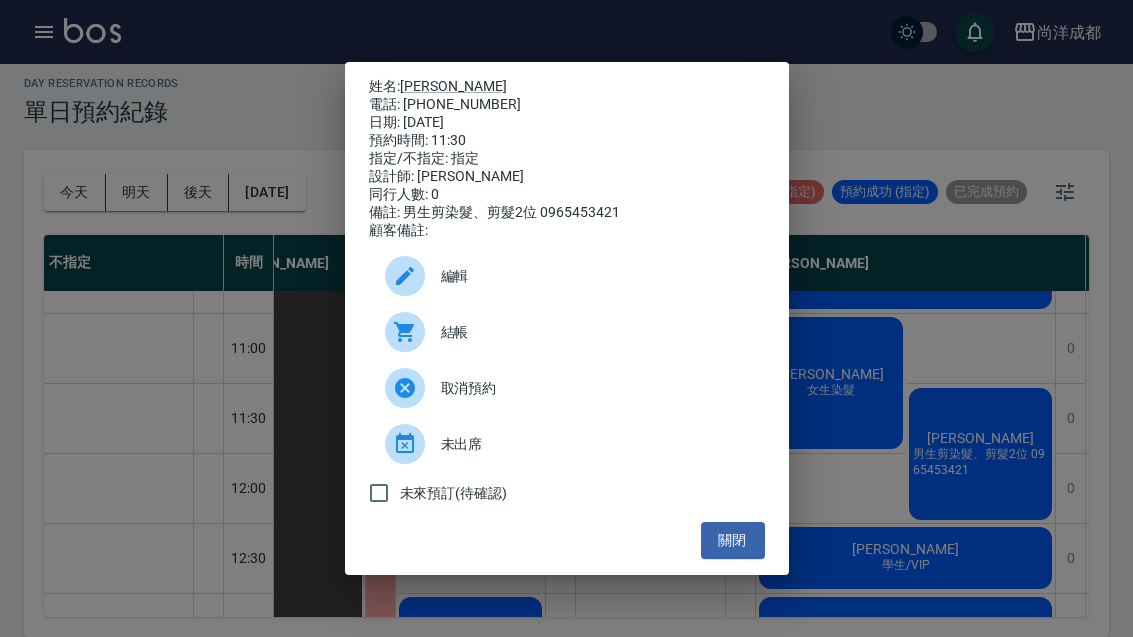 click on "[PERSON_NAME]" at bounding box center (453, 86) 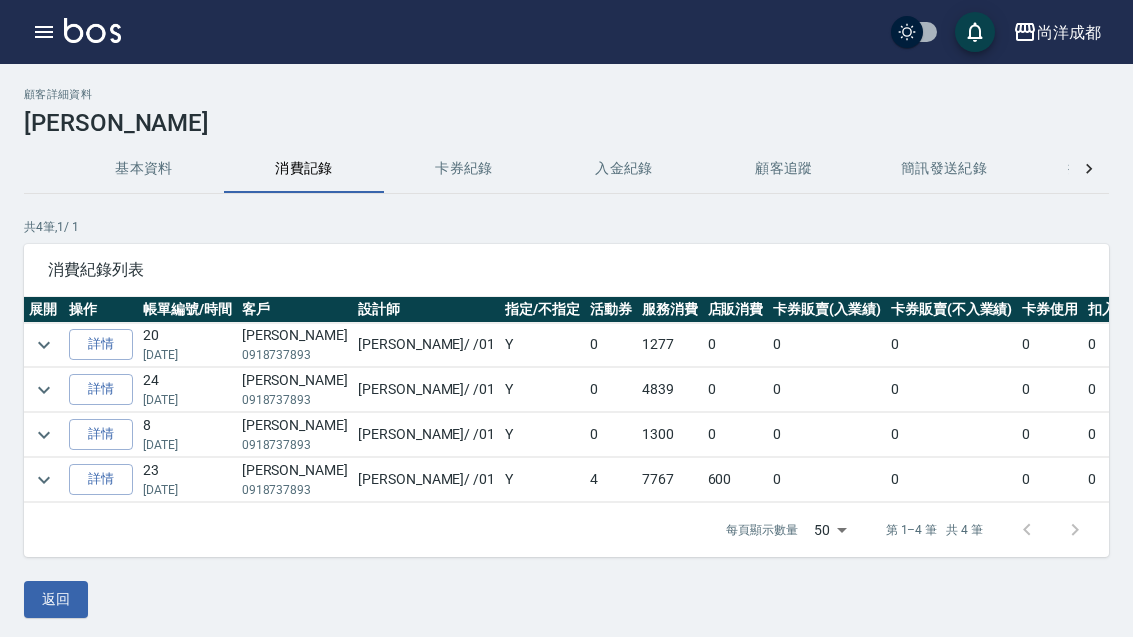 scroll, scrollTop: 0, scrollLeft: 0, axis: both 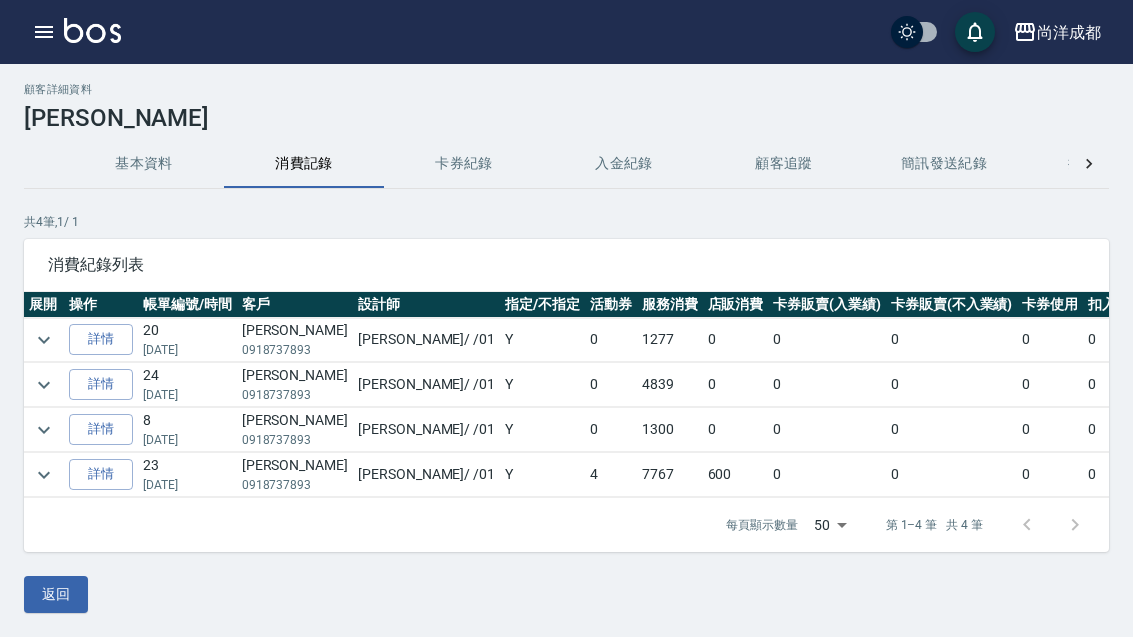 click on "詳情" at bounding box center (101, 339) 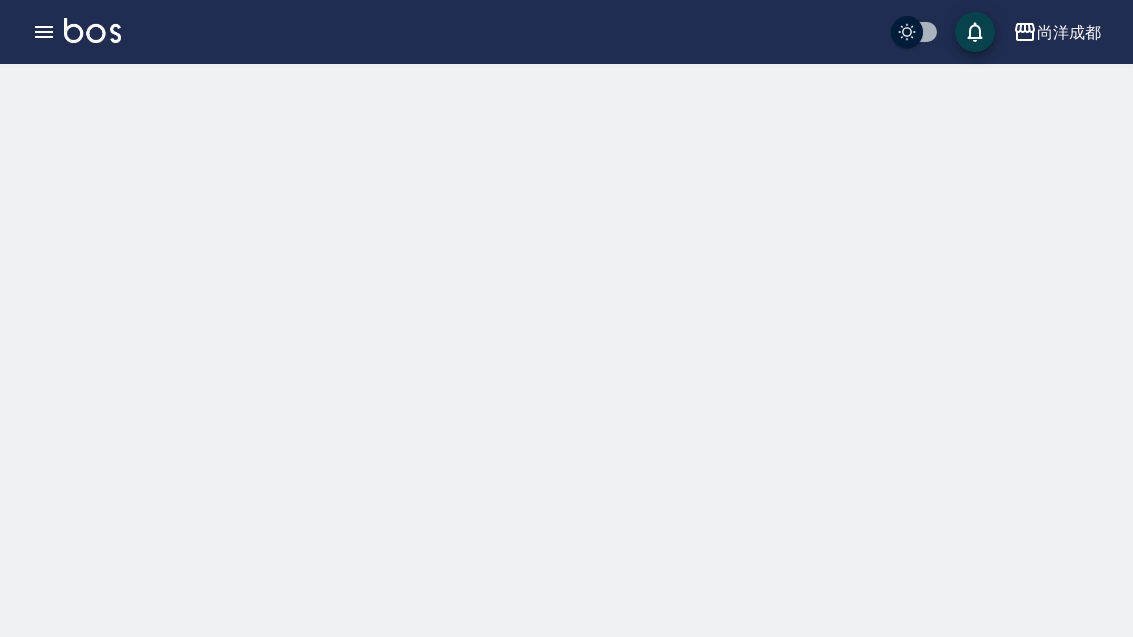 scroll, scrollTop: 0, scrollLeft: 0, axis: both 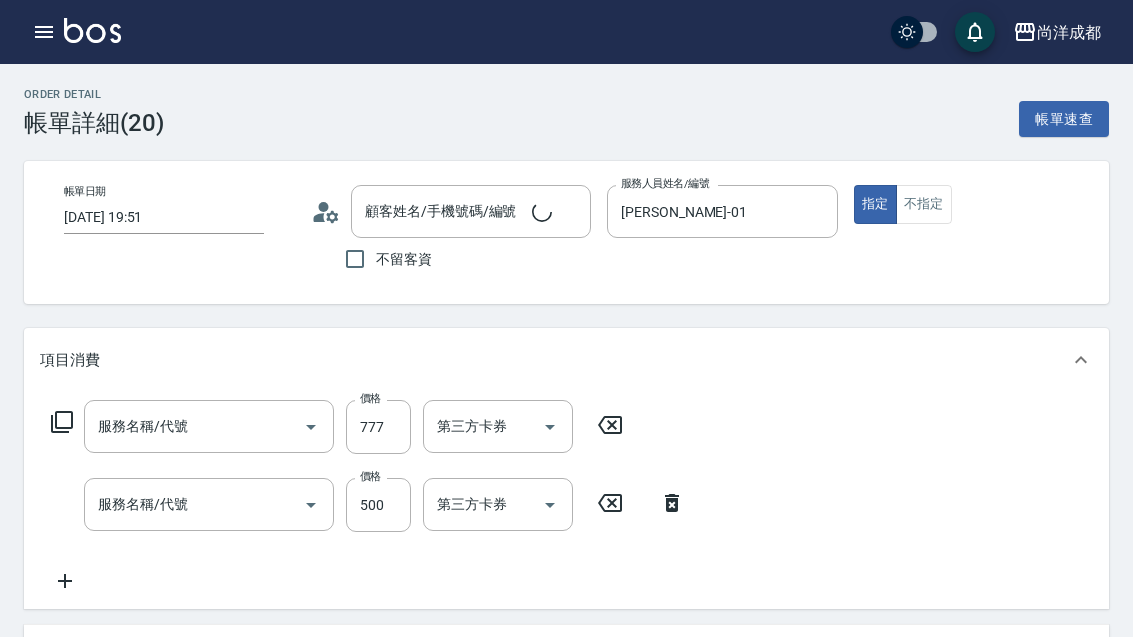 type on "2025/06/03 19:51" 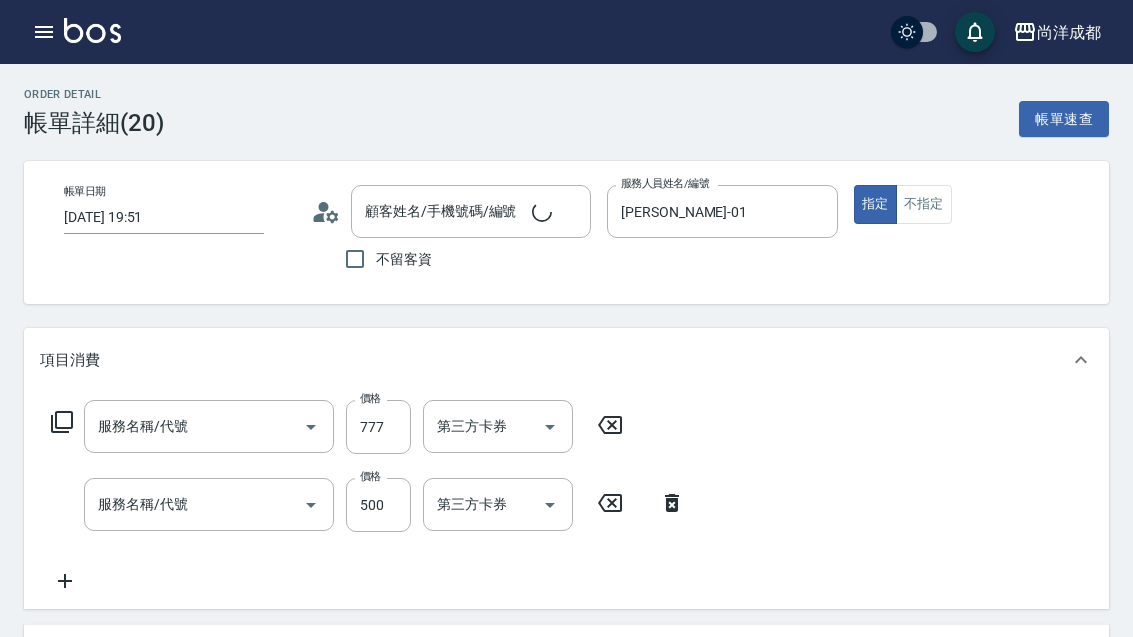 type on "Benny-01" 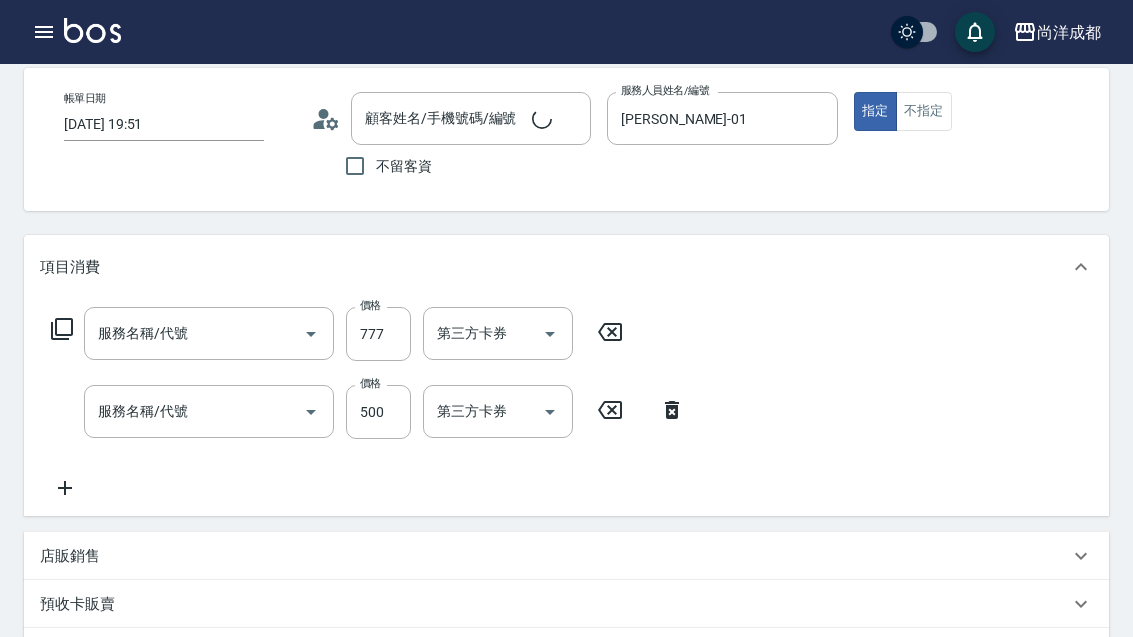 type on "許暉堃/0918737893/null" 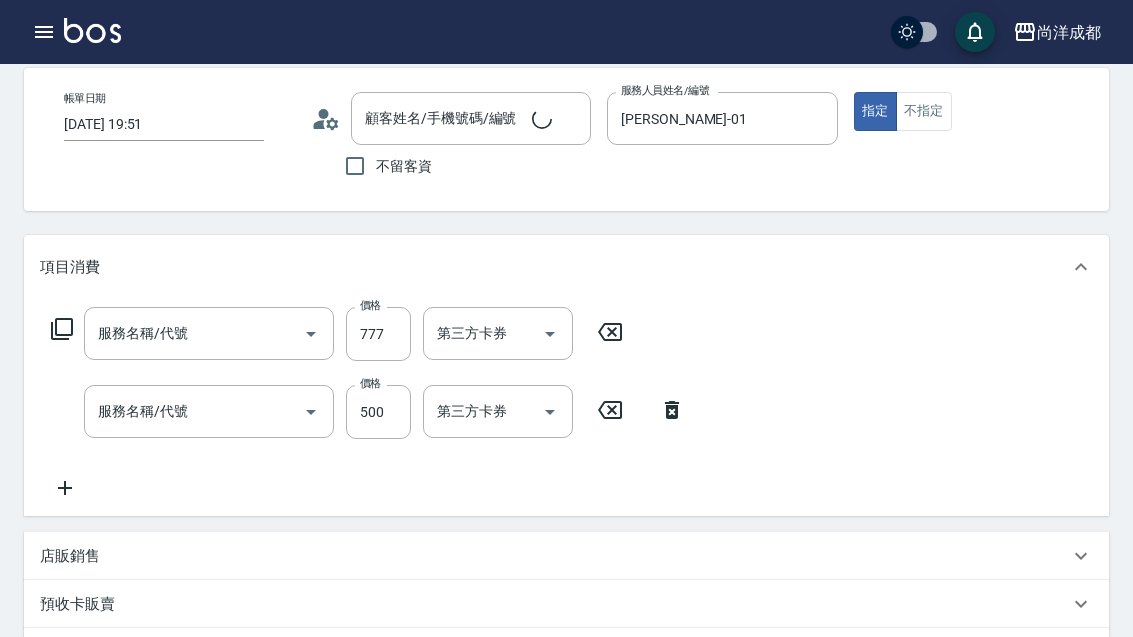 type on "信用卡" 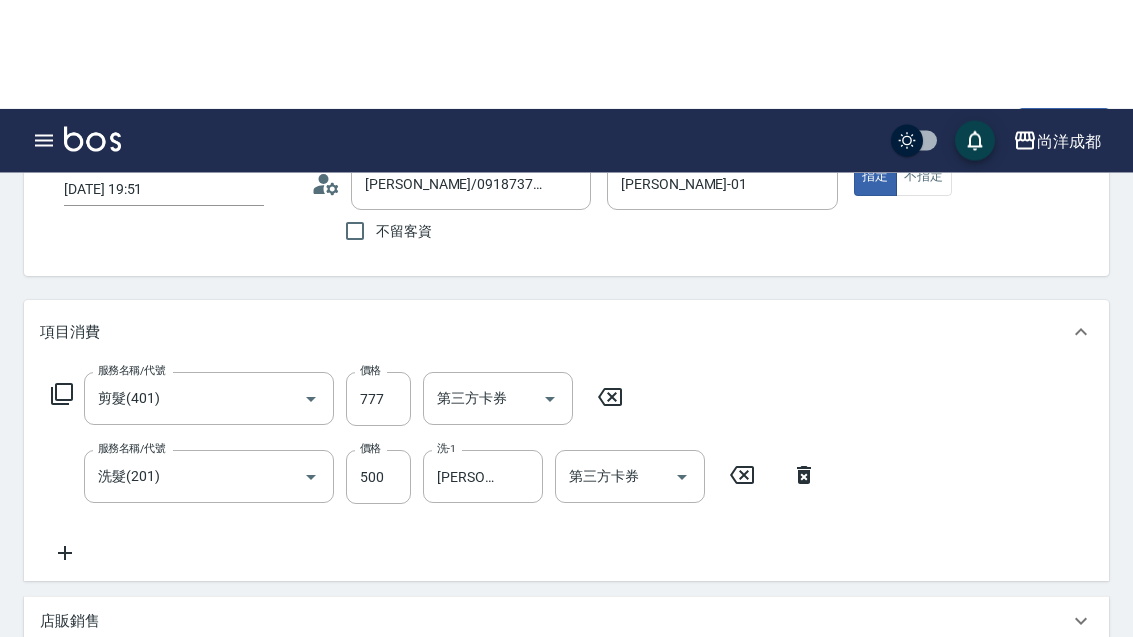 scroll, scrollTop: 0, scrollLeft: 0, axis: both 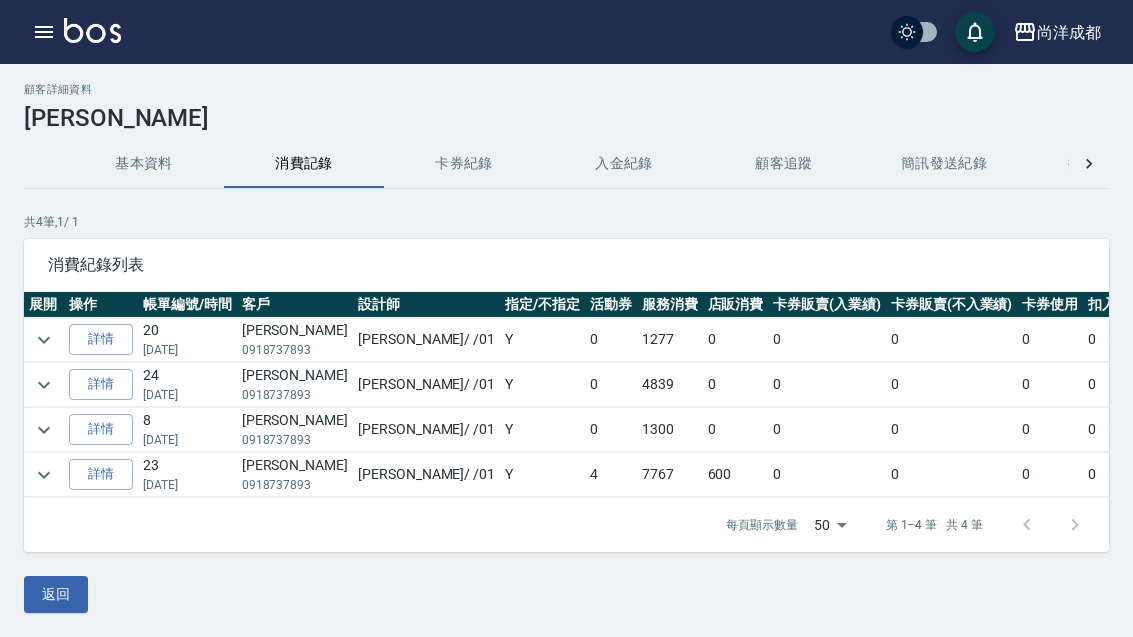 click on "詳情" at bounding box center (101, 384) 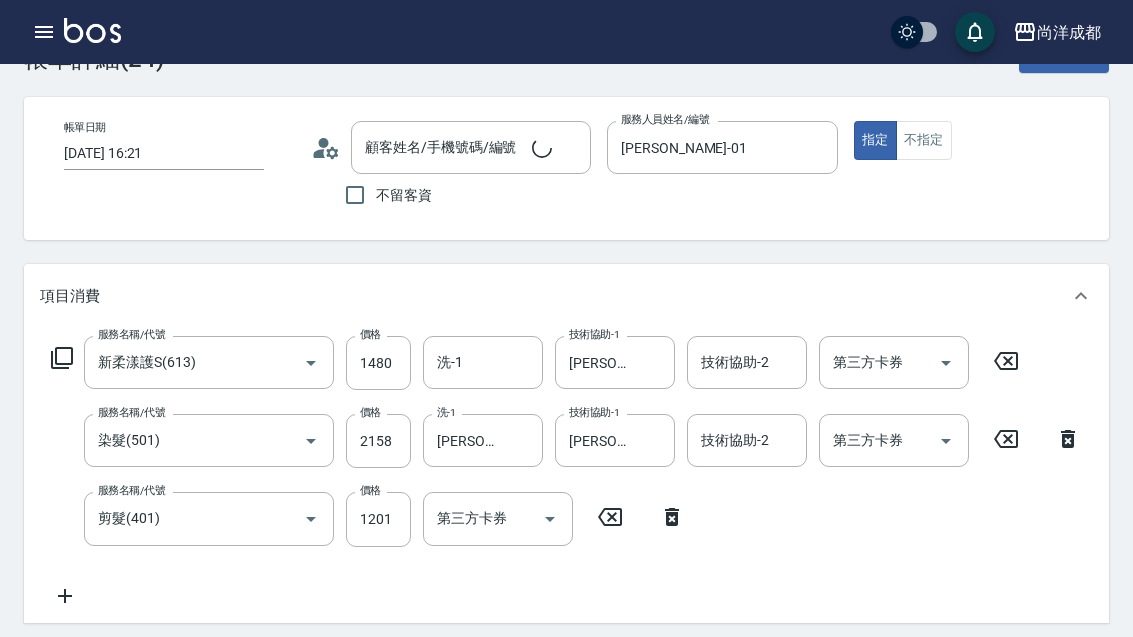 type on "2025/04/06 16:21" 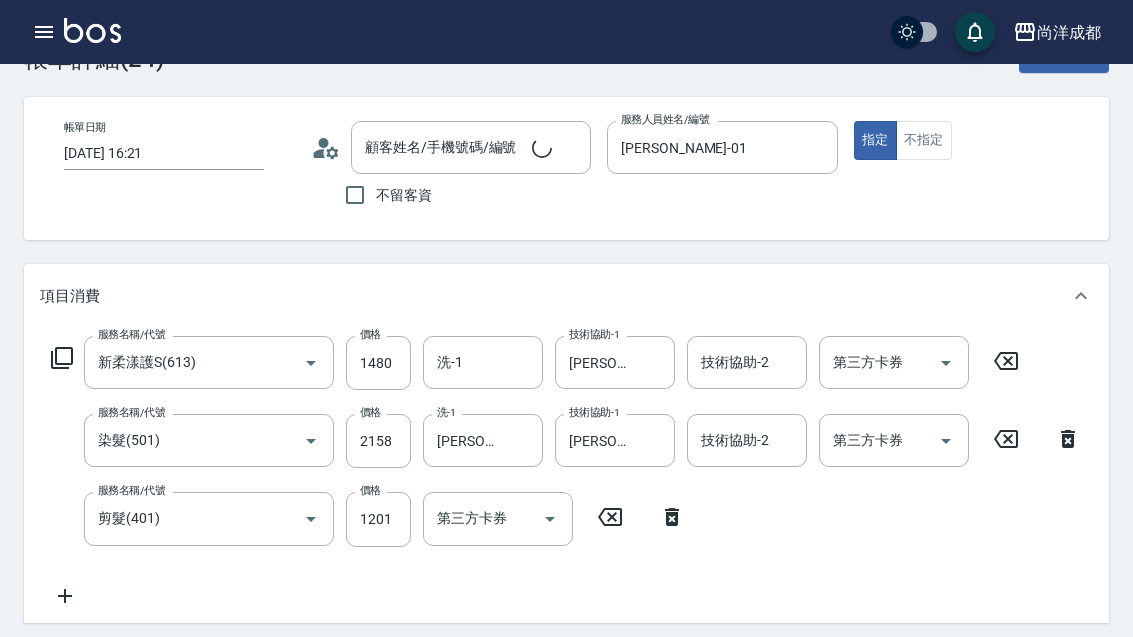 type on "Benny-01" 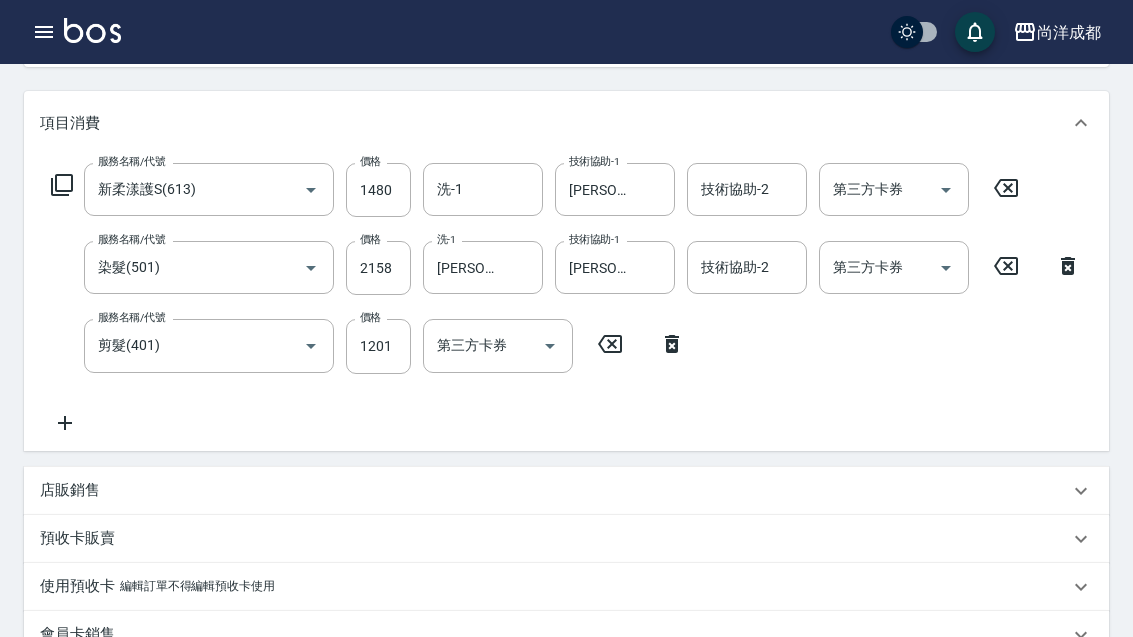 type on "許暉堃/0918737893/null" 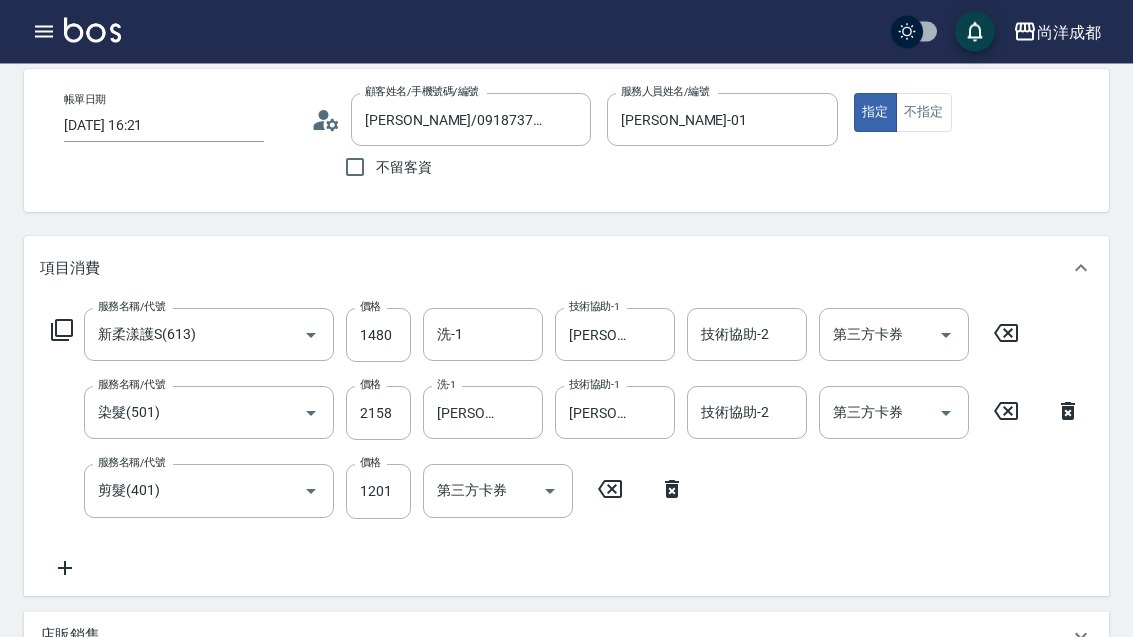 scroll, scrollTop: 0, scrollLeft: 0, axis: both 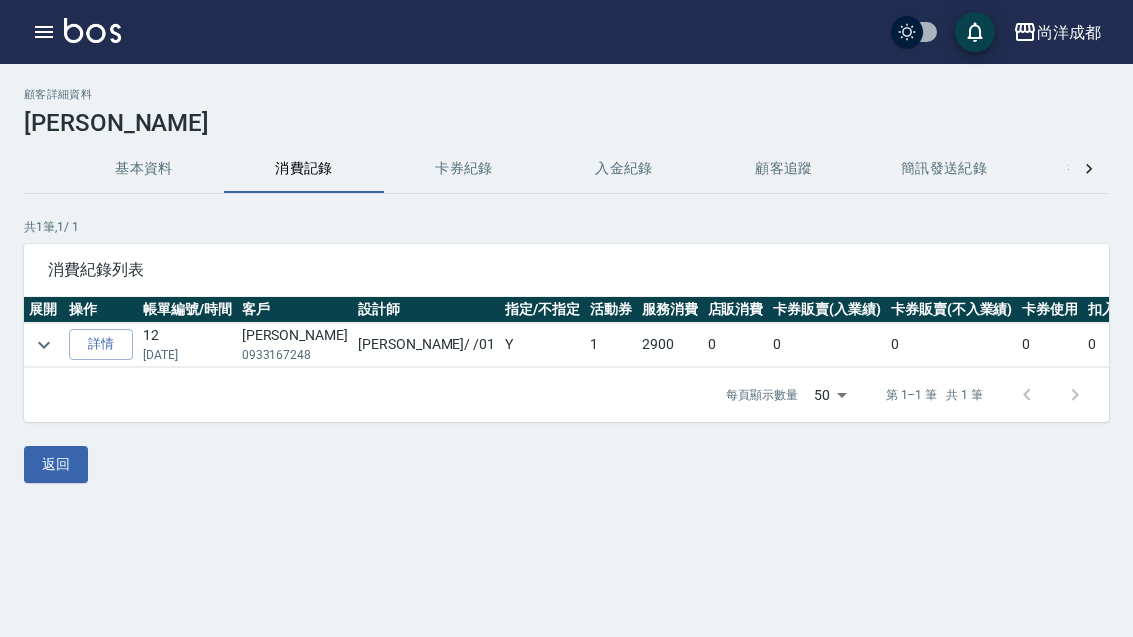 click on "每頁顯示數量" at bounding box center (762, 395) 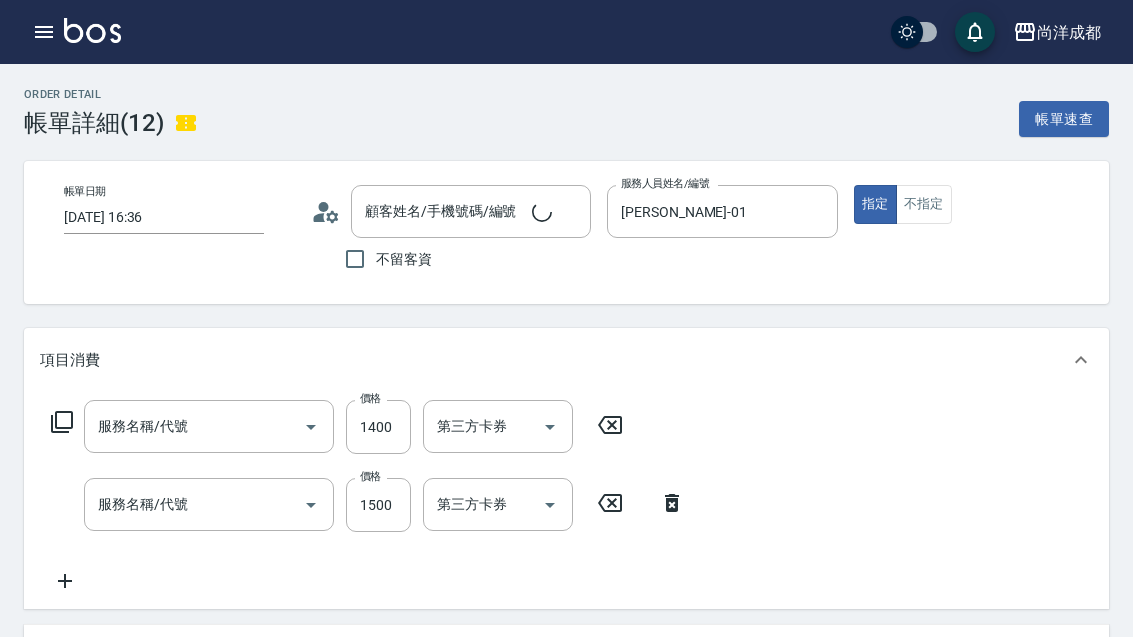 type on "2025/01/26 16:36" 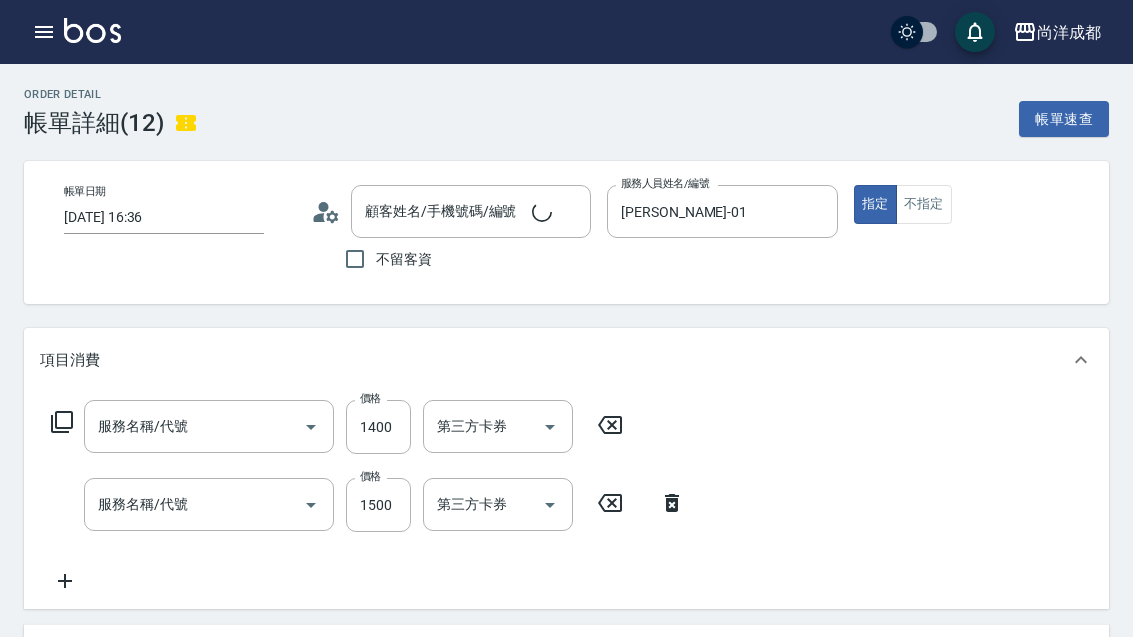 type on "黃予彤/0933167248/" 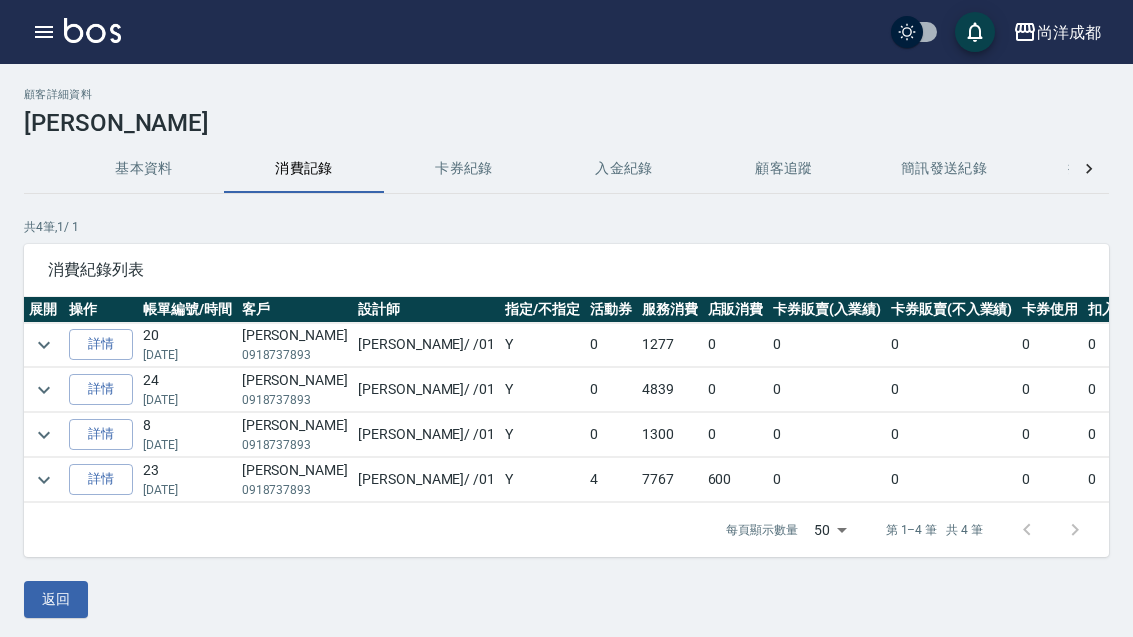 scroll, scrollTop: 0, scrollLeft: 0, axis: both 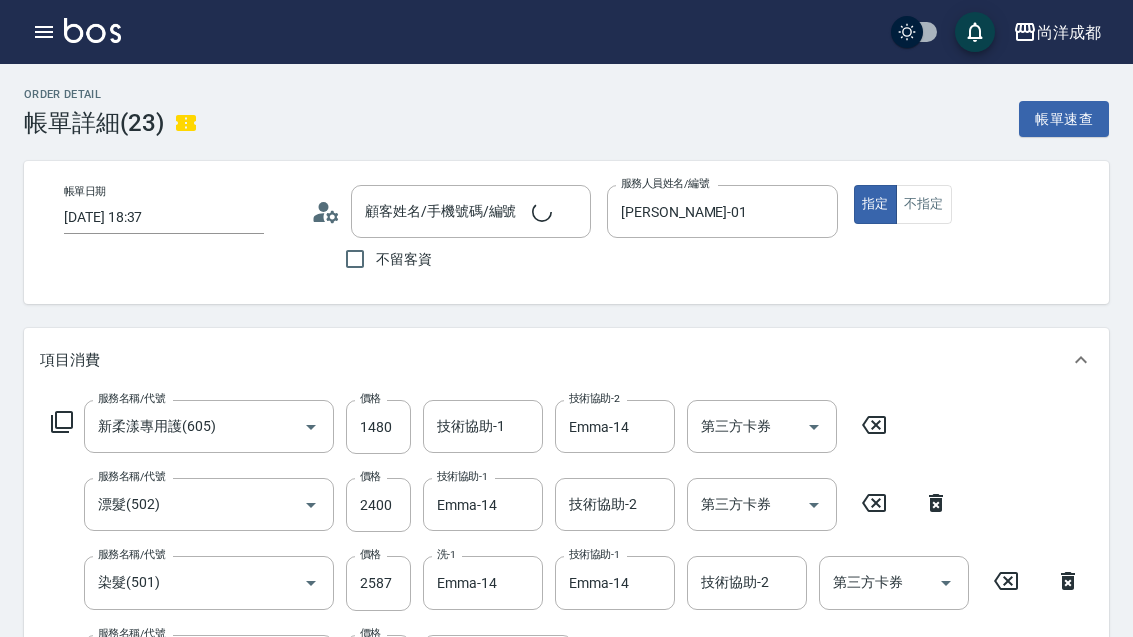 type on "2025/01/15 18:37" 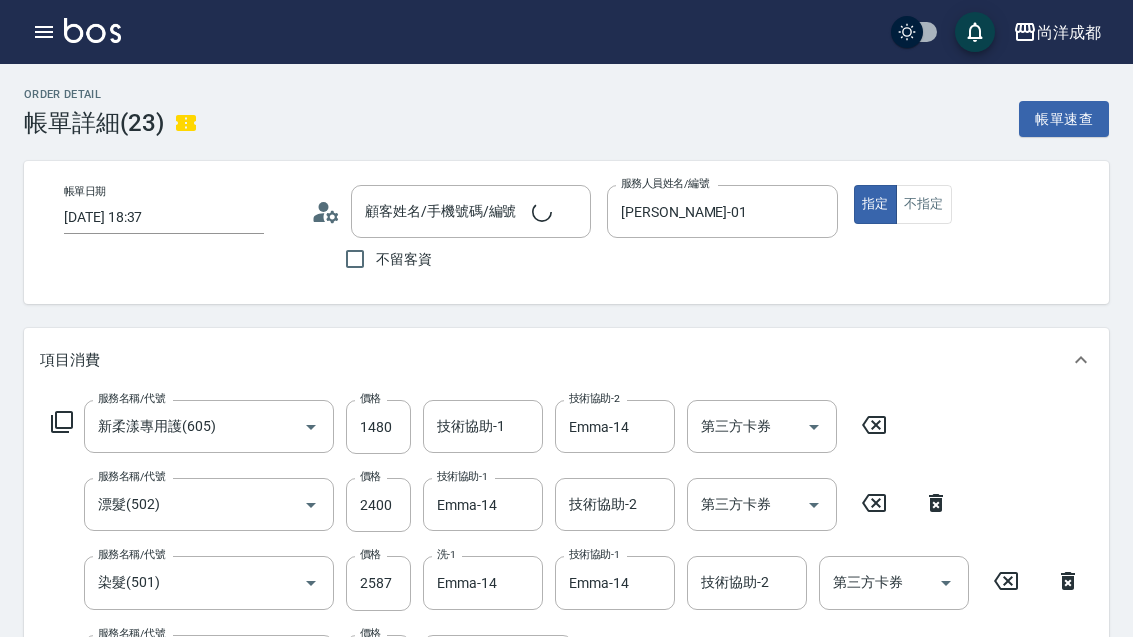 type on "[PERSON_NAME]-01" 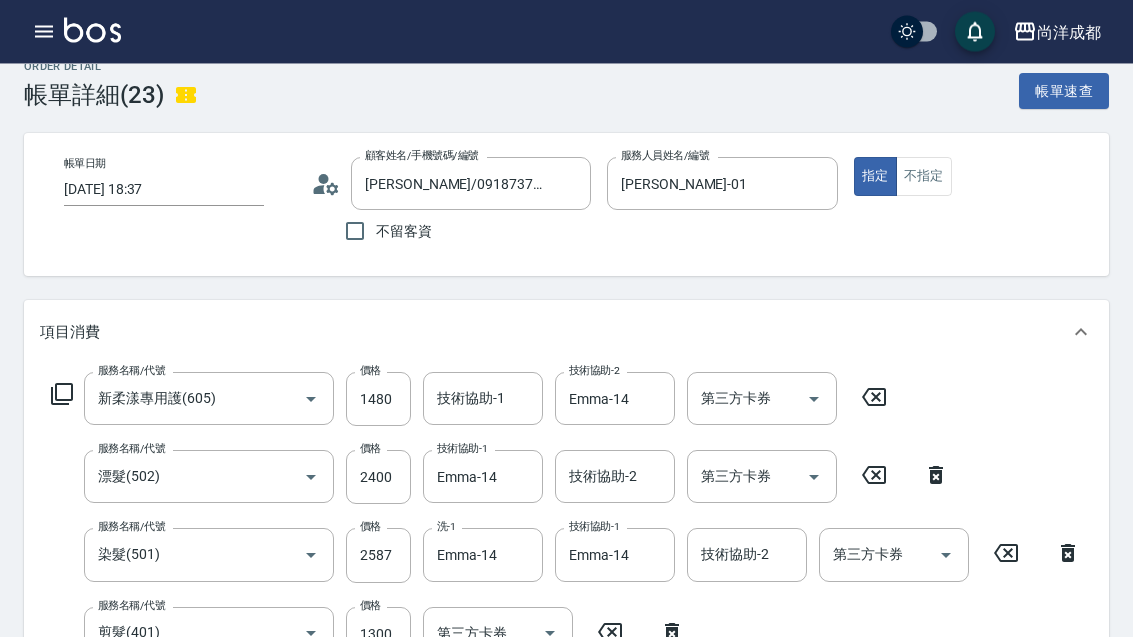 scroll, scrollTop: 23, scrollLeft: 0, axis: vertical 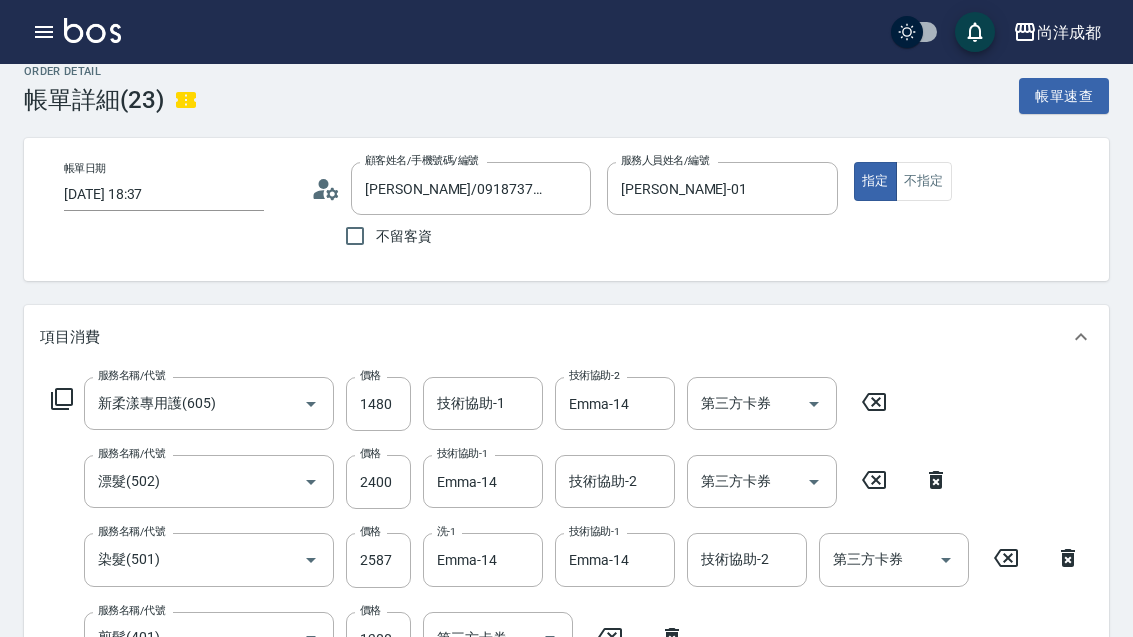 click at bounding box center [44, 32] 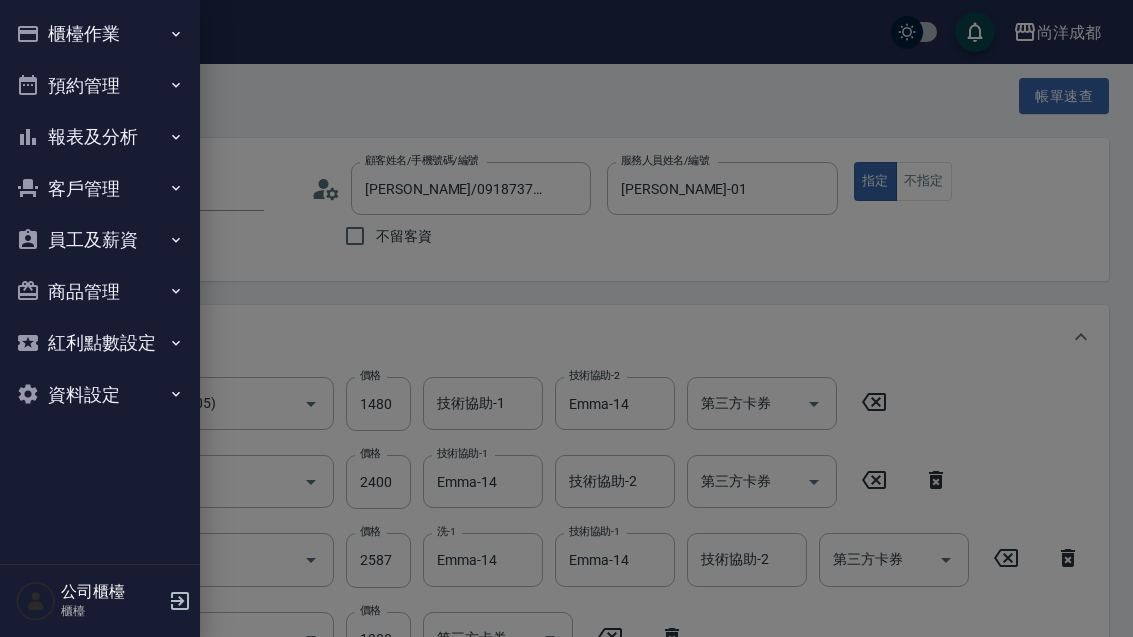 click at bounding box center [566, 318] 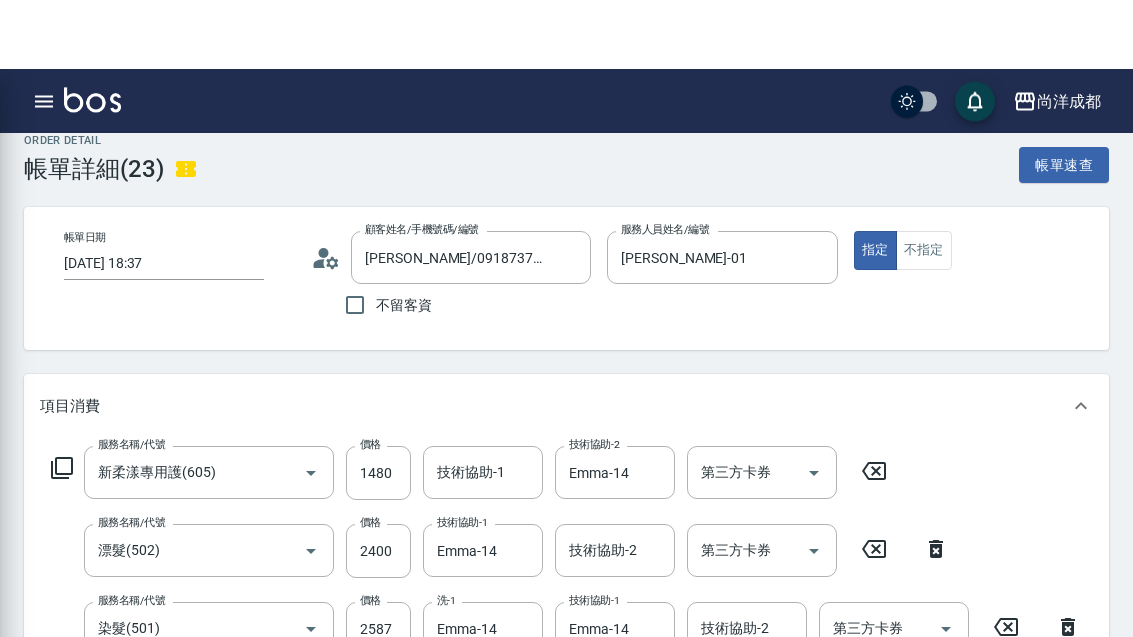 scroll, scrollTop: 0, scrollLeft: 0, axis: both 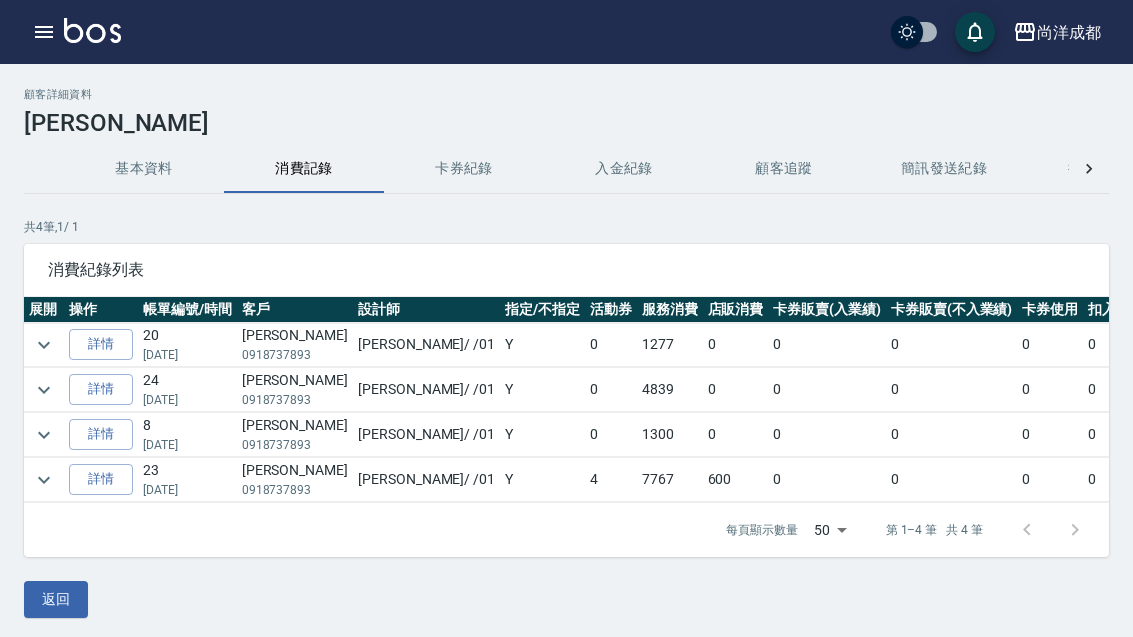 click on "詳情" at bounding box center (101, 389) 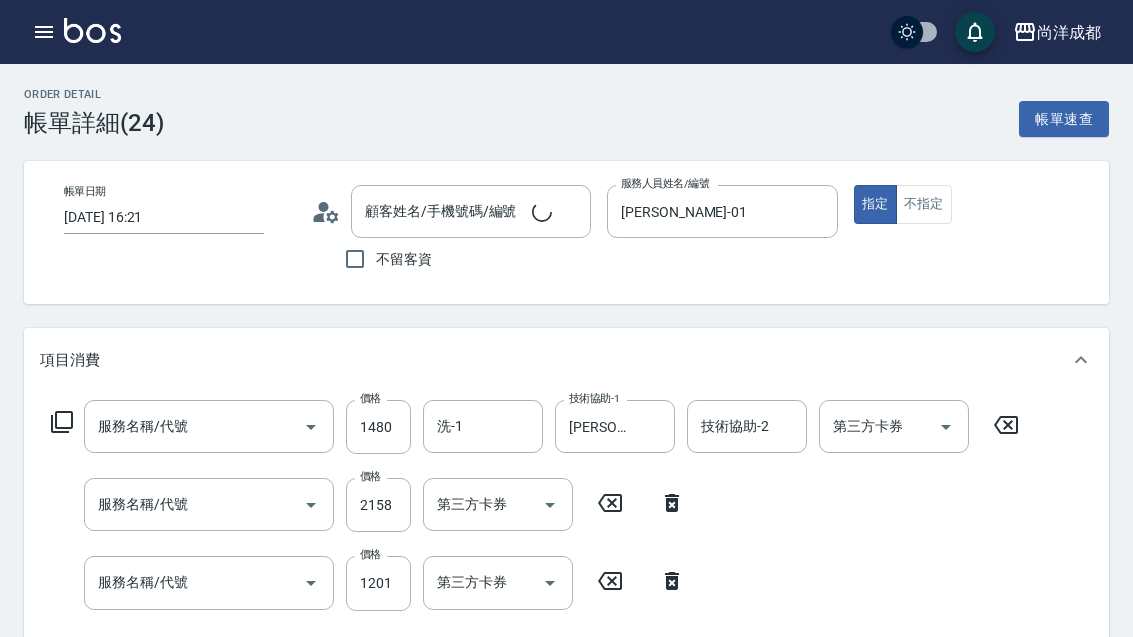 type on "2025/04/06 16:21" 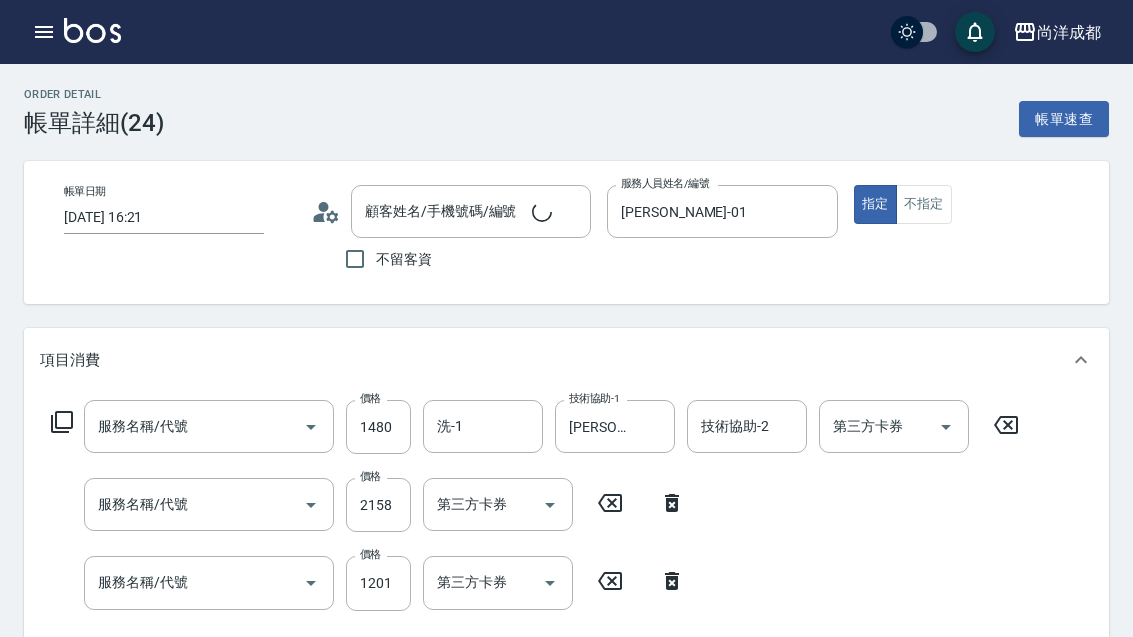 type on "許暉堃/0918737893/null" 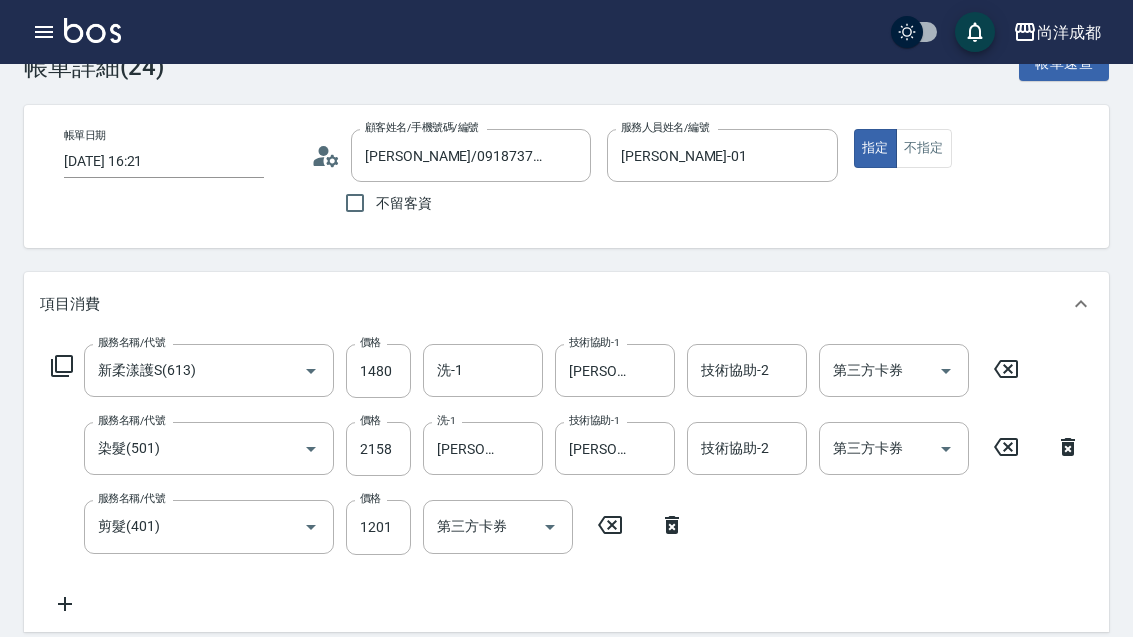 scroll, scrollTop: 0, scrollLeft: 0, axis: both 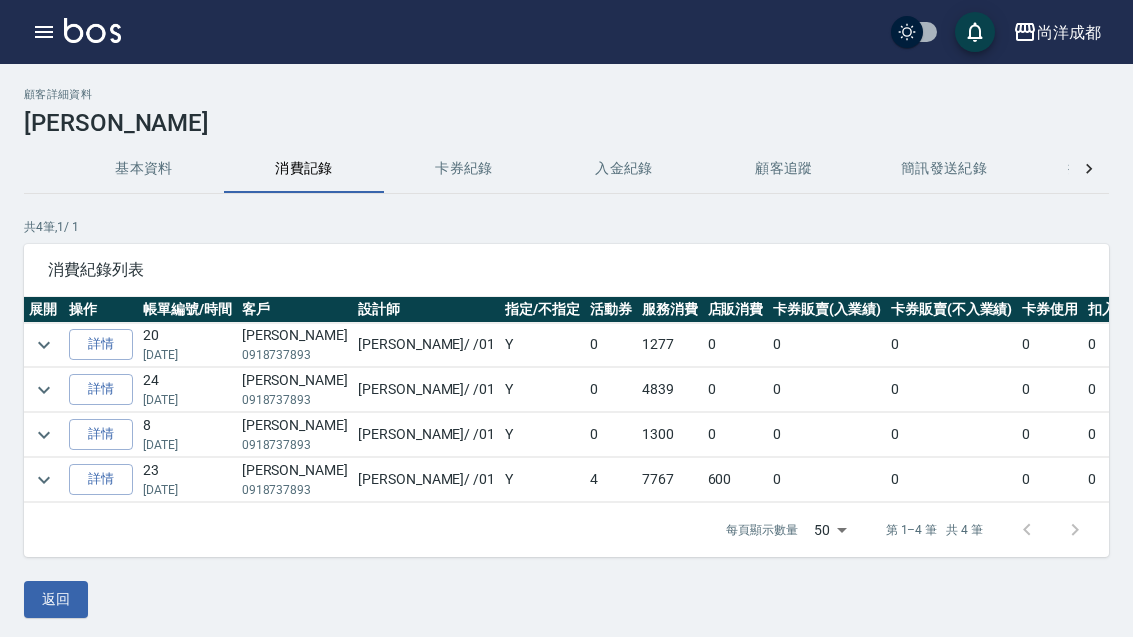 click on "詳情" at bounding box center (101, 479) 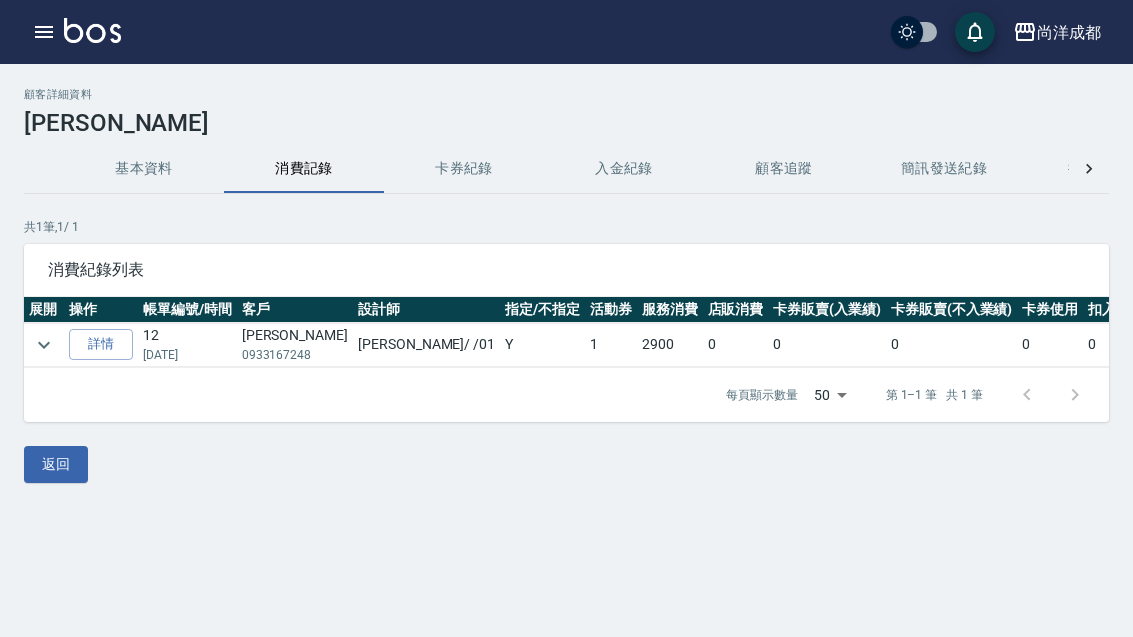 scroll, scrollTop: 0, scrollLeft: 0, axis: both 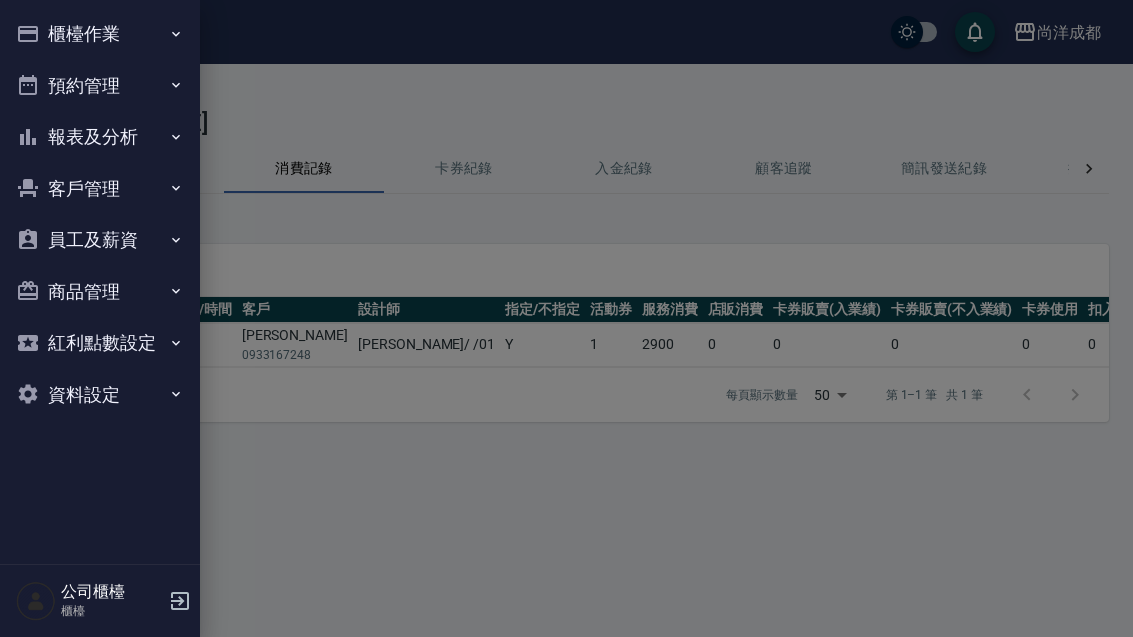 click on "預約管理" at bounding box center (100, 86) 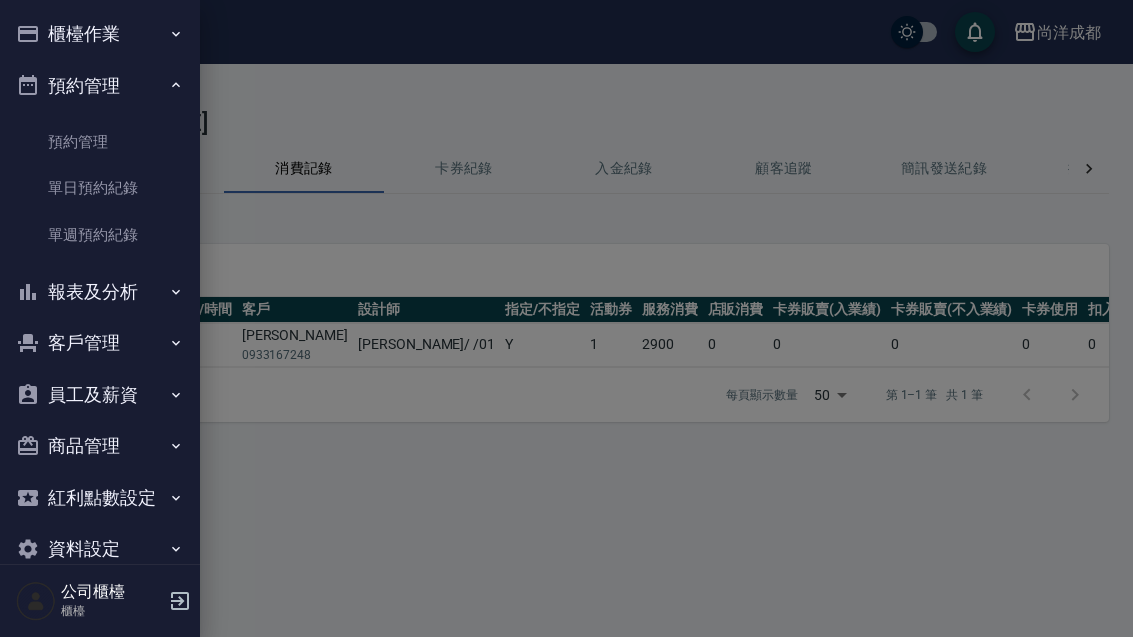 click on "單日預約紀錄" at bounding box center (100, 188) 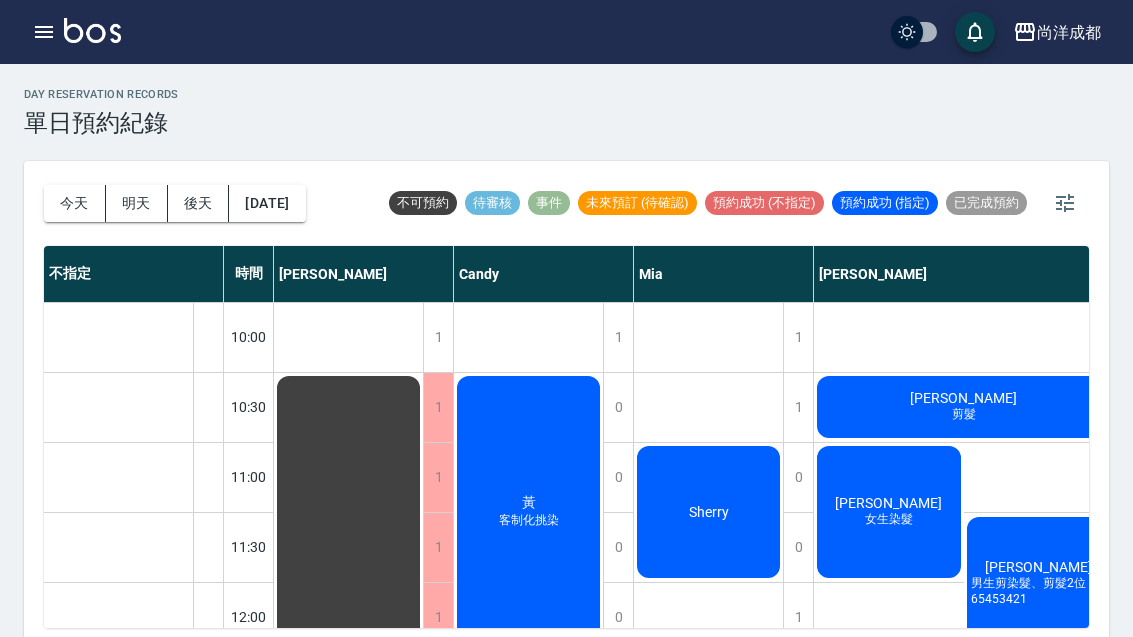 click 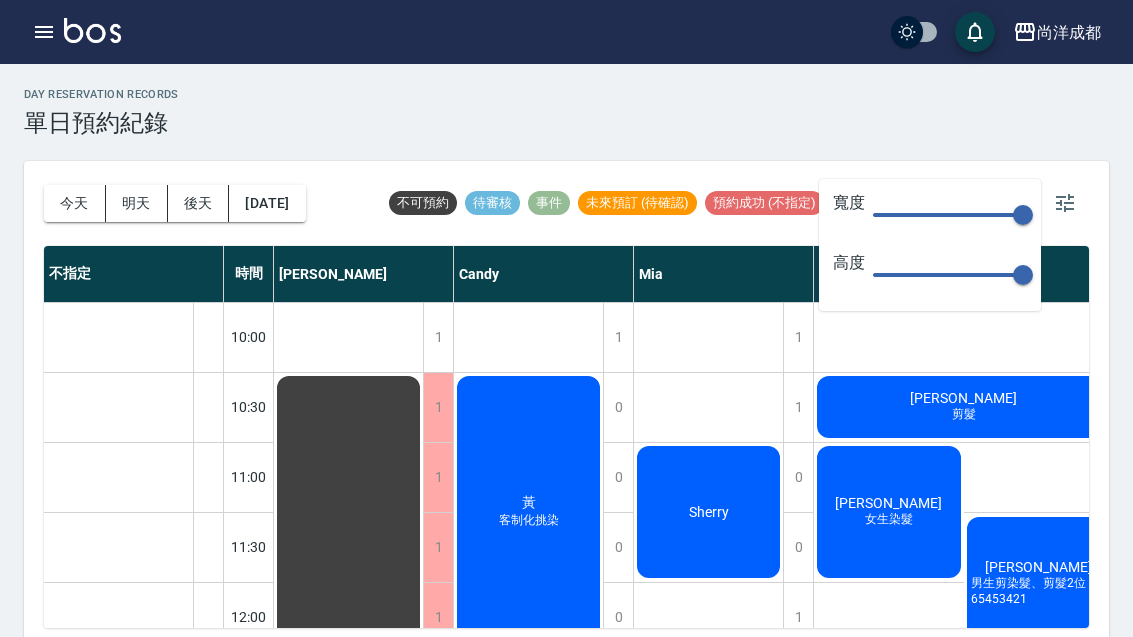 type on "122" 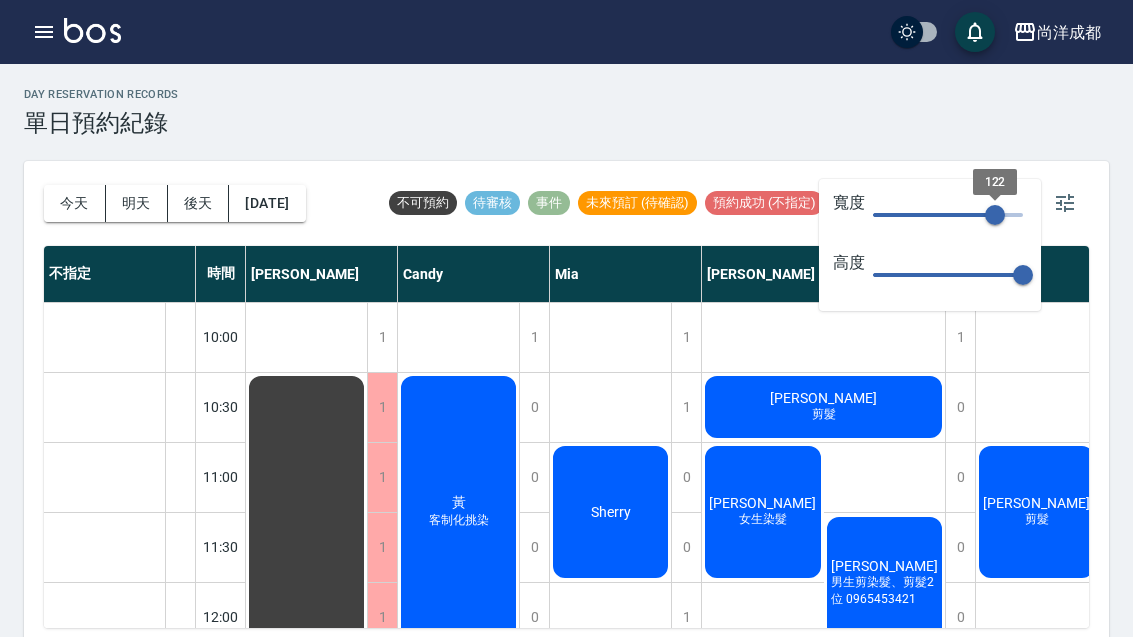 type on "58" 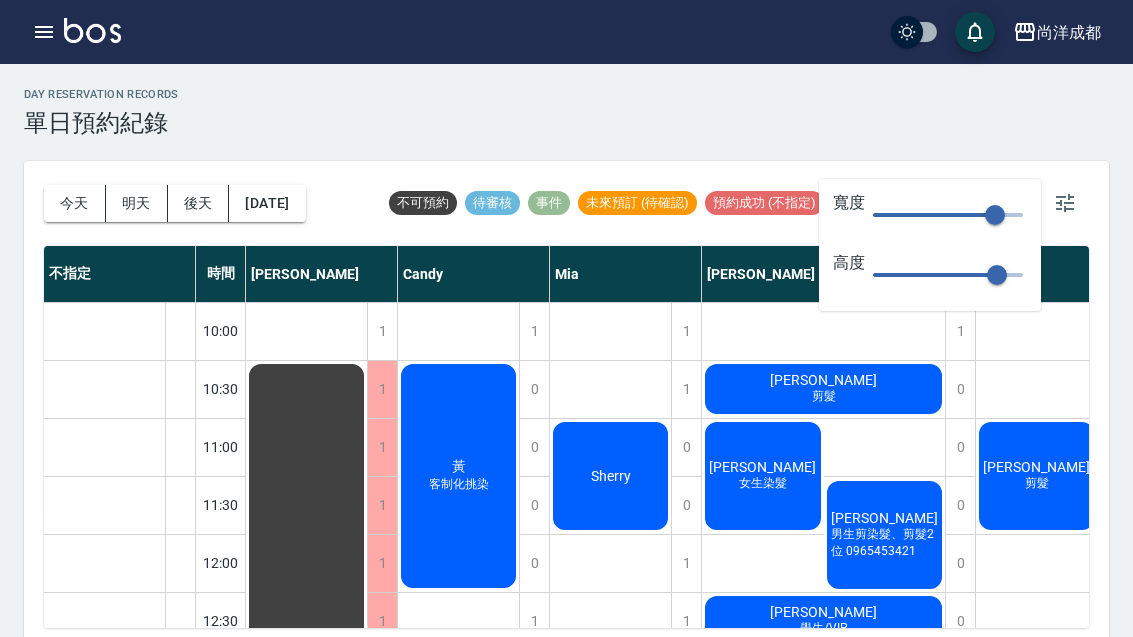 click on "day Reservation records 單日預約紀錄 今天 明天 後天 2025/07/13 不可預約 待審核 事件 未來預訂 (待確認) 預約成功 (不指定) 預約成功 (指定) 已完成預約 不指定 時間 Lance Candy Mia Benny Lorance 陳小姐 染 吳 剪髮 10:00 10:30 11:00 11:30 12:00 12:30 13:00 13:30 14:00 14:30 15:00 15:30 16:00 16:30 17:00 17:30 18:00 18:30 19:00 19:30 20:00 1 1 1 1 1 1 1 1 1 1 1 1 1 1 1 1 1 1 1 1 1 排休 1 0 0 0 0 1 0 0 0 0 1 1 1 1 1 1 1 1 1 1 1 黃 客制化挑染 林惠予 客制化挑染 1 1 0 0 1 1 1 1 1 1 1 1 1 1 1 1 1 1 1 1 1 Sherry 1 0 0 0 0 0 1 1 1 0 1 1 1 0 1 1 1 1 1 1 1 饒光中 剪髮 黃予彤 女生染髮 許暉堃 男生剪染髮、剪髮2位
0965453421 黃彪鈺 學生/VIP 不約 林una 剪髮、魔梗二段式深層護髮 黃瓊瑩 剪髮 1 1 0 0 1 1 1 1 0 0 0 0 1 1 1 1 1 1 1 1 1 侯健恩 剪髮 陳建中 剪髮VIP 張麗娜 剪髮VIP" at bounding box center (566, 356) 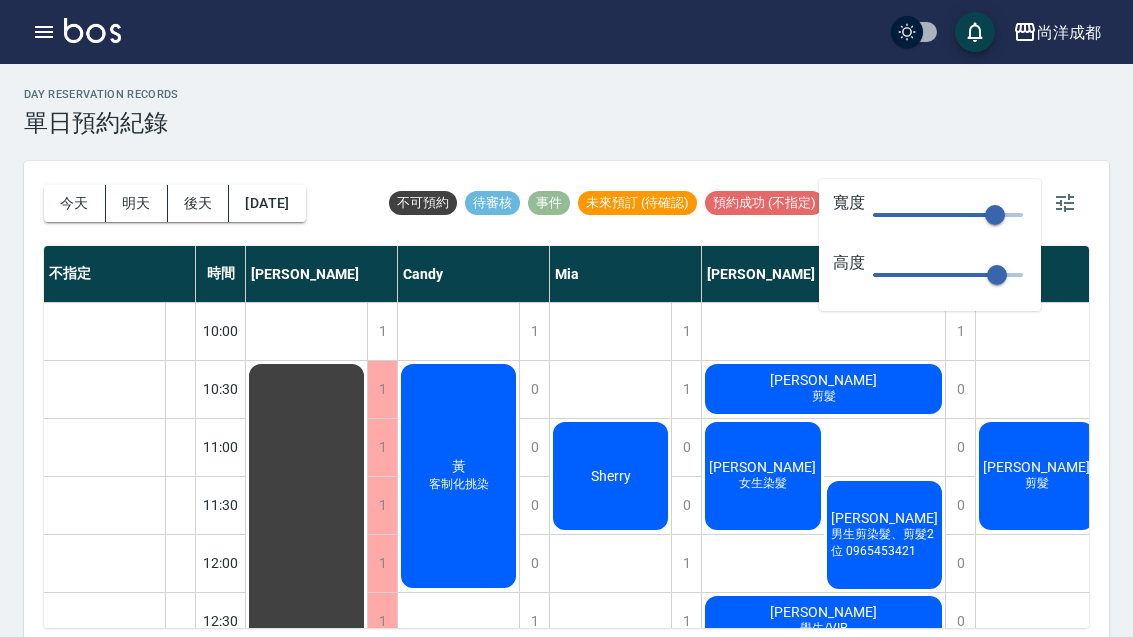 click on "今天" at bounding box center (75, 203) 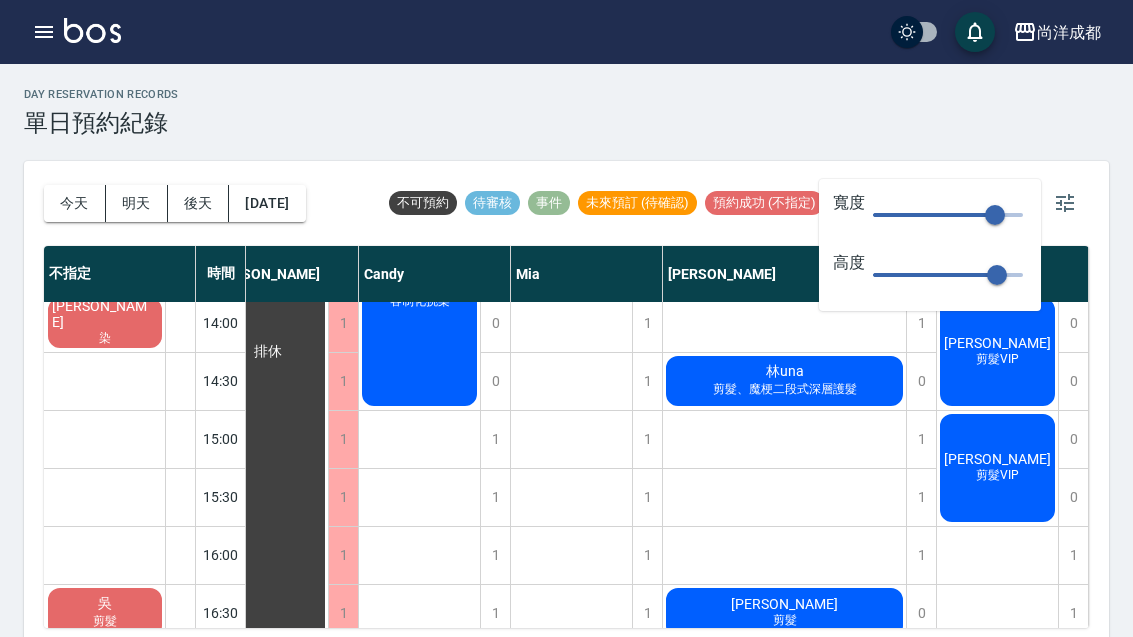 scroll, scrollTop: 474, scrollLeft: 39, axis: both 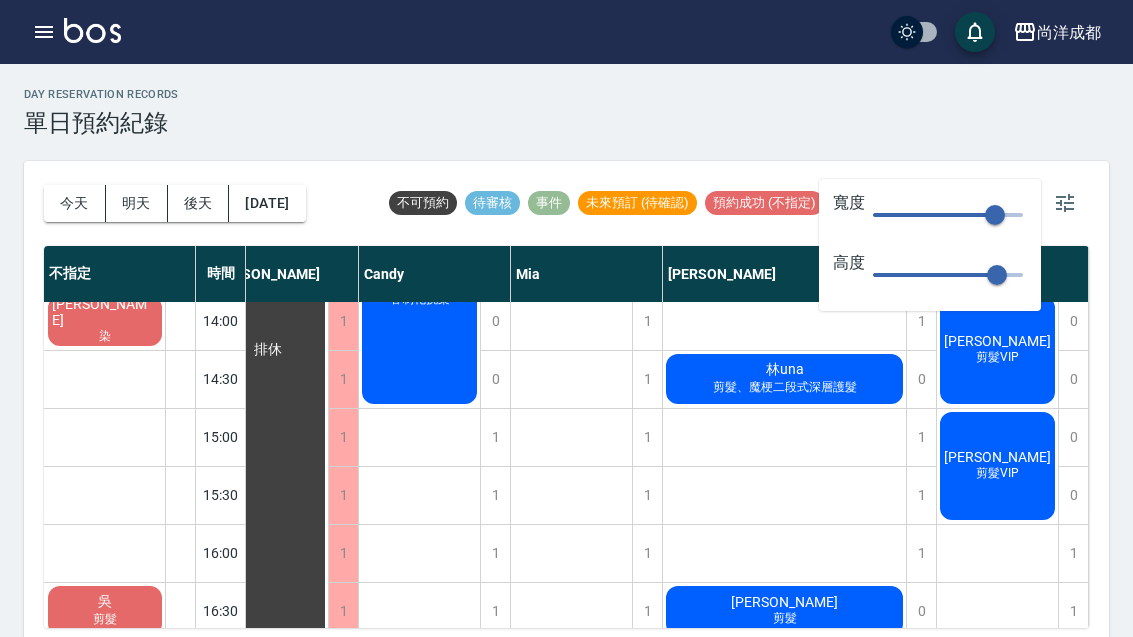 click on "day Reservation records 單日預約紀錄" at bounding box center (566, 112) 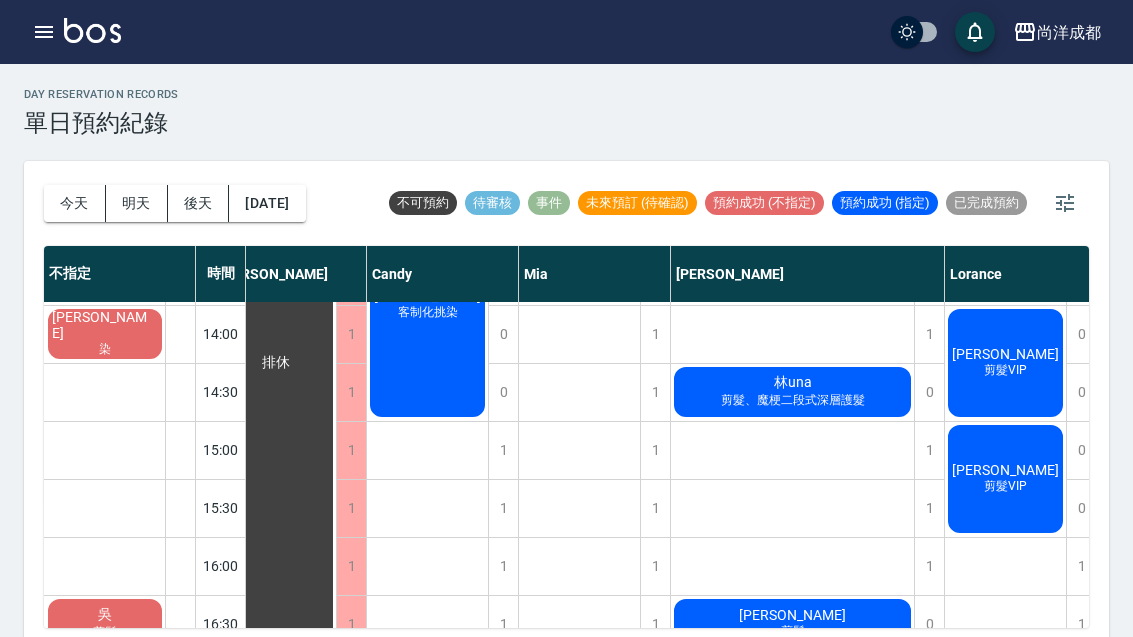 scroll, scrollTop: 463, scrollLeft: 31, axis: both 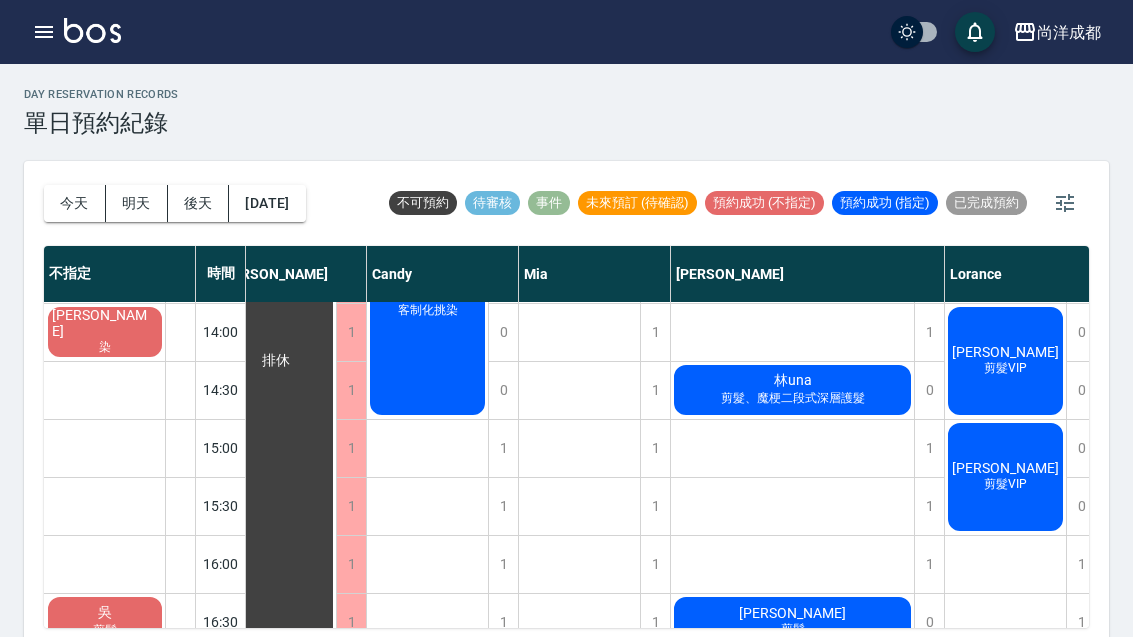 click at bounding box center (180, 448) 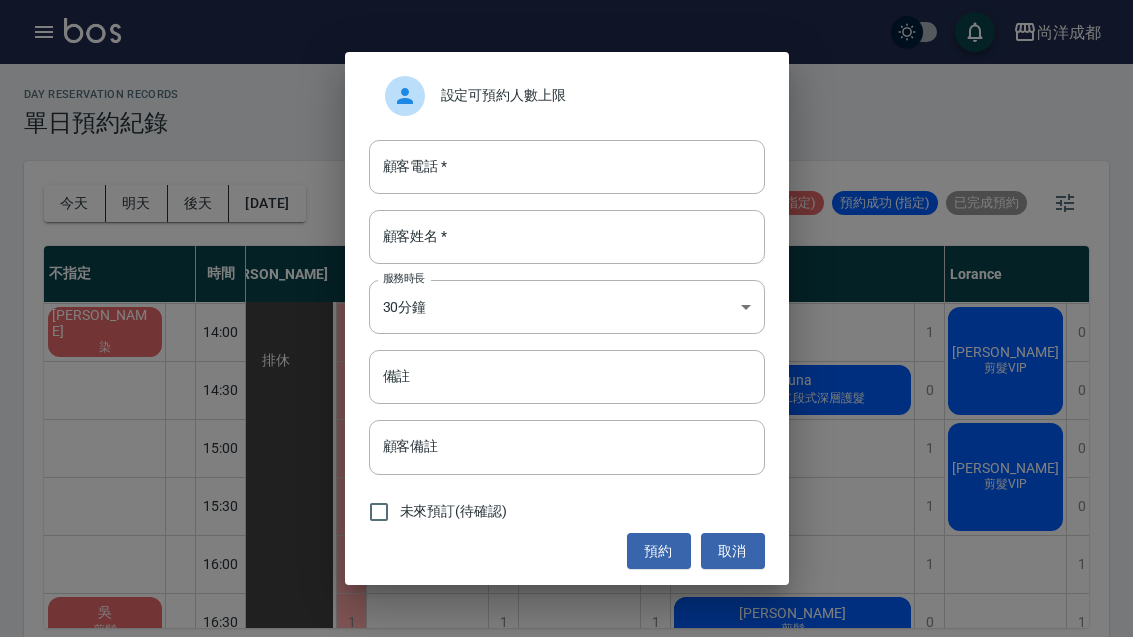 click on "顧客電話   *" at bounding box center [567, 167] 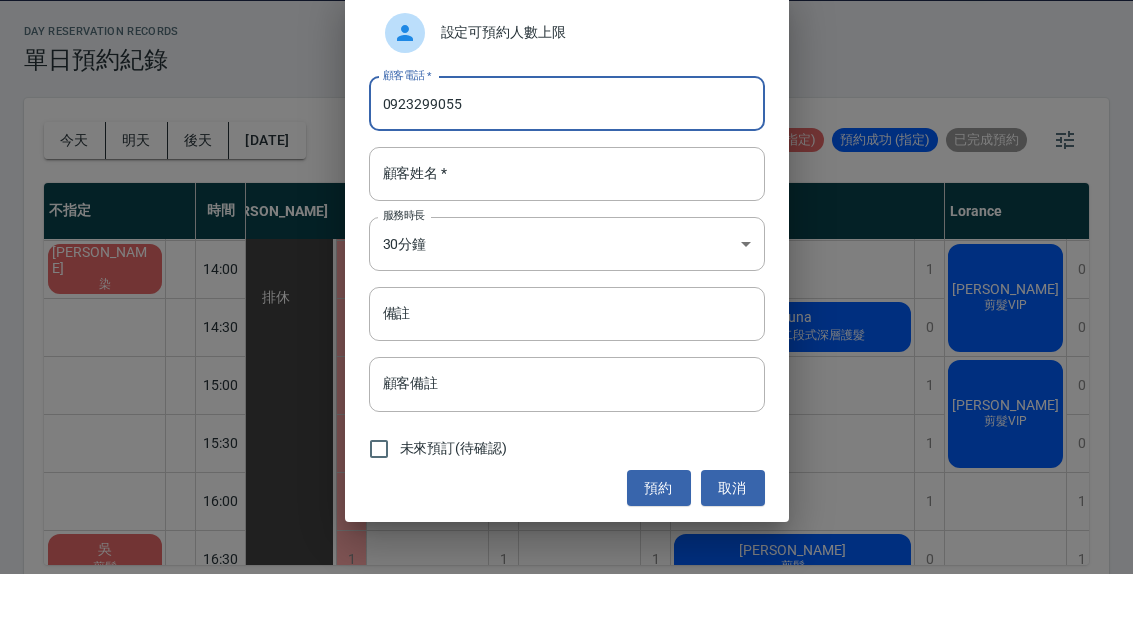 type on "0923299055" 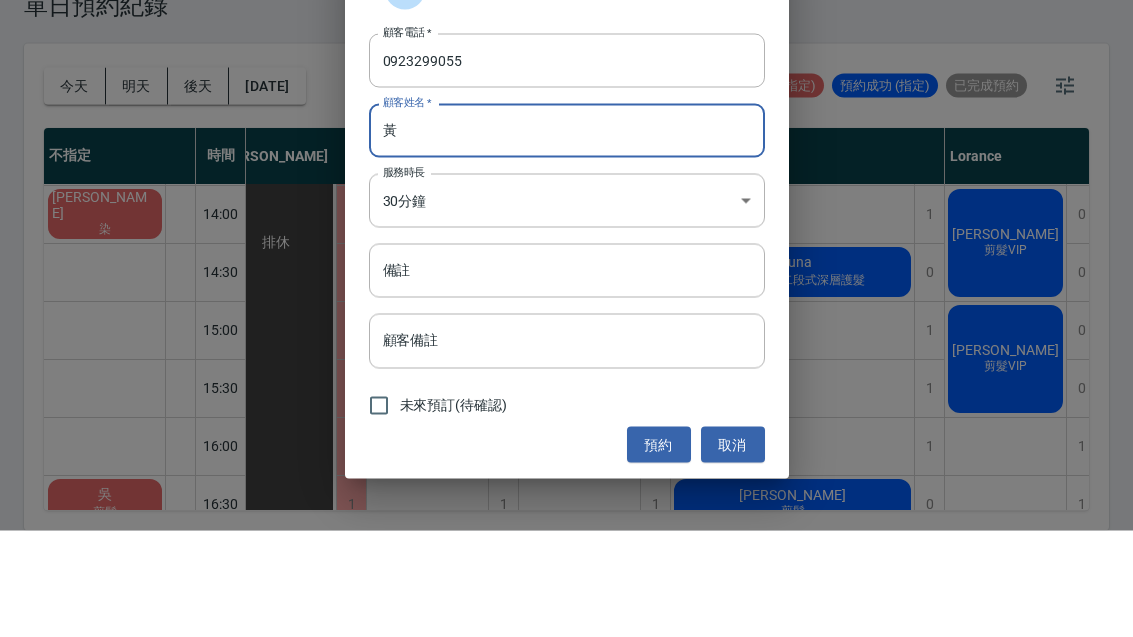 scroll, scrollTop: 27, scrollLeft: 0, axis: vertical 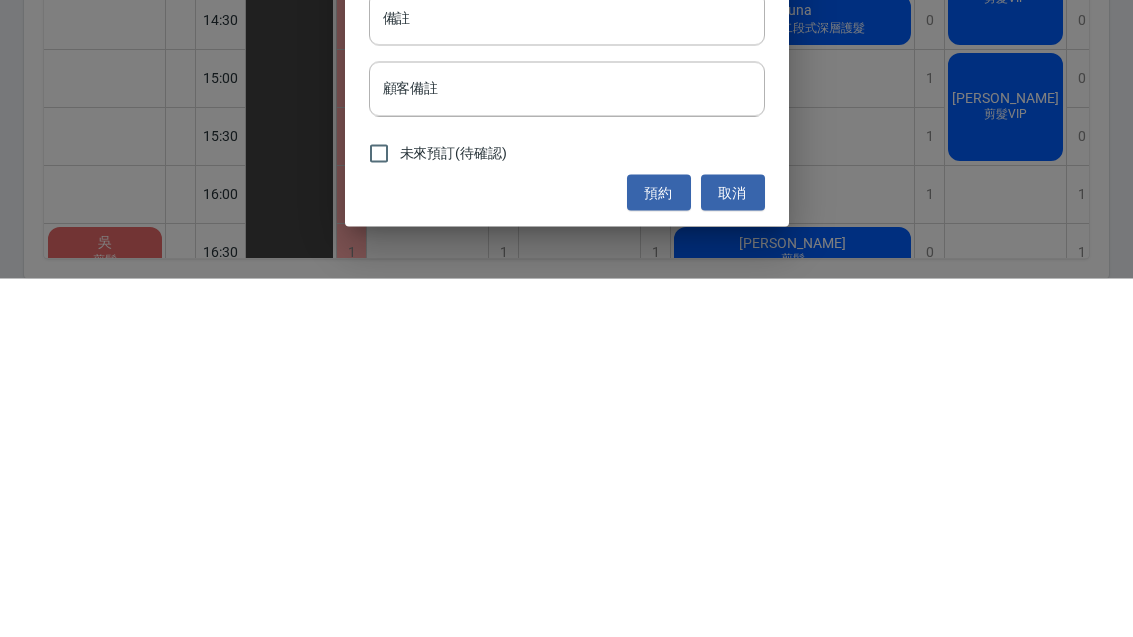 type on "黃" 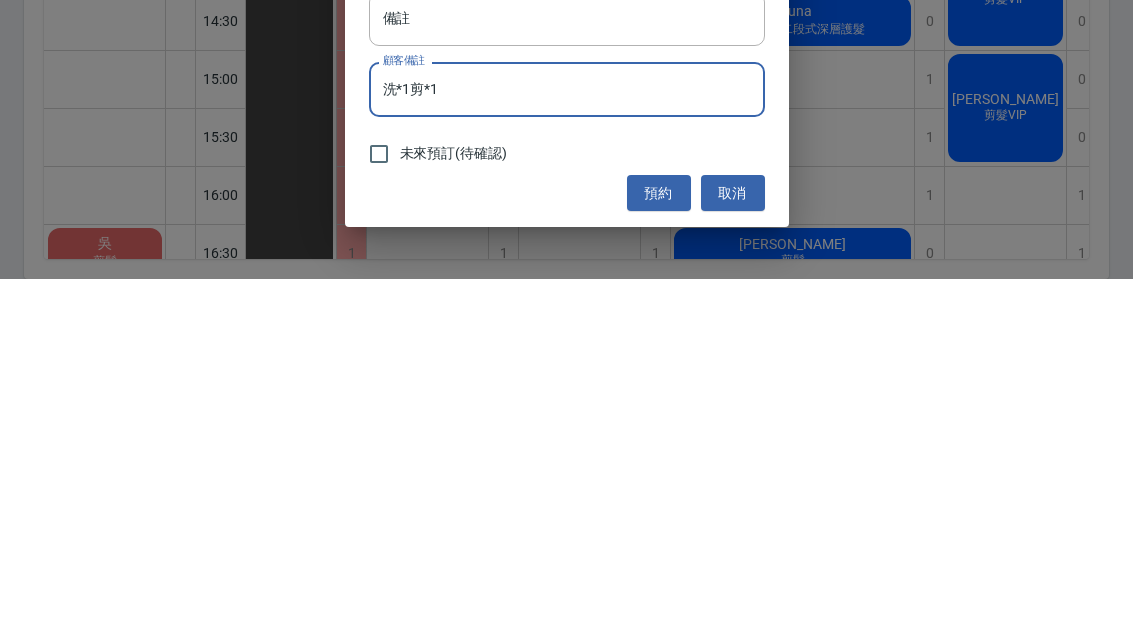 type on "洗*1剪*1" 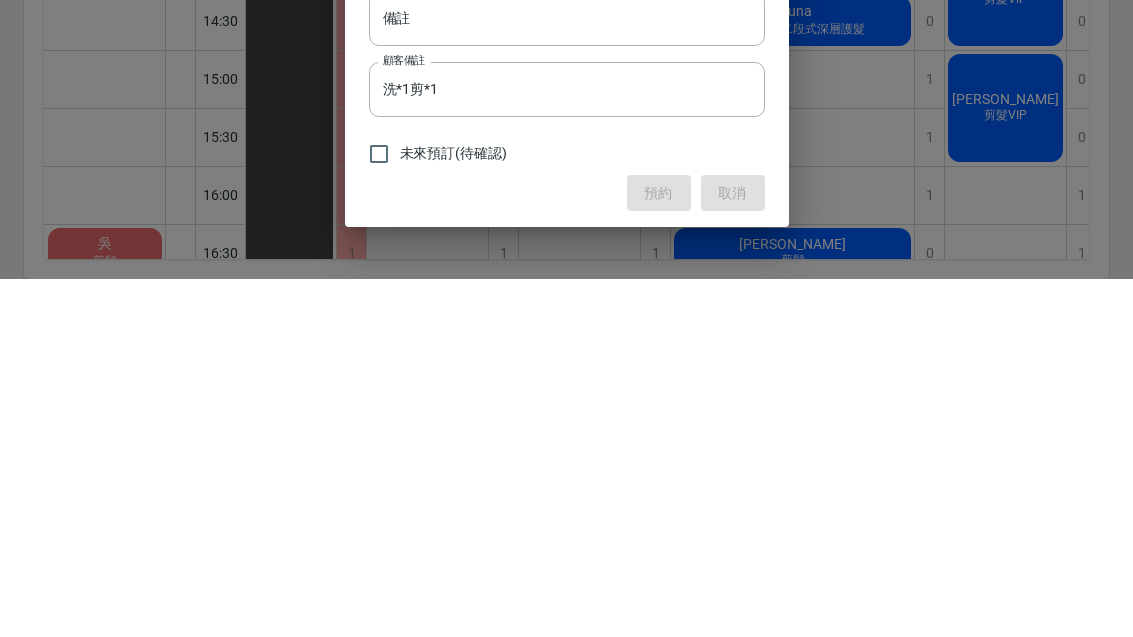 scroll, scrollTop: 69, scrollLeft: 0, axis: vertical 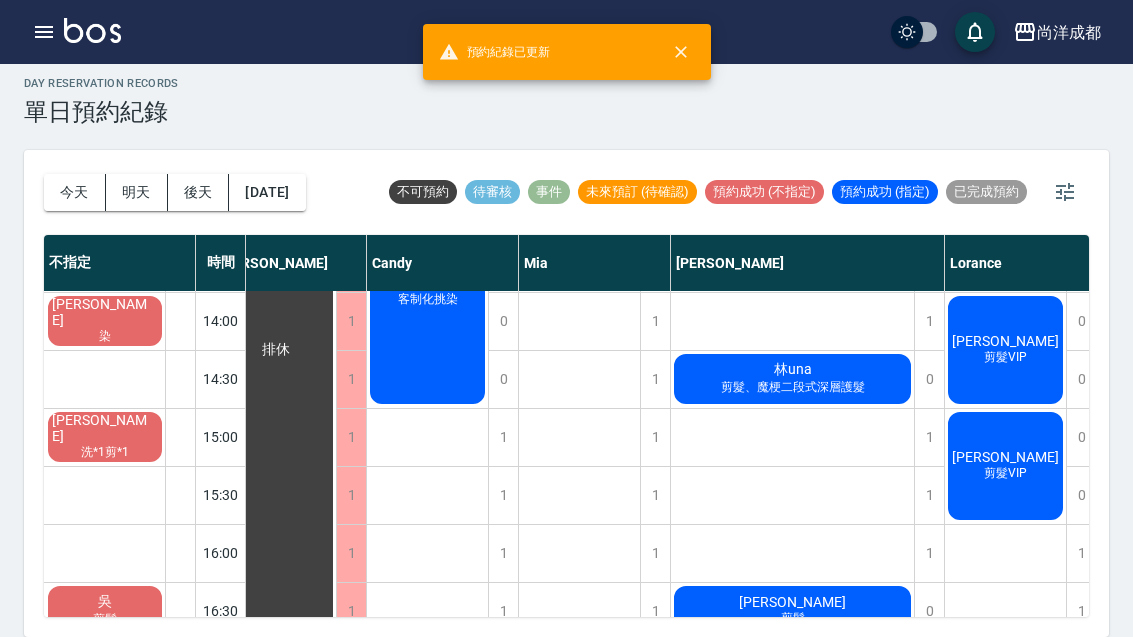 click on "黃靖強 洗*1剪*1" at bounding box center [105, 321] 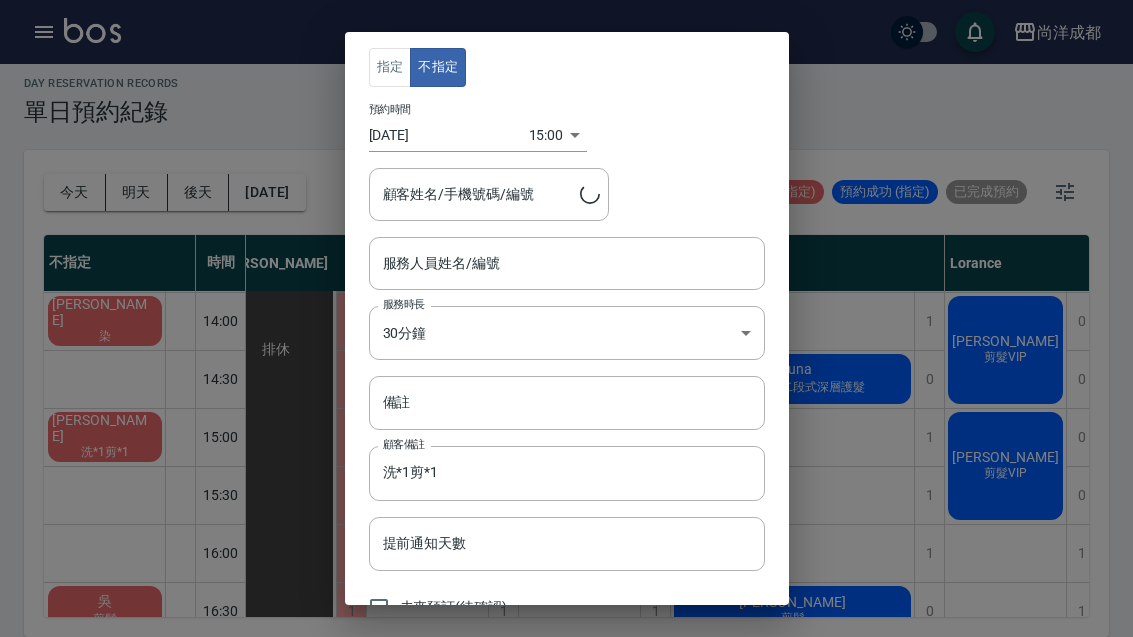 type on "[PERSON_NAME]/0923299055" 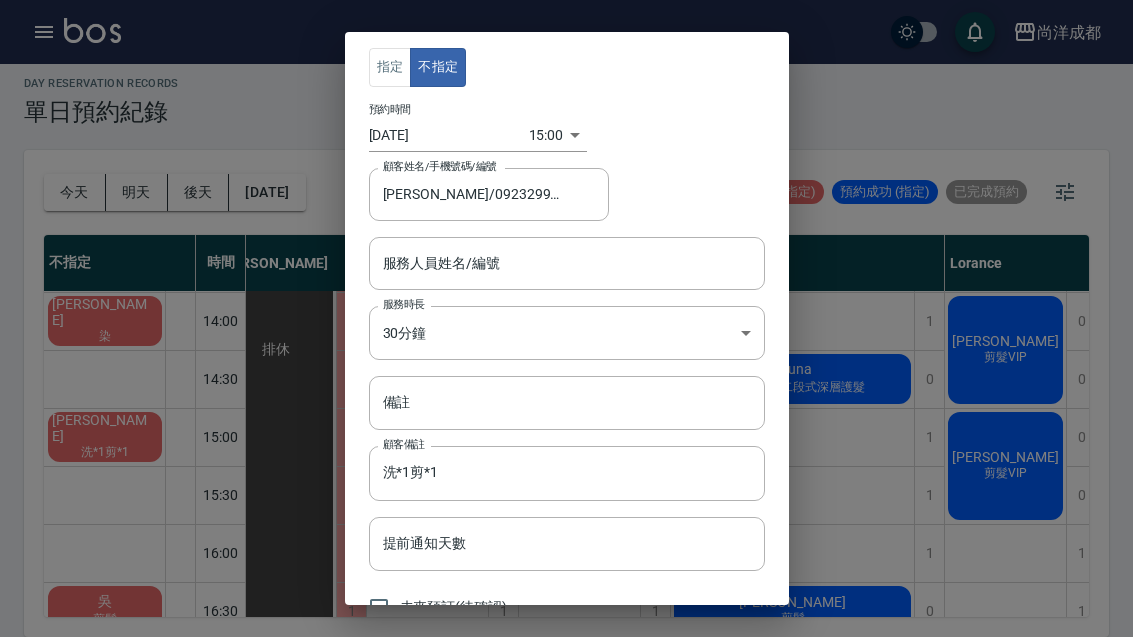 click on "指定 不指定 預約時間 2025/07/13 15:00 1752390000000 顧客姓名/手機號碼/編號 黃靖強/0923299055 顧客姓名/手機號碼/編號 服務人員姓名/編號 服務人員姓名/編號 服務時長 30分鐘 1 服務時長 備註 備註 顧客備註 洗*1剪*1 顧客備註 提前通知天數 提前通知天數 未來預訂(待確認) 儲存 關閉" at bounding box center [566, 318] 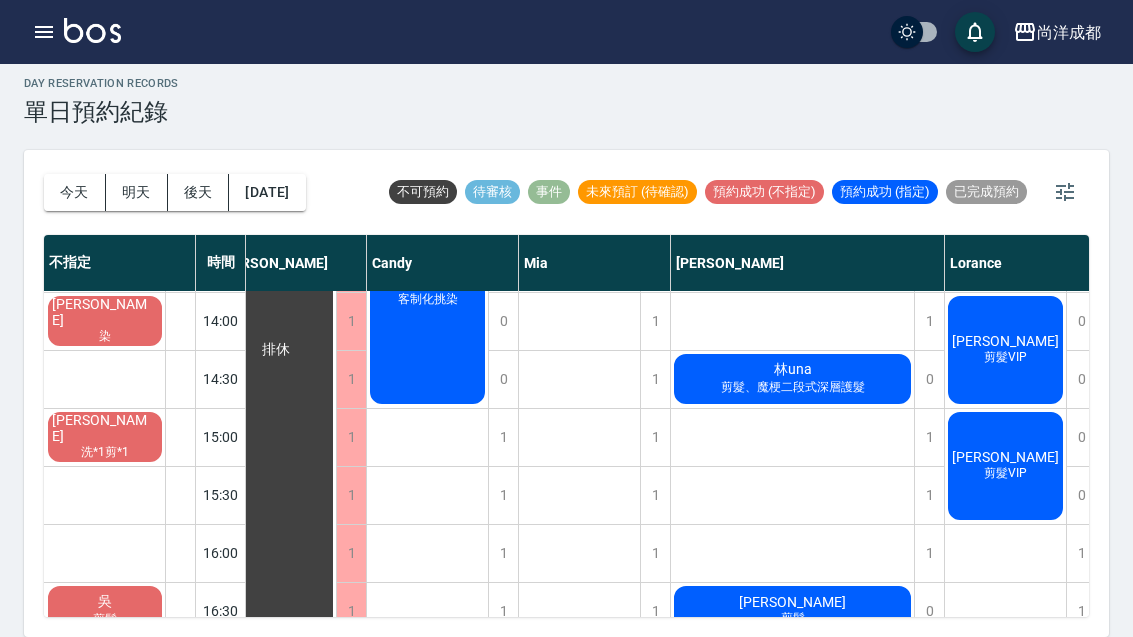 click on "15:30" at bounding box center [221, 495] 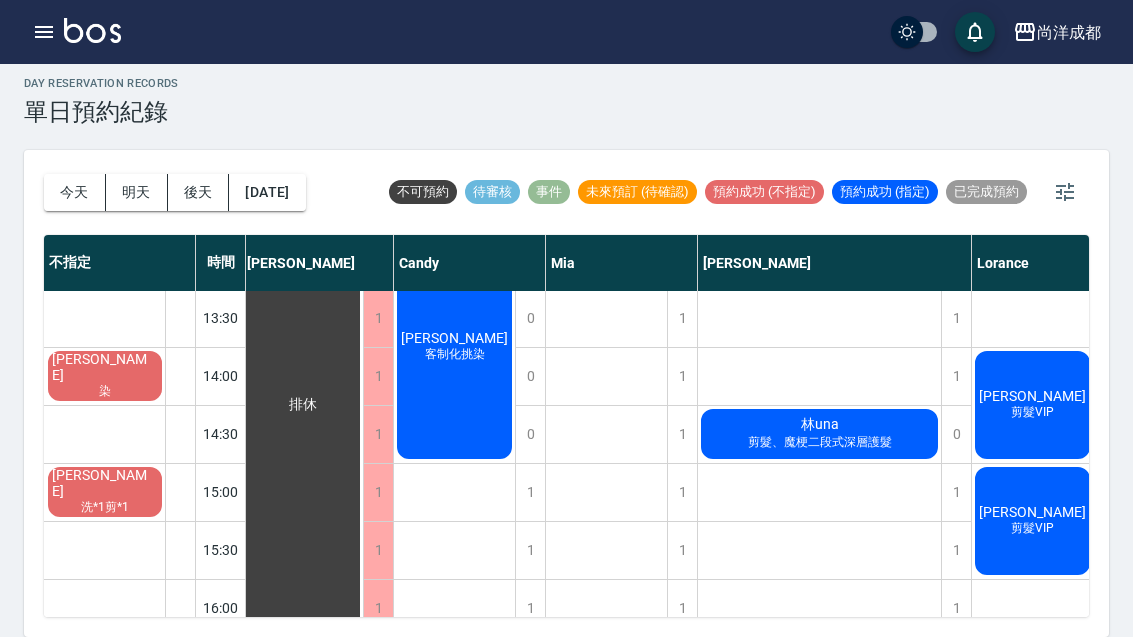 scroll, scrollTop: 399, scrollLeft: 3, axis: both 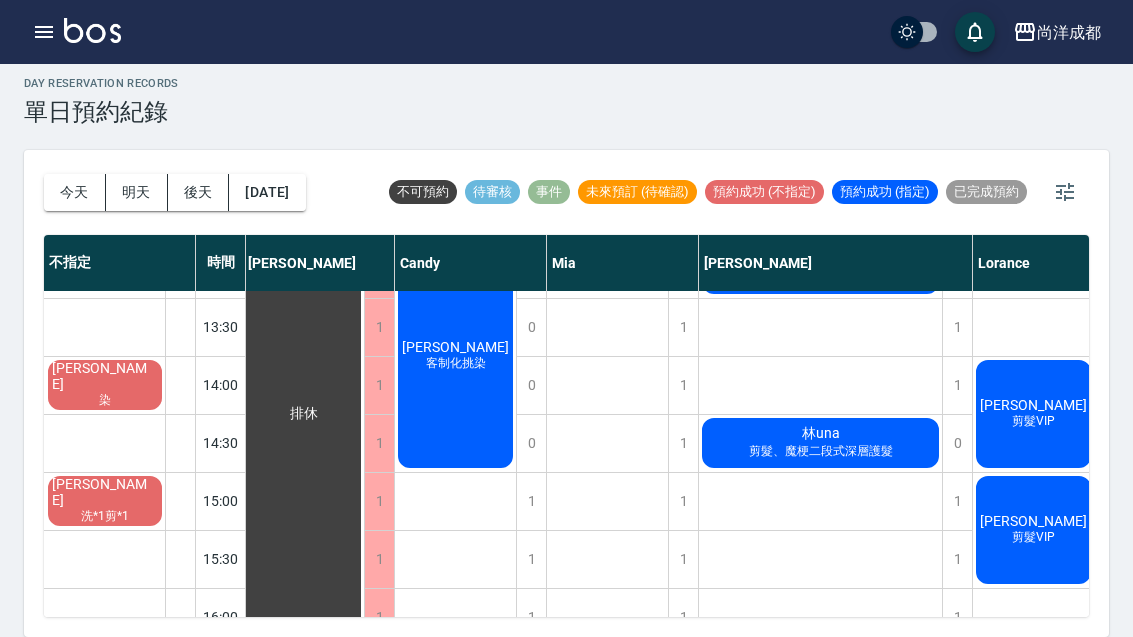 click on "染" at bounding box center (105, 400) 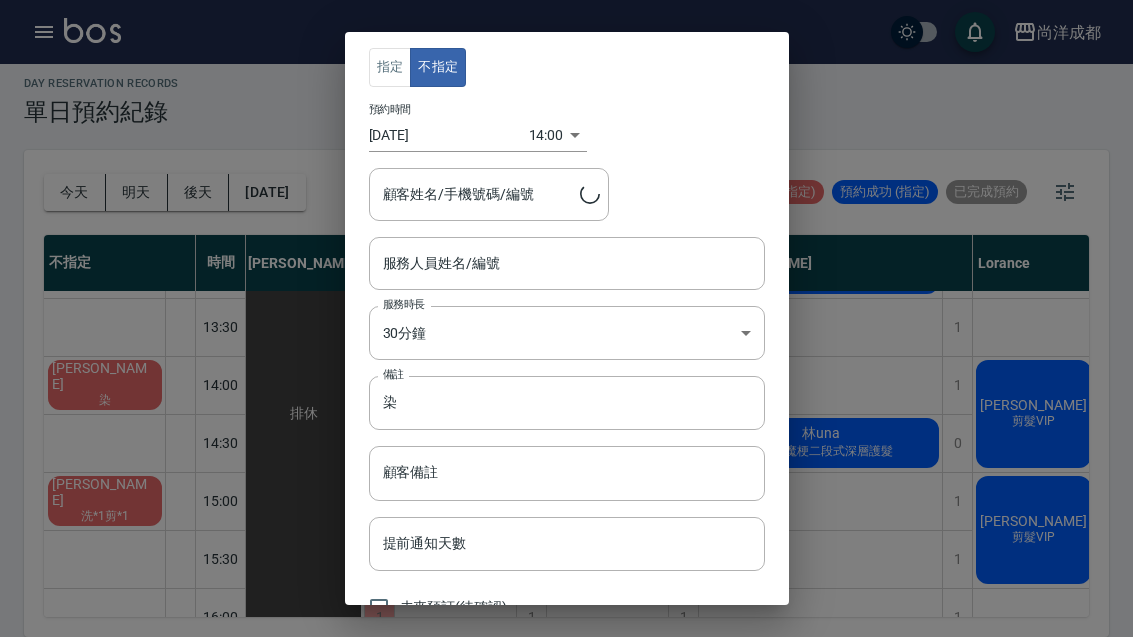 type on "陳小姐/0963782783" 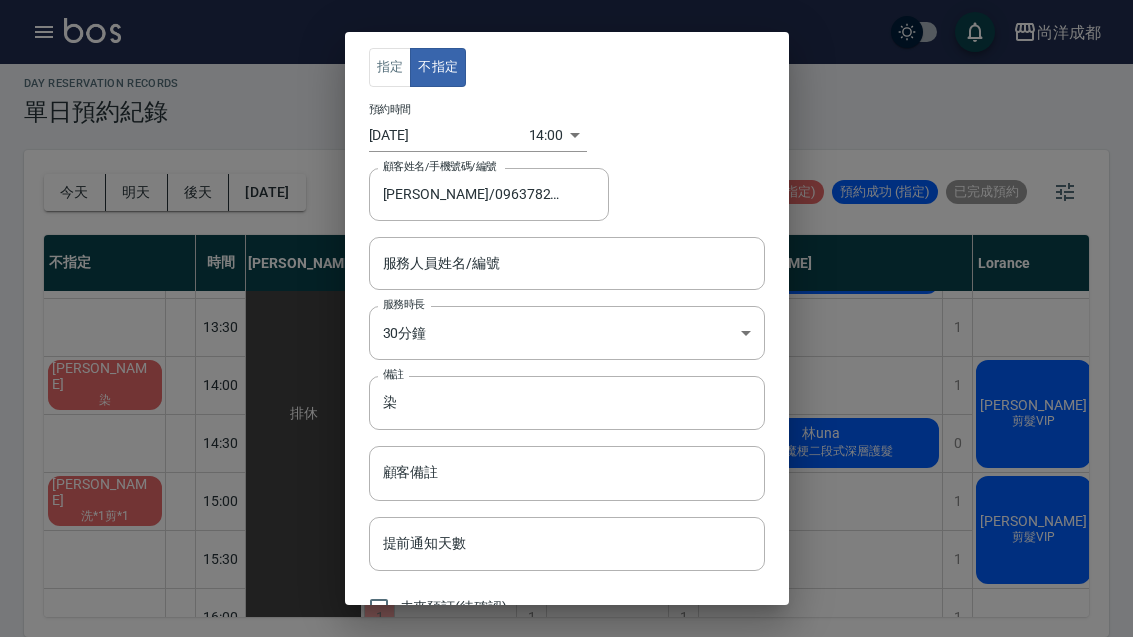 click on "指定 不指定 預約時間 2025/07/13 14:00 1752386400000 顧客姓名/手機號碼/編號 陳小姐/0963782783 顧客姓名/手機號碼/編號 服務人員姓名/編號 服務人員姓名/編號 服務時長 30分鐘 1 服務時長 備註 染 備註 顧客備註 顧客備註 提前通知天數 提前通知天數 未來預訂(待確認) 儲存 關閉" at bounding box center (566, 318) 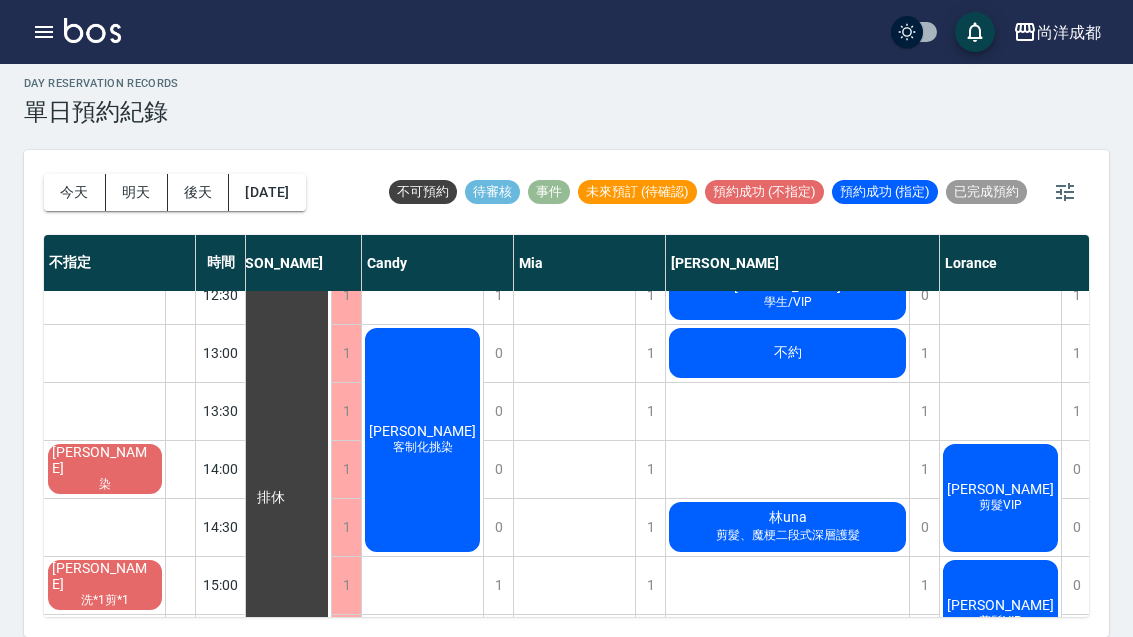 scroll, scrollTop: 312, scrollLeft: 35, axis: both 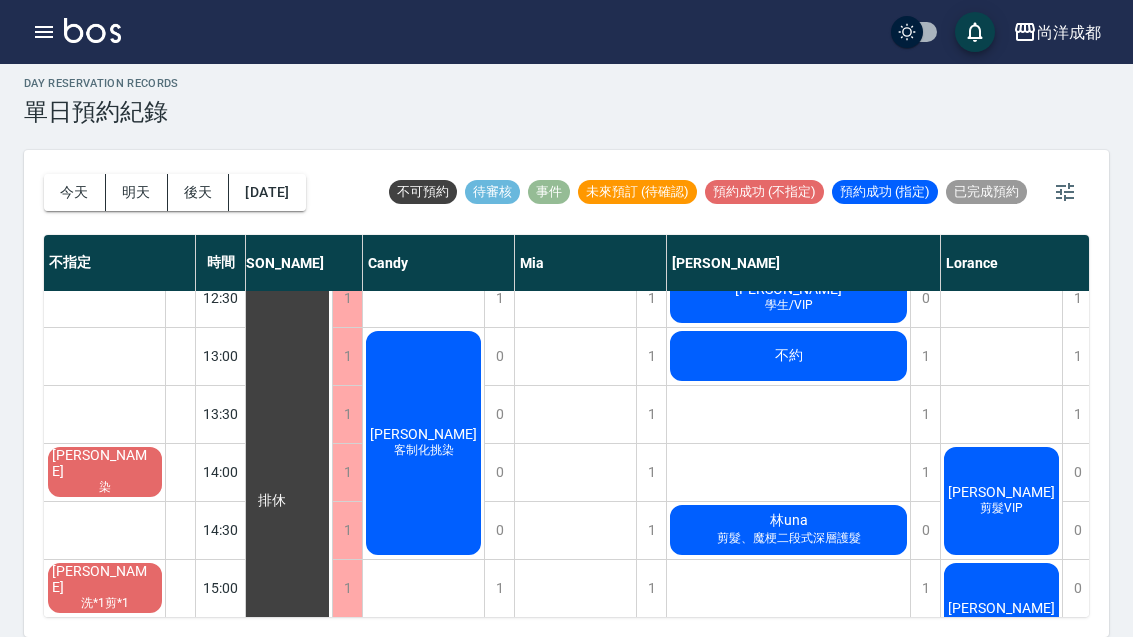 click on "[PERSON_NAME]" at bounding box center [272, 501] 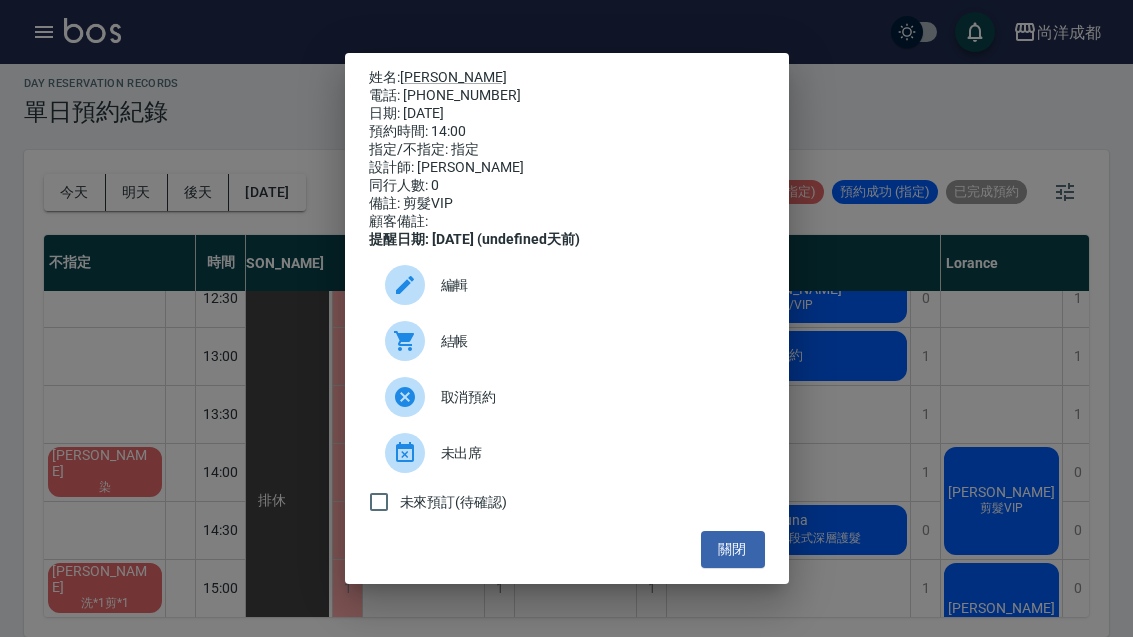 click on "關閉" at bounding box center [733, 549] 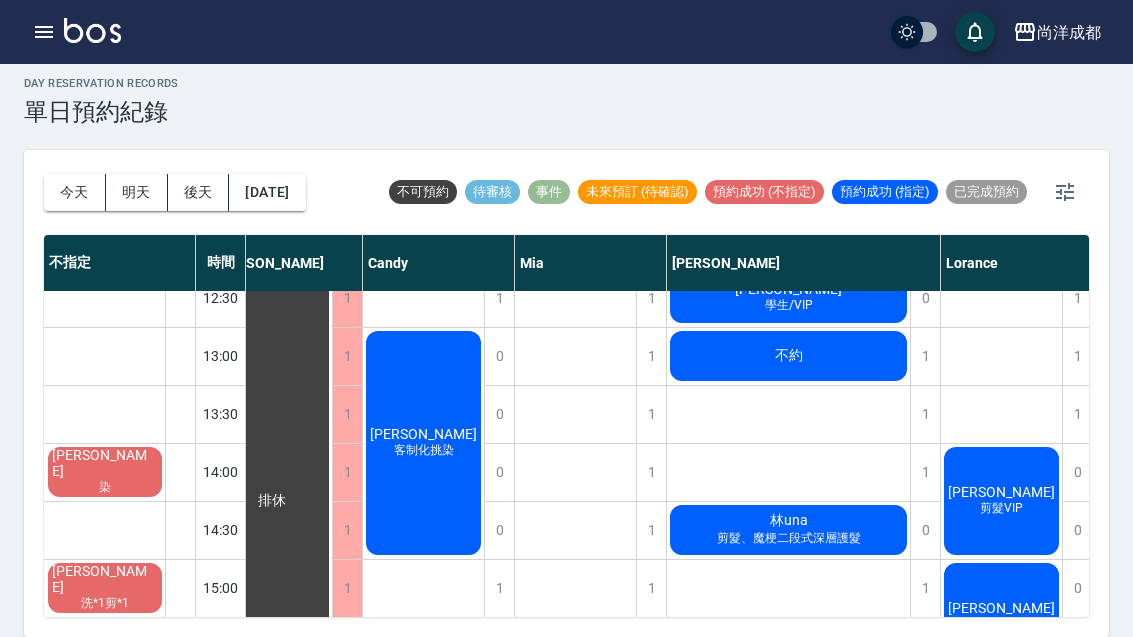 click on "關閉" at bounding box center [733, 549] 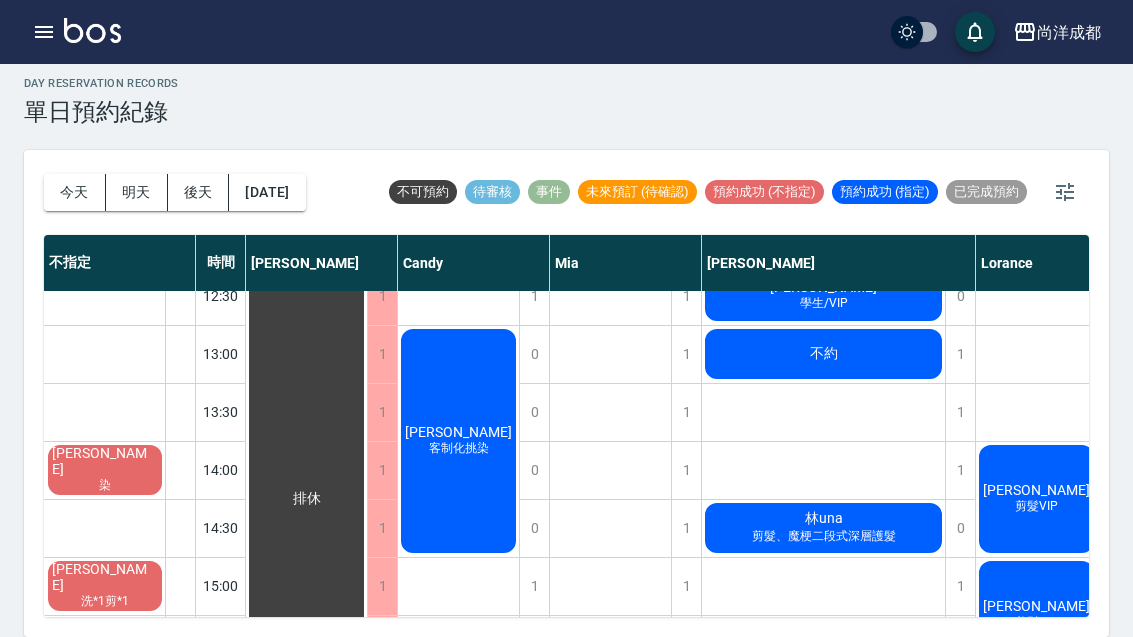 scroll, scrollTop: 317, scrollLeft: 0, axis: vertical 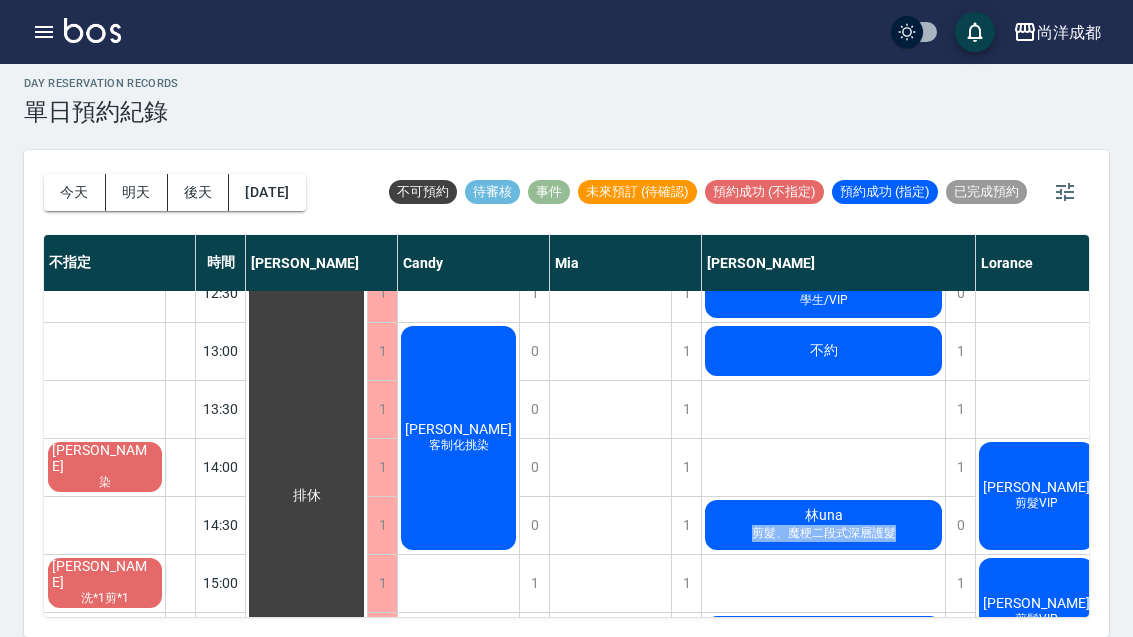 click on "饒光中 剪髮 黃予彤 女生染髮 許暉堃 男生剪染髮、剪髮2位
0965453421 黃彪鈺 學生/VIP 不約 林una 剪髮、魔梗二段式深層護髮 張家鳳 補染髮根（5cm內） 黃瓊瑩 剪髮" at bounding box center (824, 583) 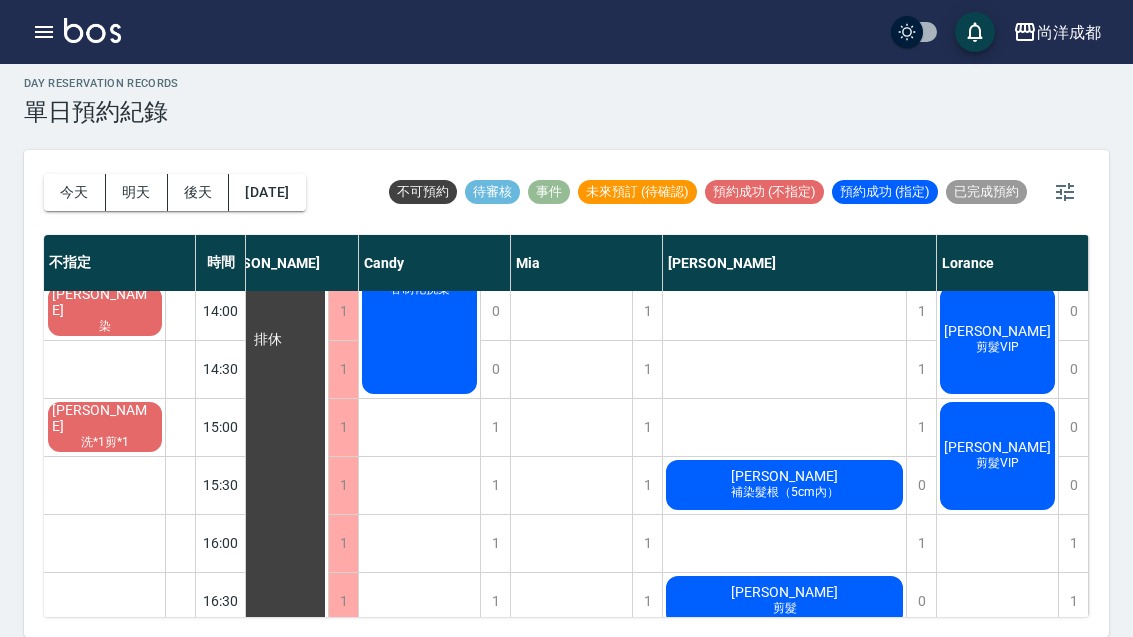 scroll, scrollTop: 471, scrollLeft: 39, axis: both 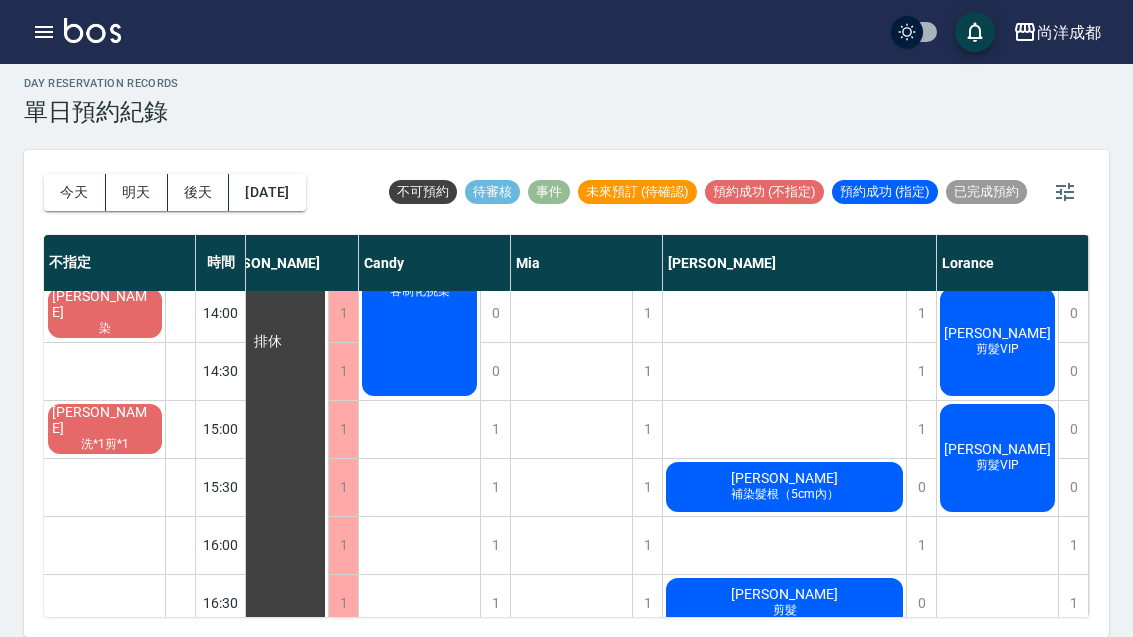 click on "張麗娜 剪髮VIP" at bounding box center [267, 342] 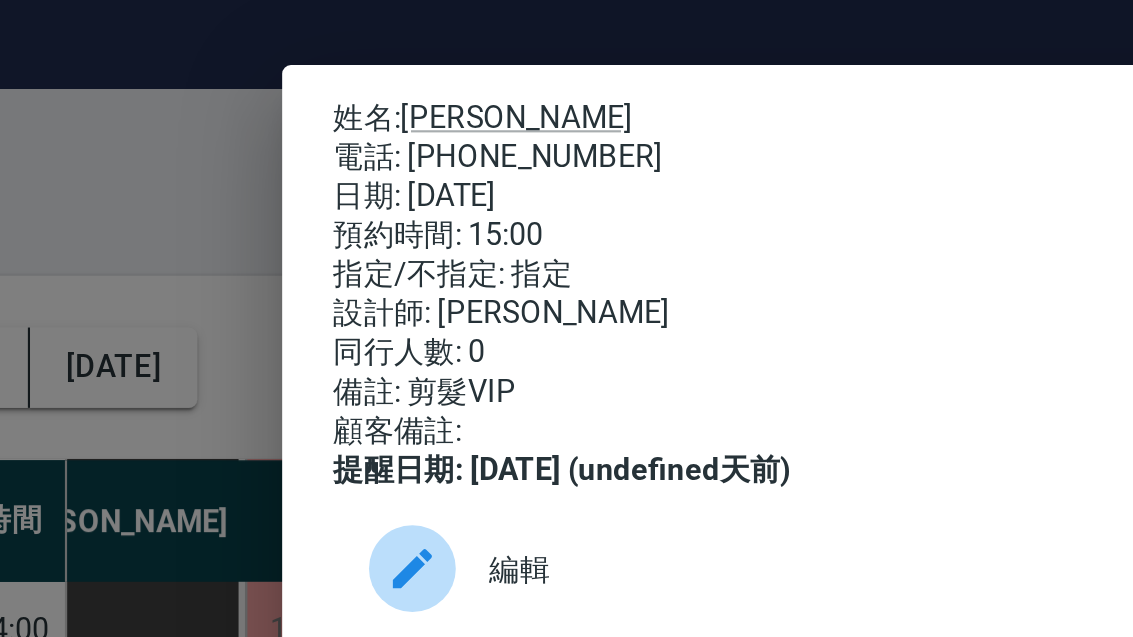 scroll, scrollTop: 0, scrollLeft: 0, axis: both 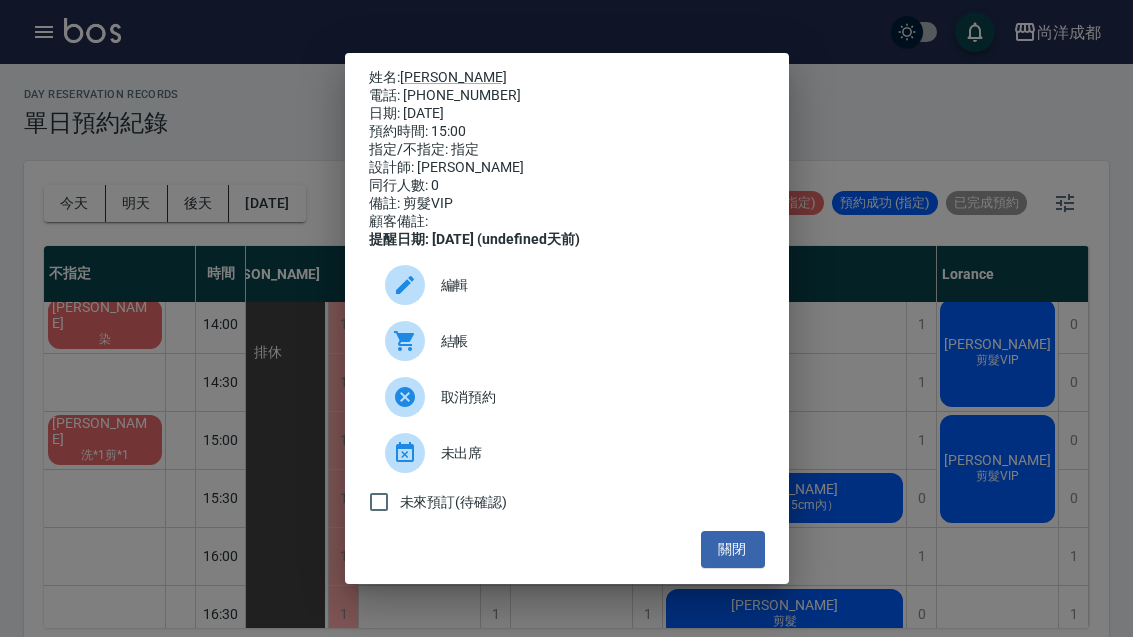 click on "關閉" at bounding box center (733, 549) 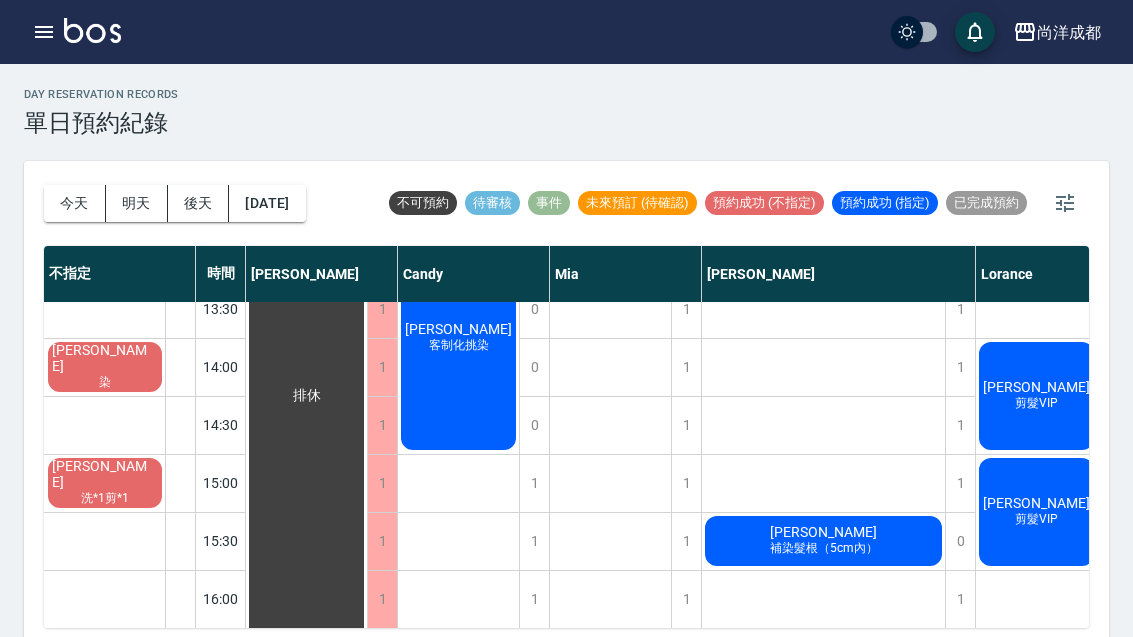 scroll, scrollTop: 429, scrollLeft: 0, axis: vertical 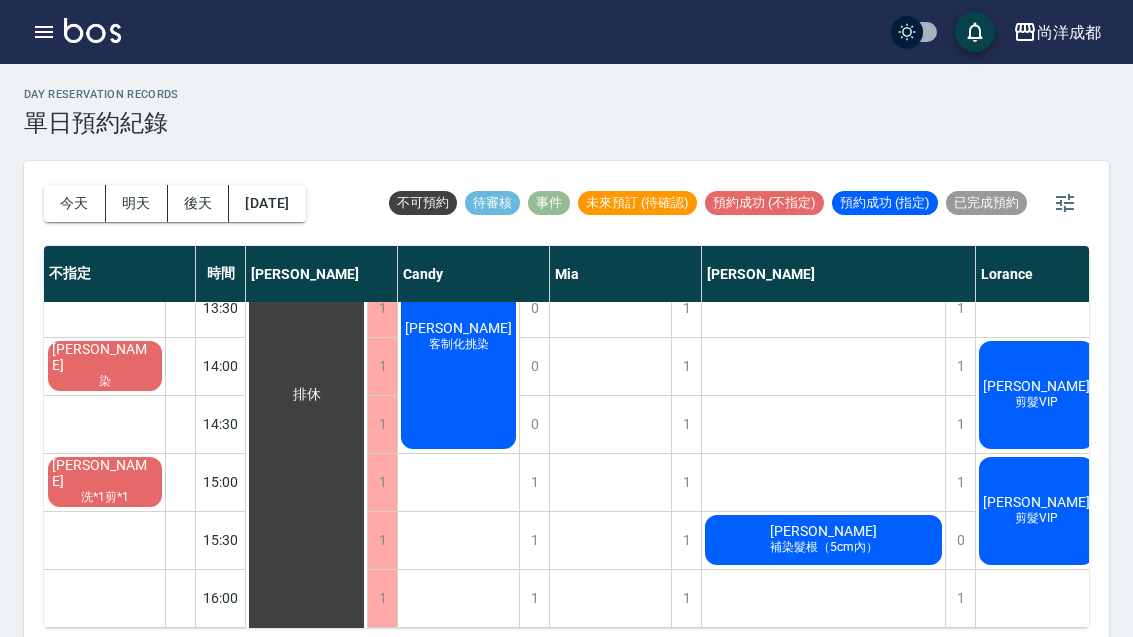 click on "陳小姐 染" at bounding box center [105, 366] 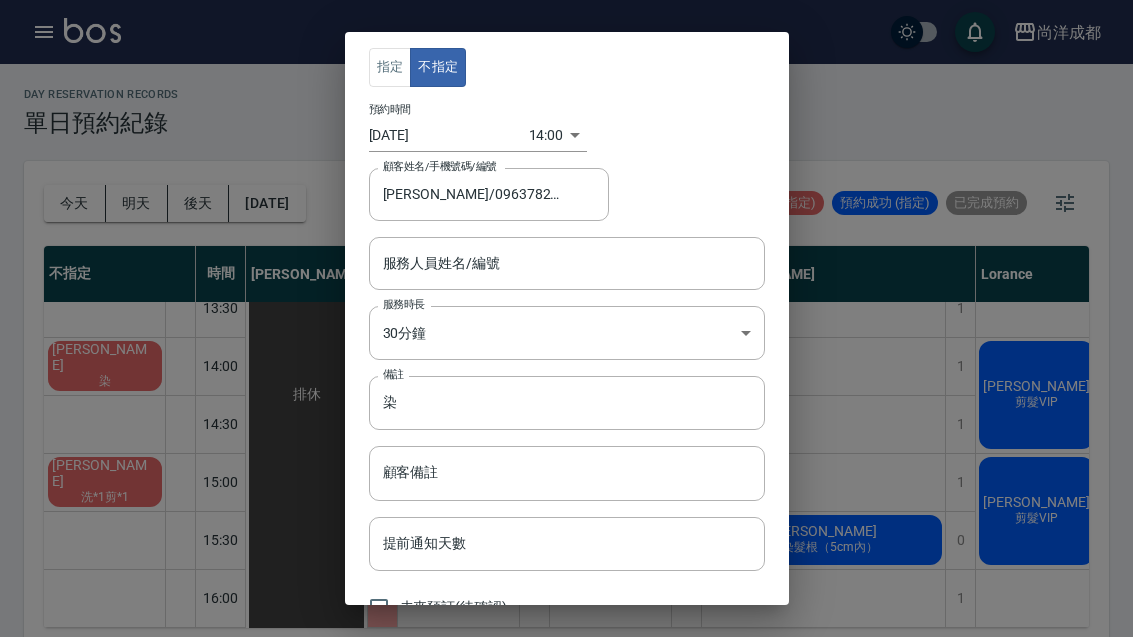 click on "指定 不指定 預約時間 2025/07/13 14:00 1752386400000 顧客姓名/手機號碼/編號 陳小姐/0963782783 顧客姓名/手機號碼/編號 服務人員姓名/編號 服務人員姓名/編號 服務時長 30分鐘 1 服務時長 備註 染 備註 顧客備註 顧客備註 提前通知天數 提前通知天數 未來預訂(待確認) 儲存 關閉" at bounding box center [566, 318] 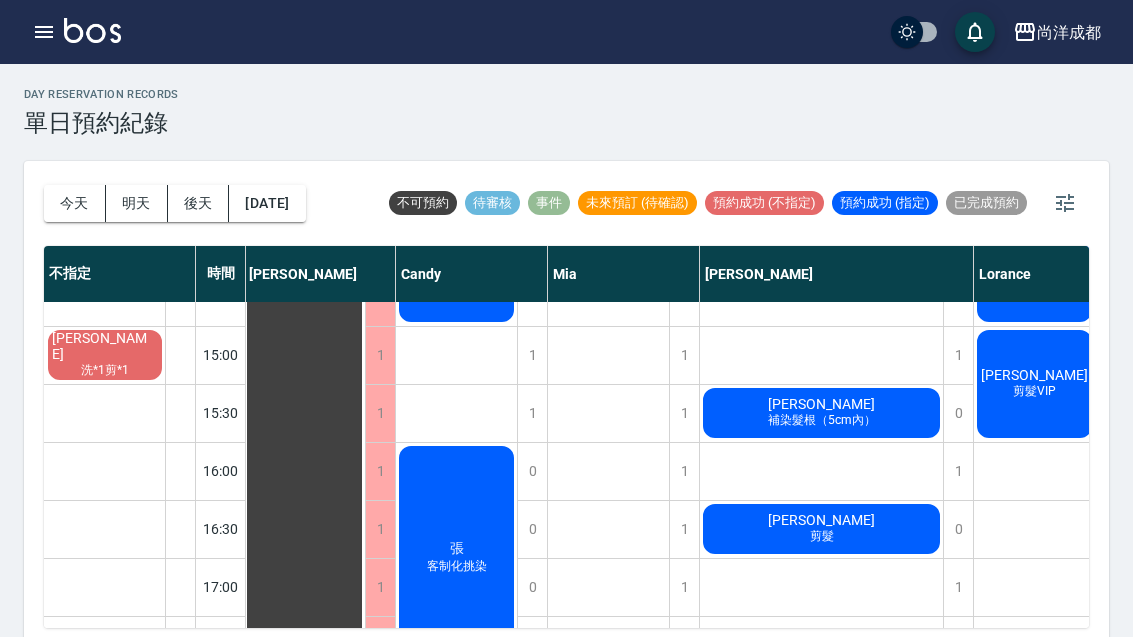 scroll, scrollTop: 556, scrollLeft: 1, axis: both 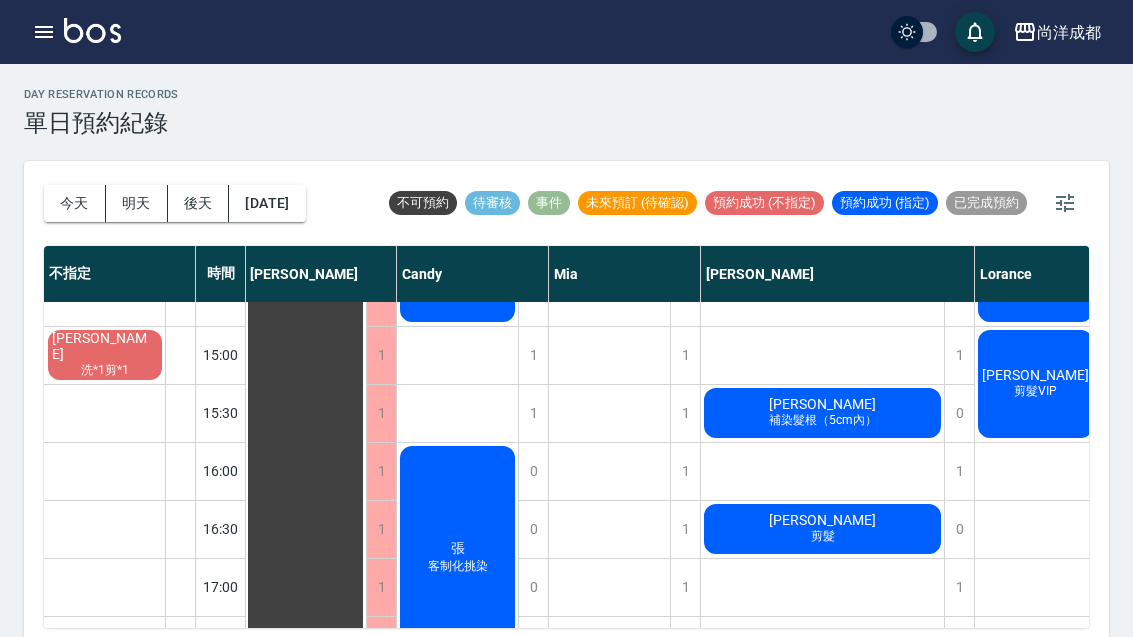 click on "[DATE]" at bounding box center (267, 203) 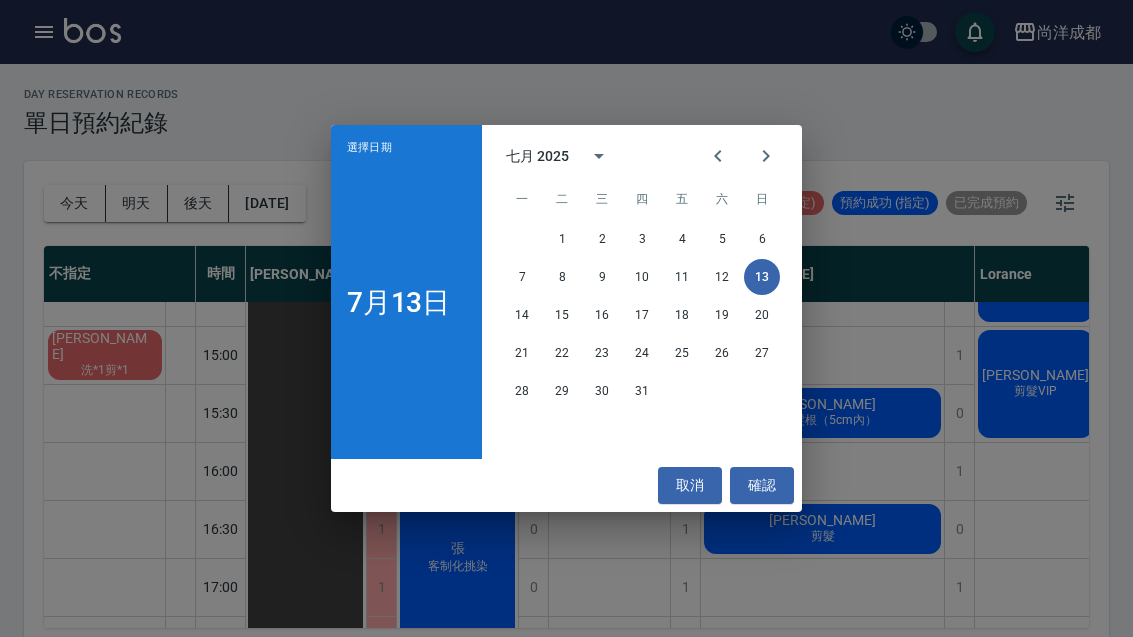 click on "取消" at bounding box center (690, 485) 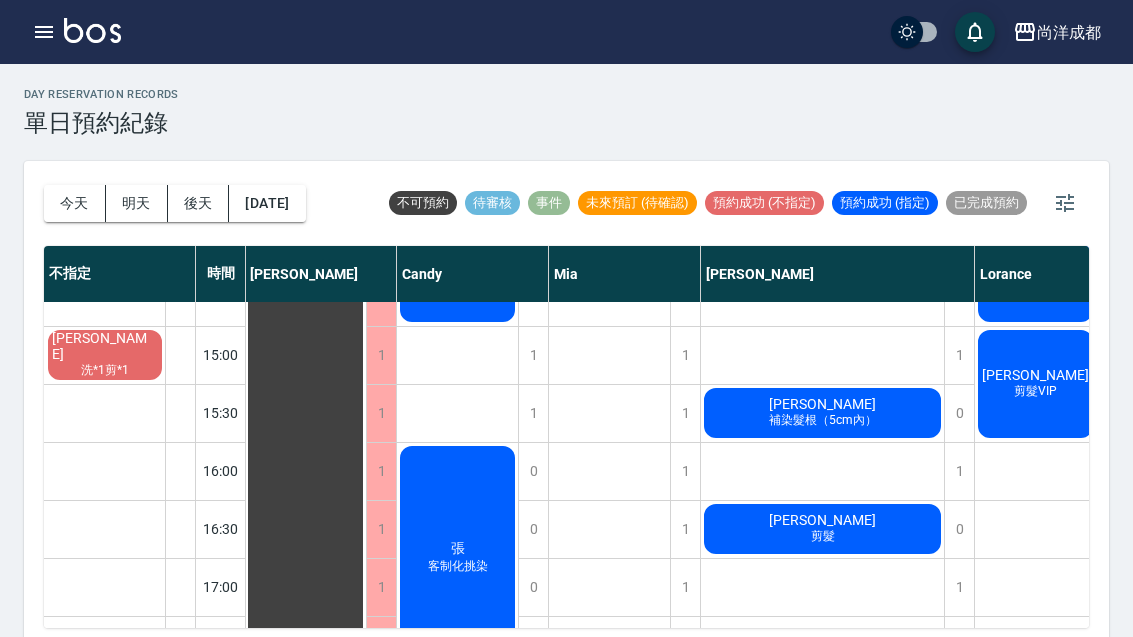 click on "今天" at bounding box center [75, 203] 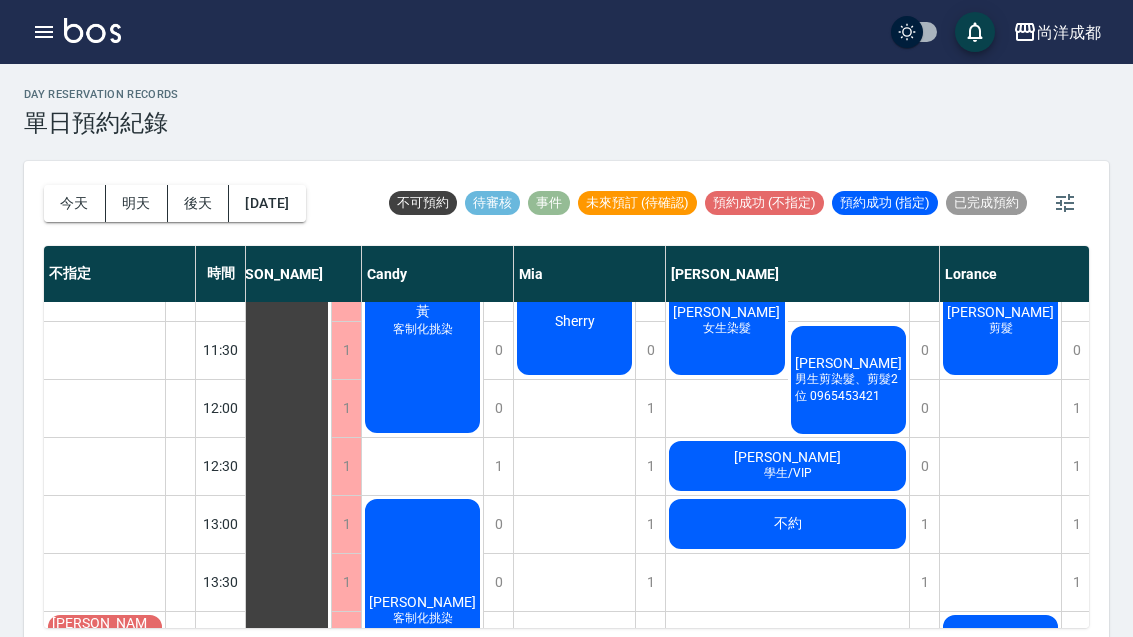 scroll, scrollTop: 157, scrollLeft: 36, axis: both 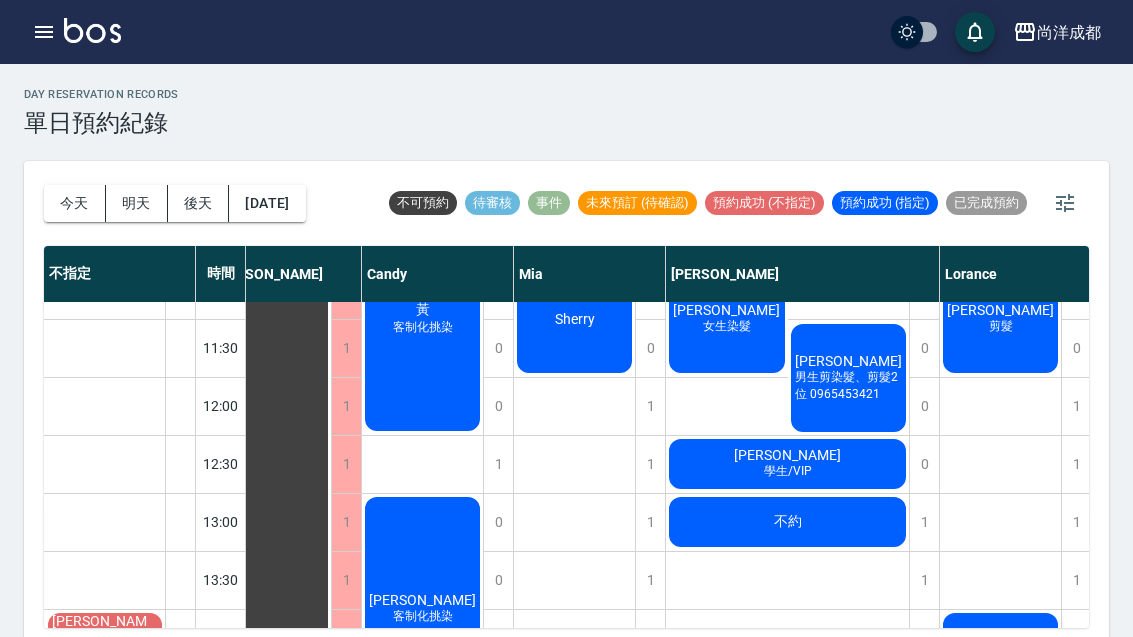 click on "[DATE]" at bounding box center [267, 203] 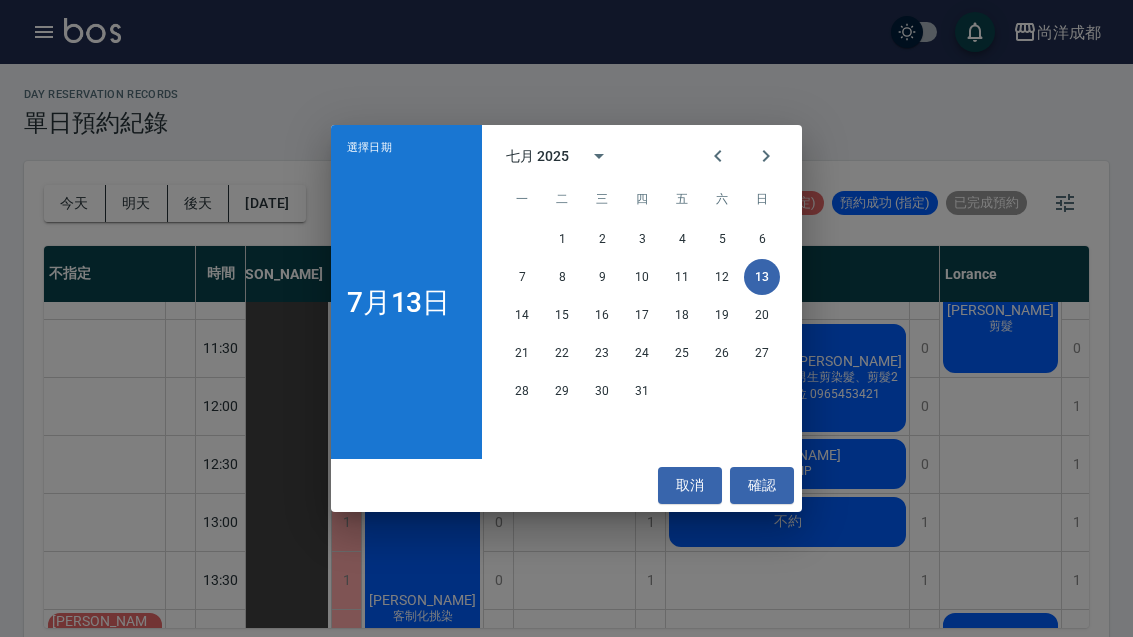 click on "20" at bounding box center (762, 315) 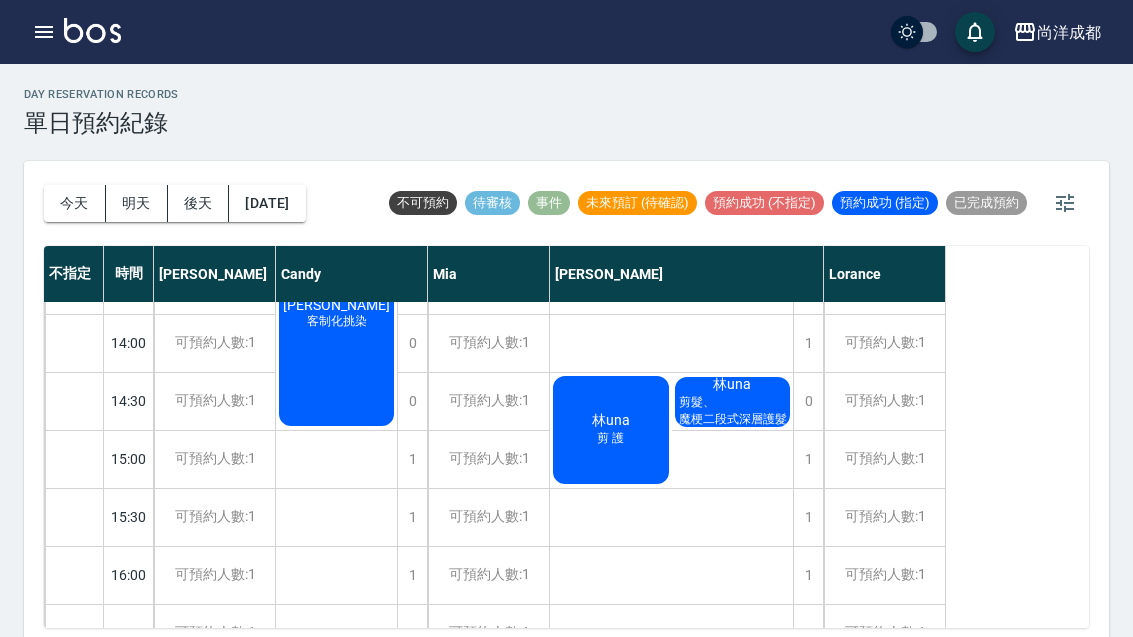 scroll, scrollTop: 453, scrollLeft: 0, axis: vertical 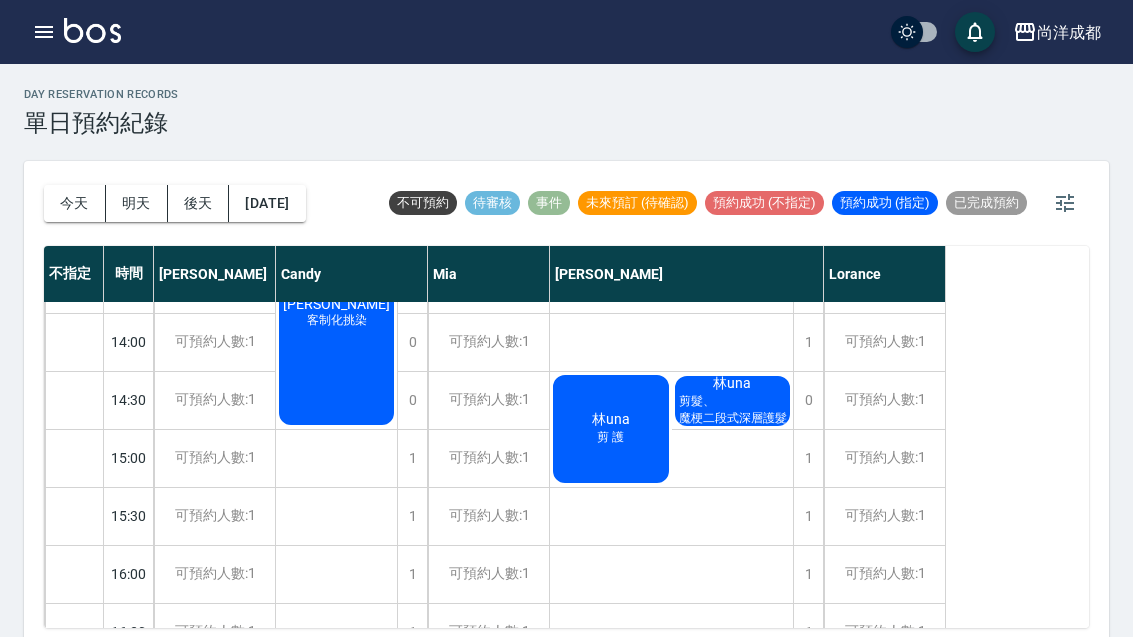 click on "林una" at bounding box center [336, 304] 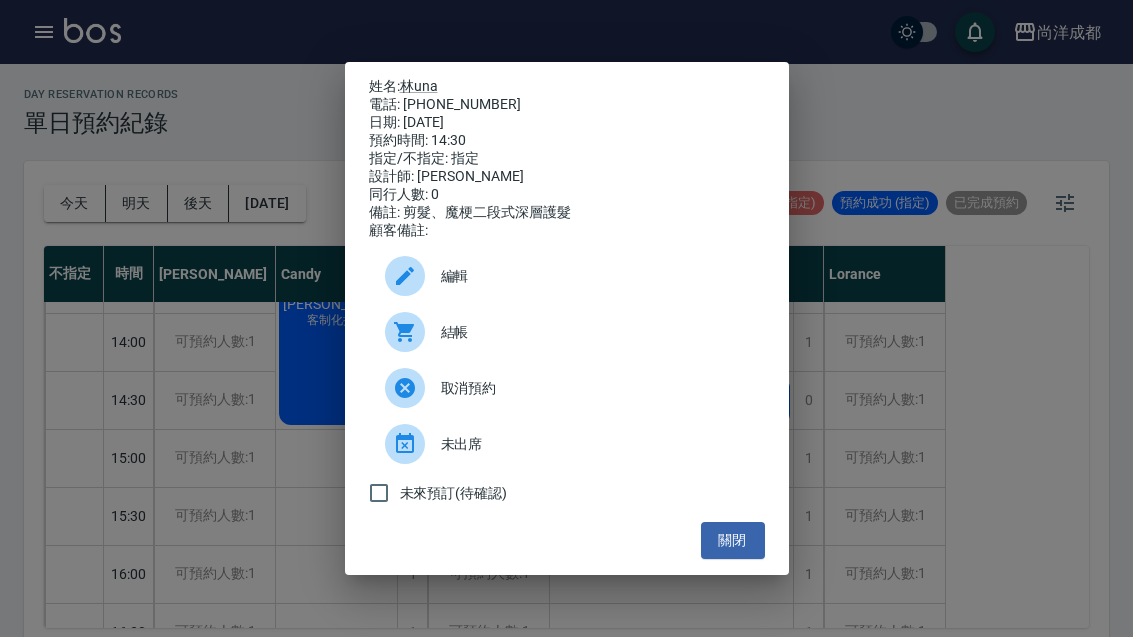 click 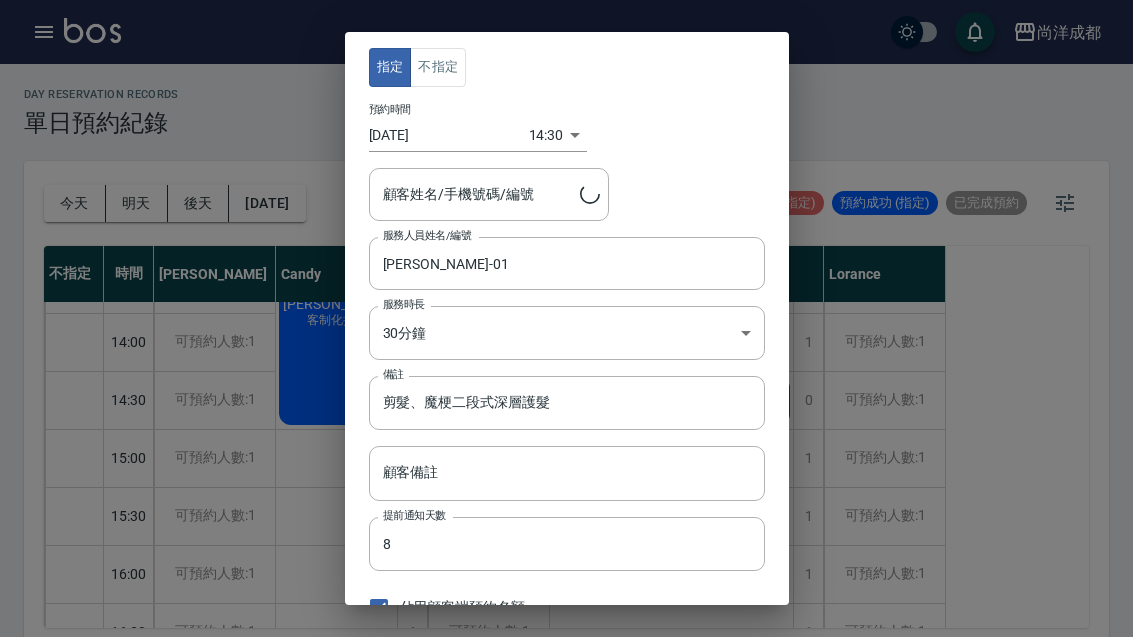type on "林una/0930885789/" 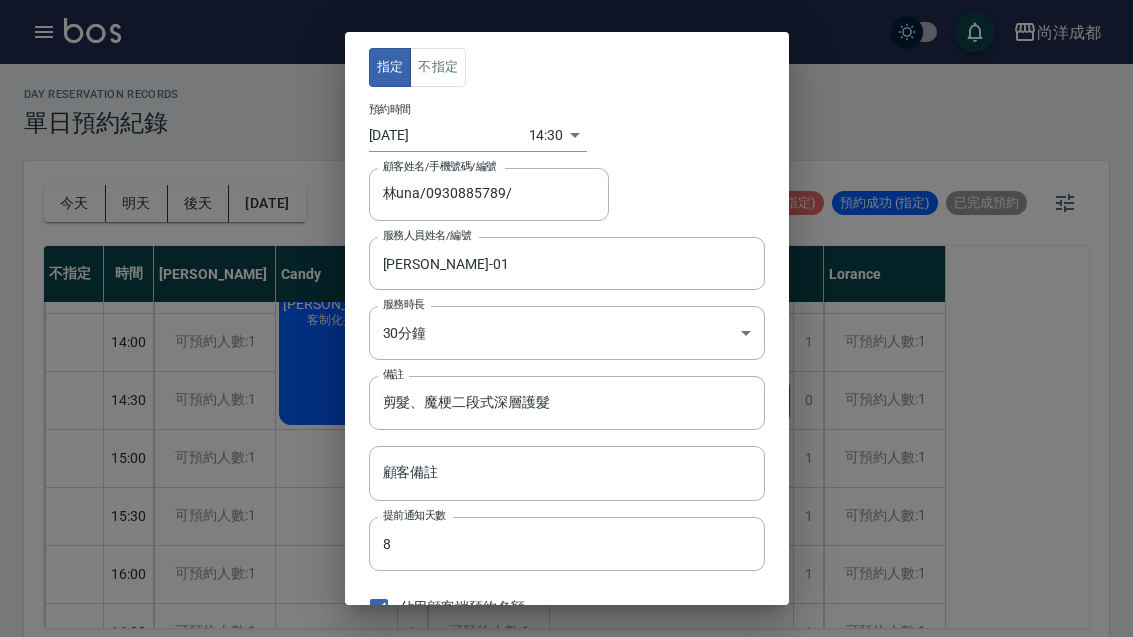 click on "尚洋成都 登出 櫃檯作業 打帳單 帳單列表 營業儀表板 高階收支登錄 材料自購登錄 每日結帳 排班表 預約管理 預約管理 單日預約紀錄 單週預約紀錄 報表及分析 報表目錄 店家區間累計表 店家日報表 互助日報表 互助月報表 營業統計分析表 設計師業績表 設計師日報表 設計師業績分析表 設計師業績月報表 設計師排行榜 商品消耗明細 單一服務項目查詢 每日非現金明細 客戶管理 客戶列表 客資篩選匯出 卡券管理 入金管理 員工及薪資 員工列表 考勤排班總表 商品管理 商品列表 紅利點數設定 紅利點數紀錄 資料設定 服務項目設定 公司櫃檯 櫃檯 day Reservation records 單日預約紀錄 今天 明天 後天 2025/07/20 不可預約 待審核 事件 未來預訂 (待確認) 預約成功 (不指定) 預約成功 (指定) 已完成預約 不指定 時間 Lance Candy Mia Benny Lorance 10:00 10:30 11:00 11:30 12:00 12:30 13:00 13:30 14:00 1 1" at bounding box center [566, 324] 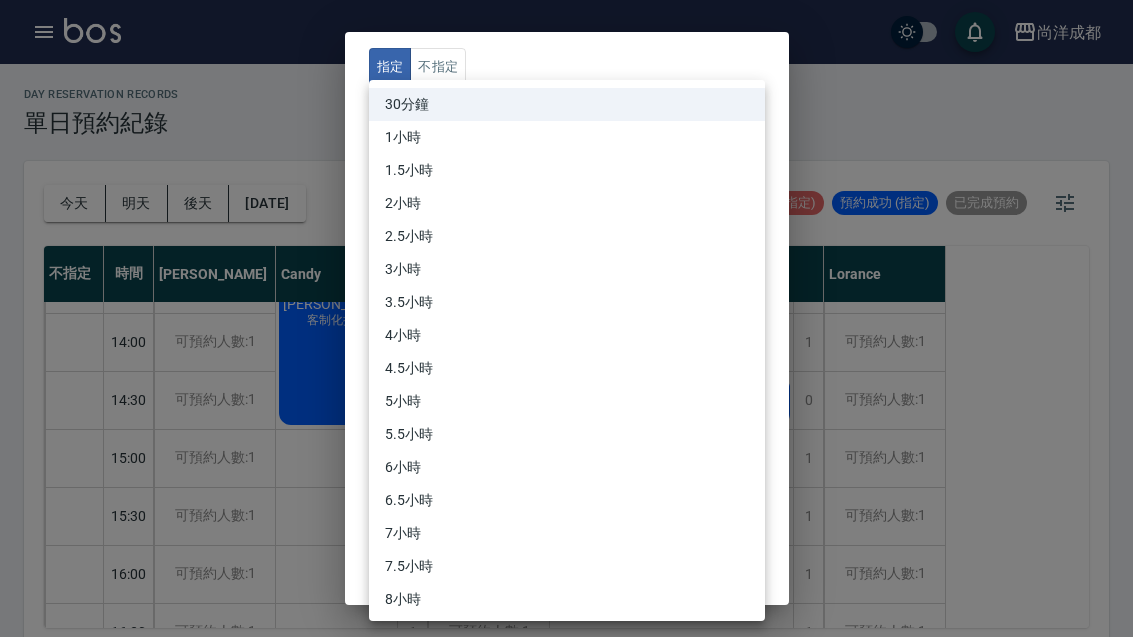 click on "1小時" at bounding box center (567, 137) 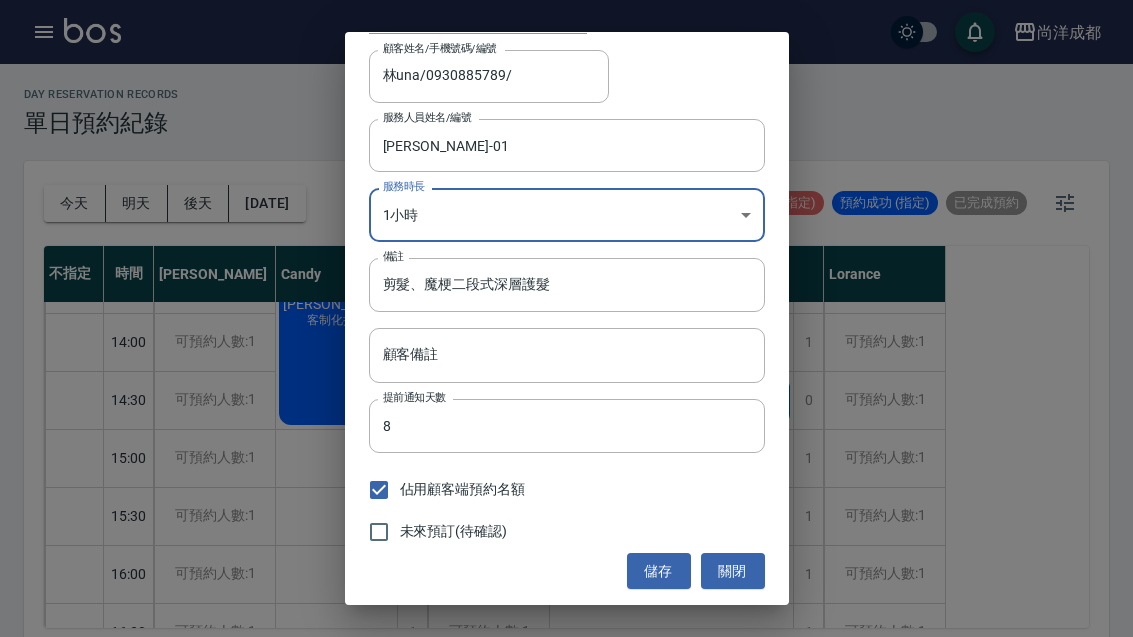 scroll, scrollTop: 117, scrollLeft: 0, axis: vertical 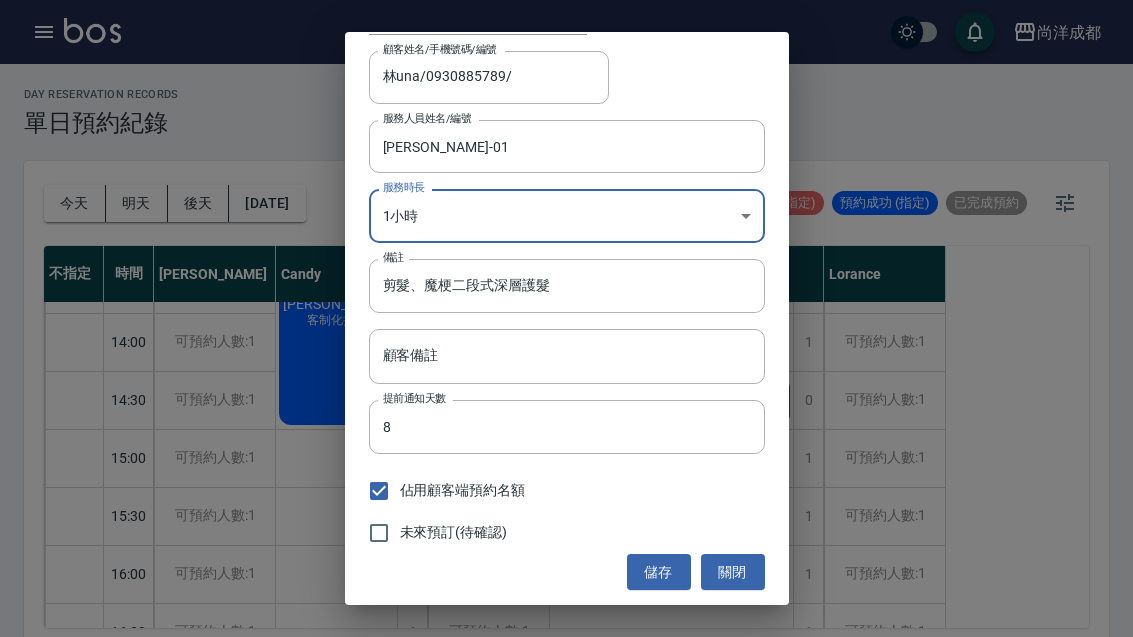 click on "儲存" at bounding box center (659, 572) 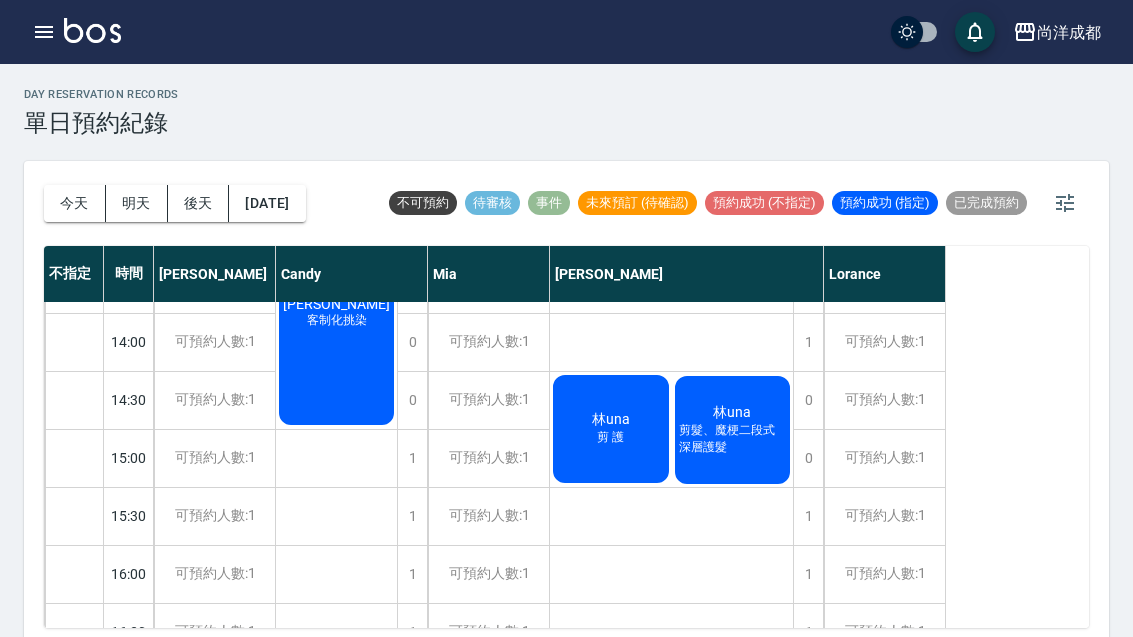 click on "剪 護" at bounding box center (337, 320) 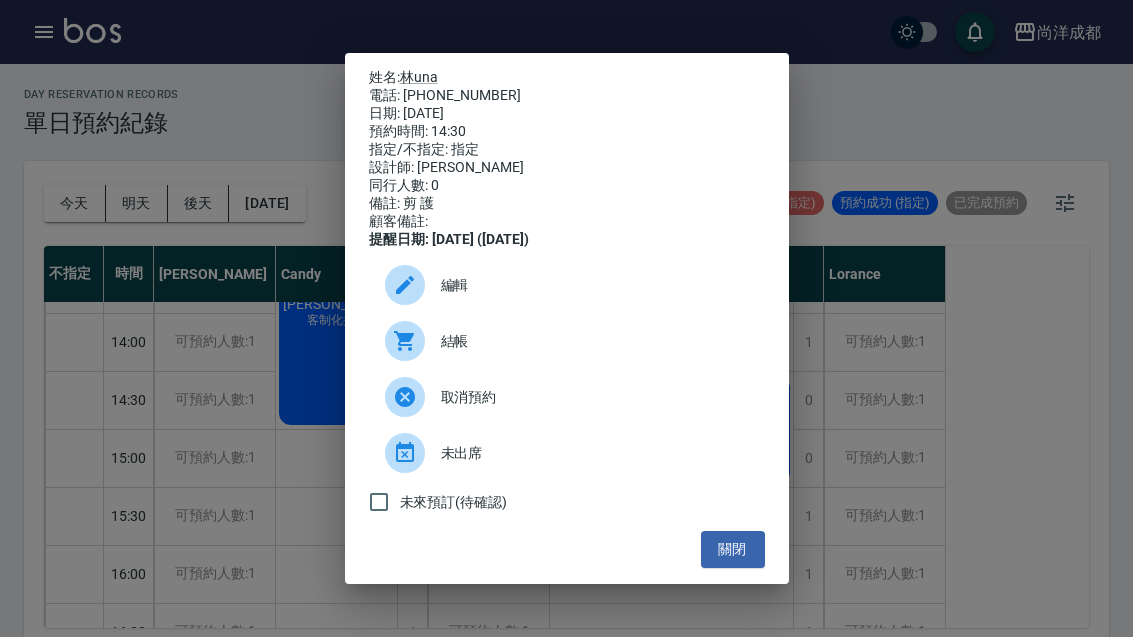 click on "取消預約" at bounding box center [595, 397] 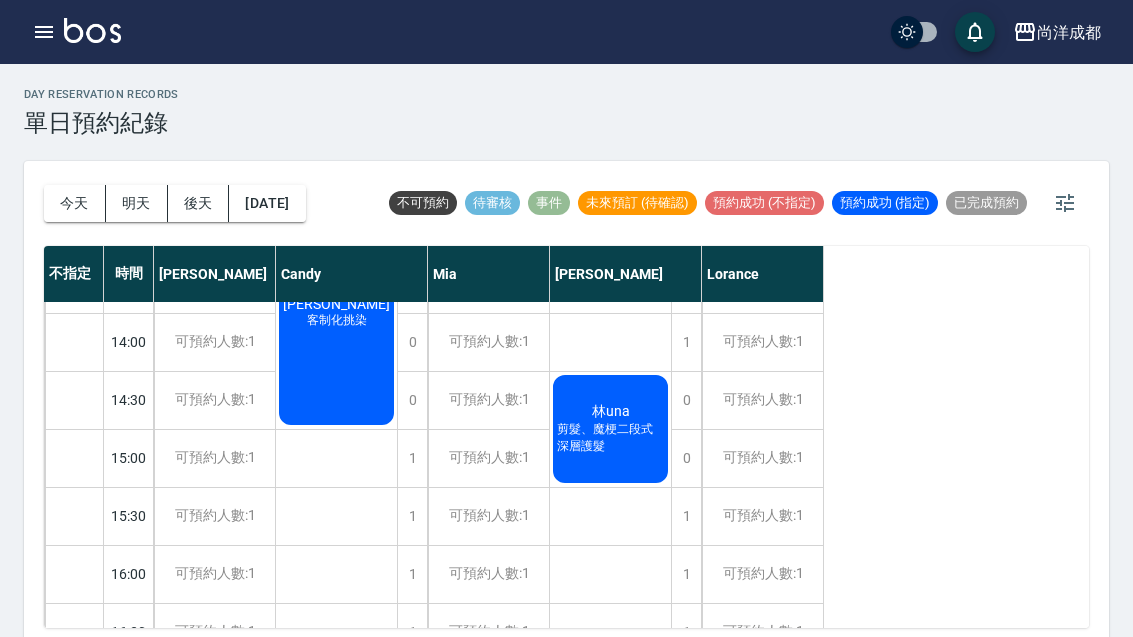 click on "今天" at bounding box center (75, 203) 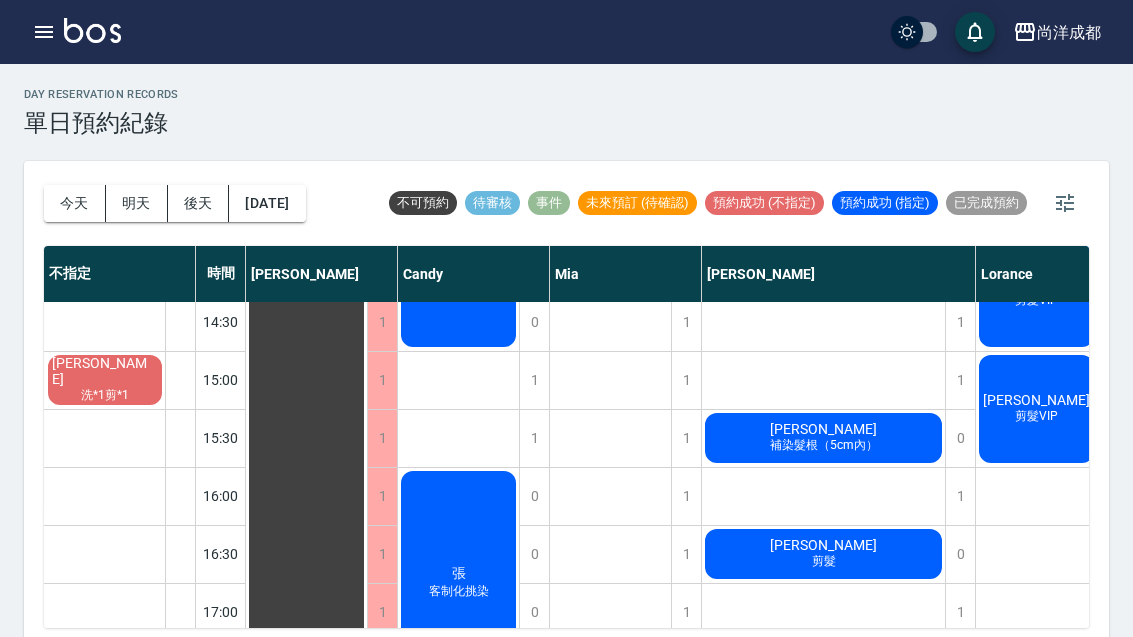 scroll, scrollTop: 527, scrollLeft: -1, axis: both 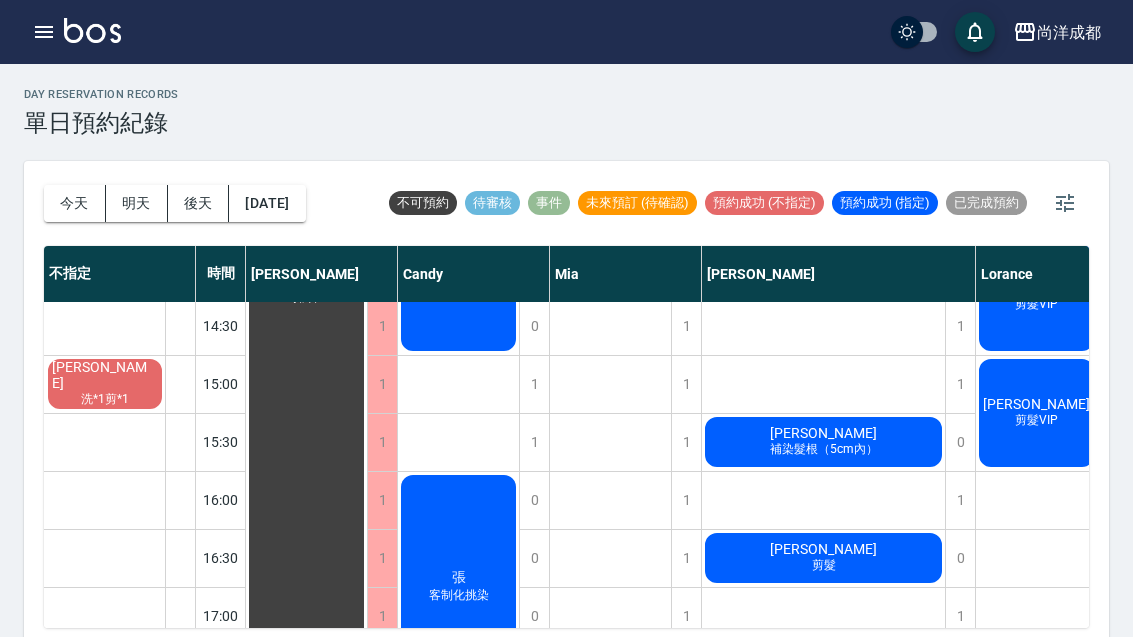 click on "明天" at bounding box center [137, 203] 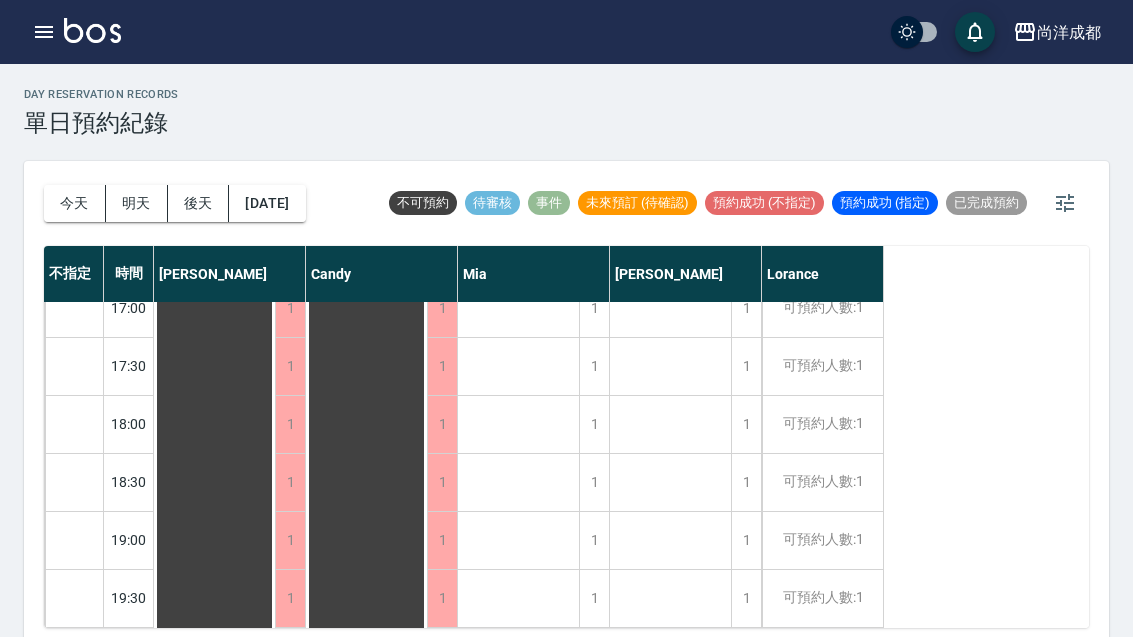 scroll, scrollTop: 834, scrollLeft: 0, axis: vertical 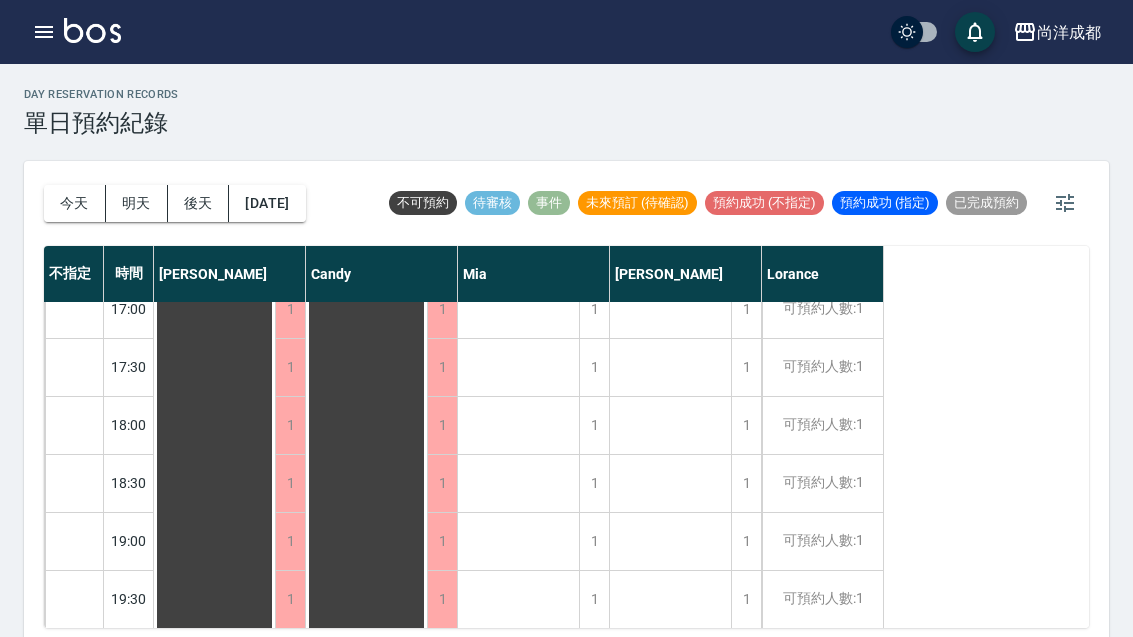 click on "今天" at bounding box center [75, 203] 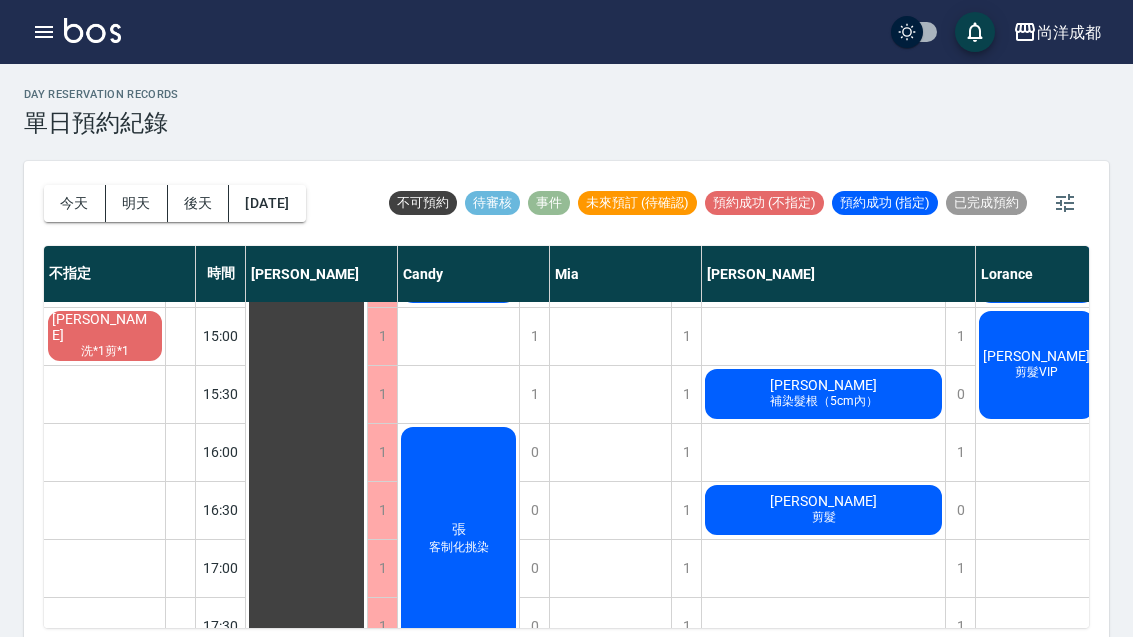 scroll, scrollTop: 573, scrollLeft: 5, axis: both 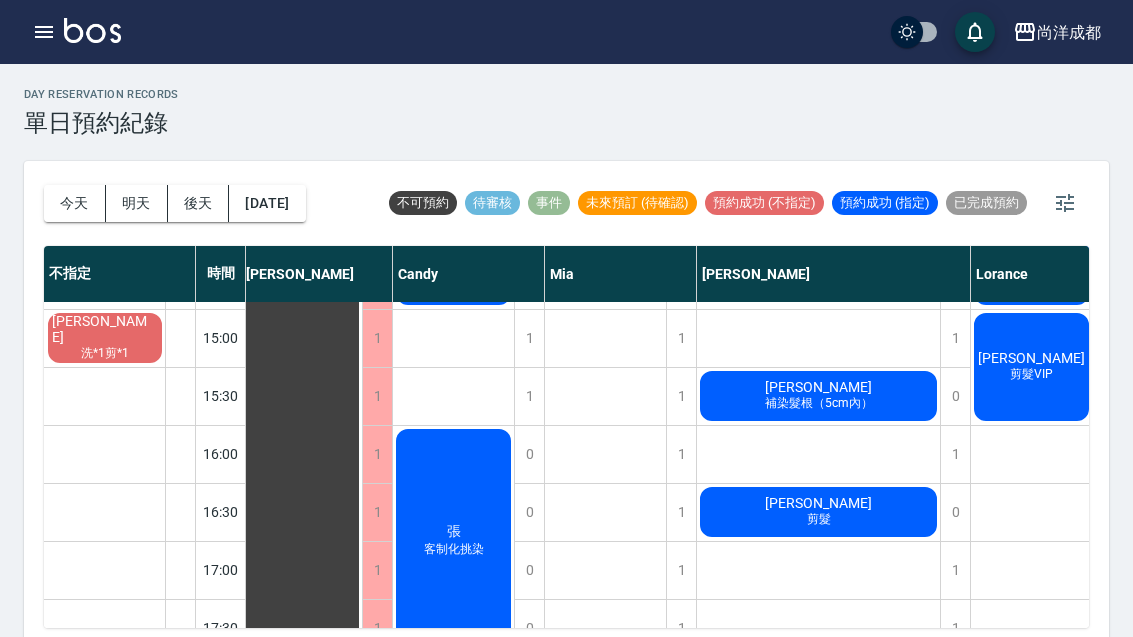 click on "張家鳳 補染髮根（5cm內）" at bounding box center [301, 251] 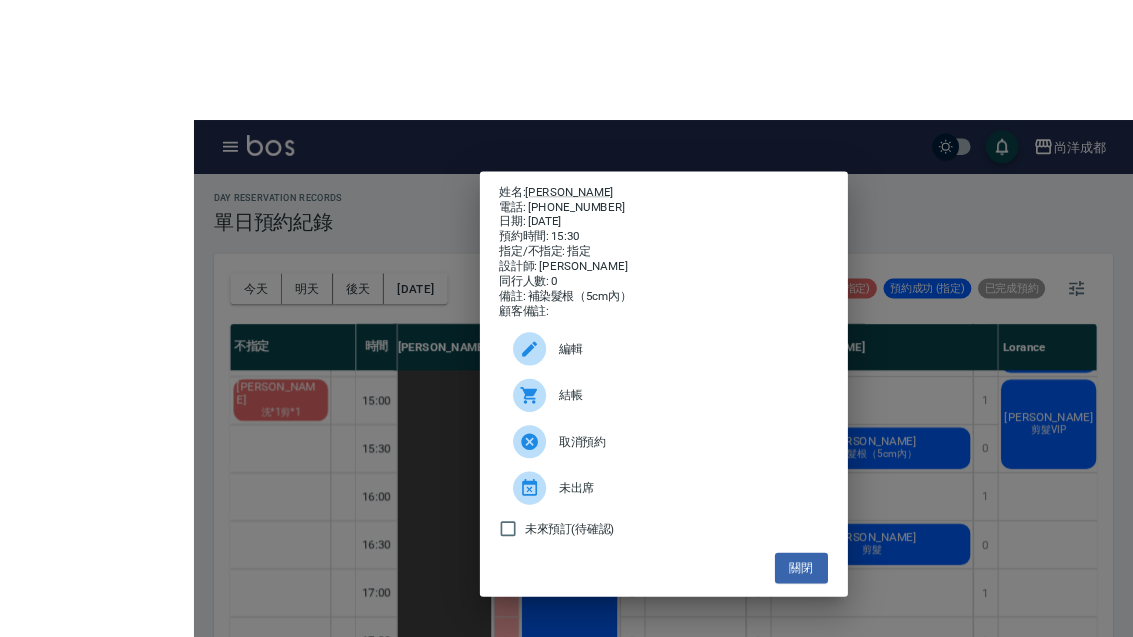 scroll, scrollTop: 4, scrollLeft: 0, axis: vertical 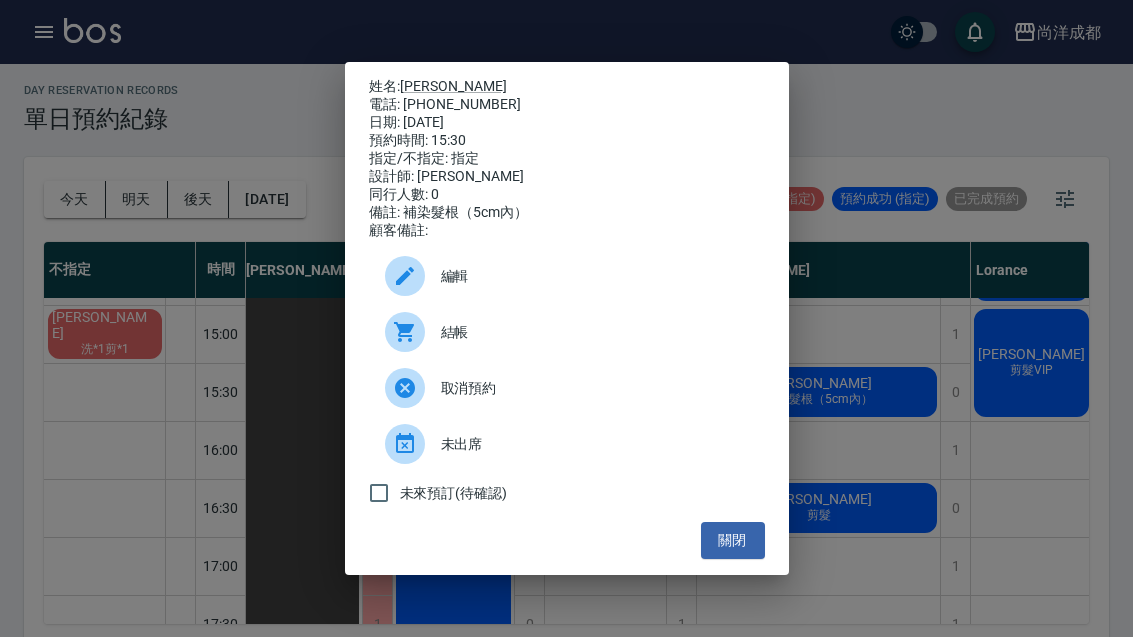 click on "關閉" at bounding box center [733, 540] 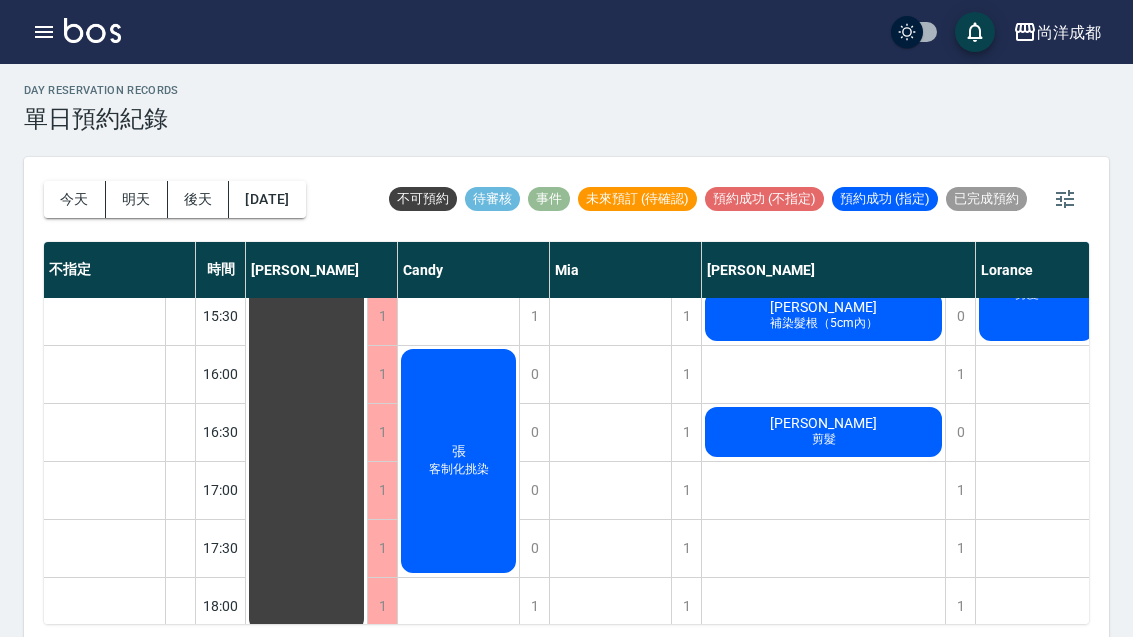 scroll, scrollTop: 647, scrollLeft: 0, axis: vertical 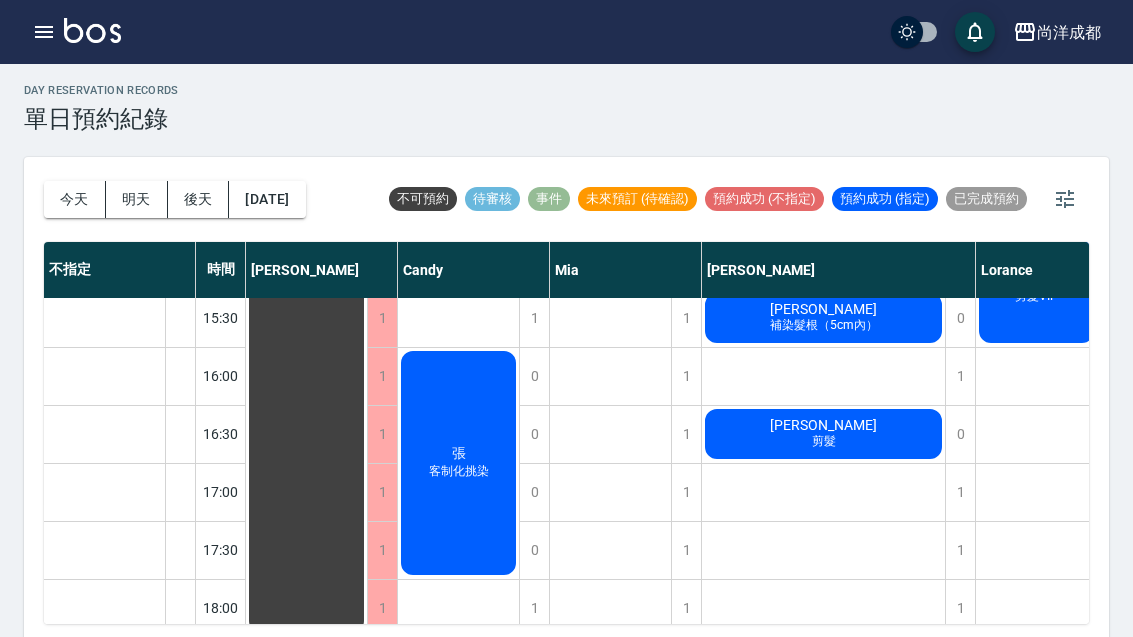 click on "客制化挑染" at bounding box center (459, -167) 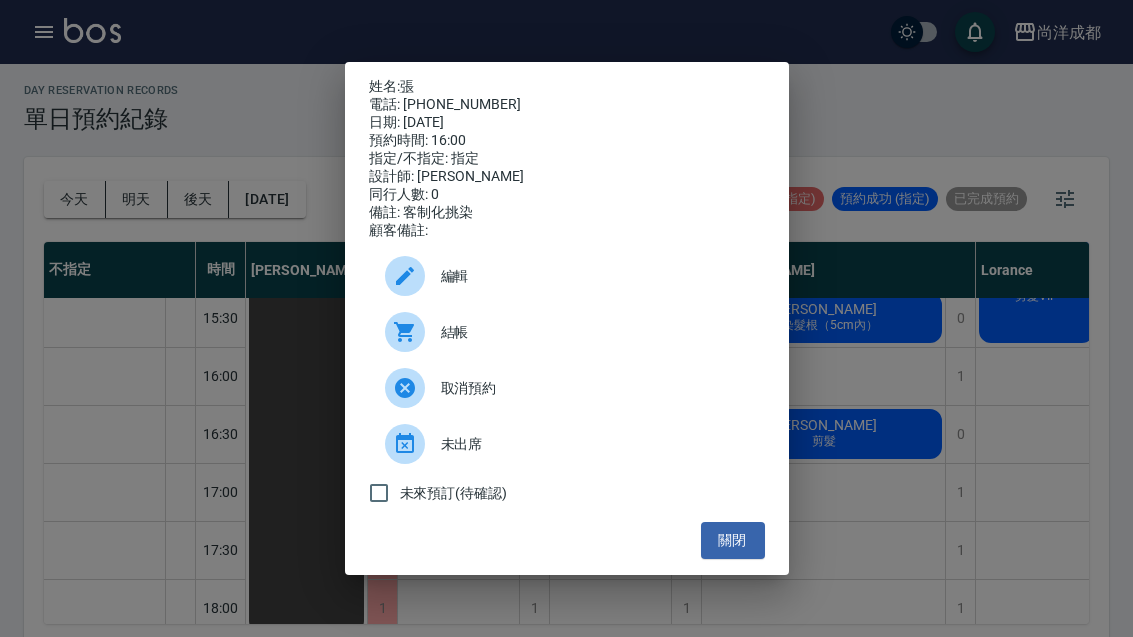 scroll, scrollTop: 3, scrollLeft: 0, axis: vertical 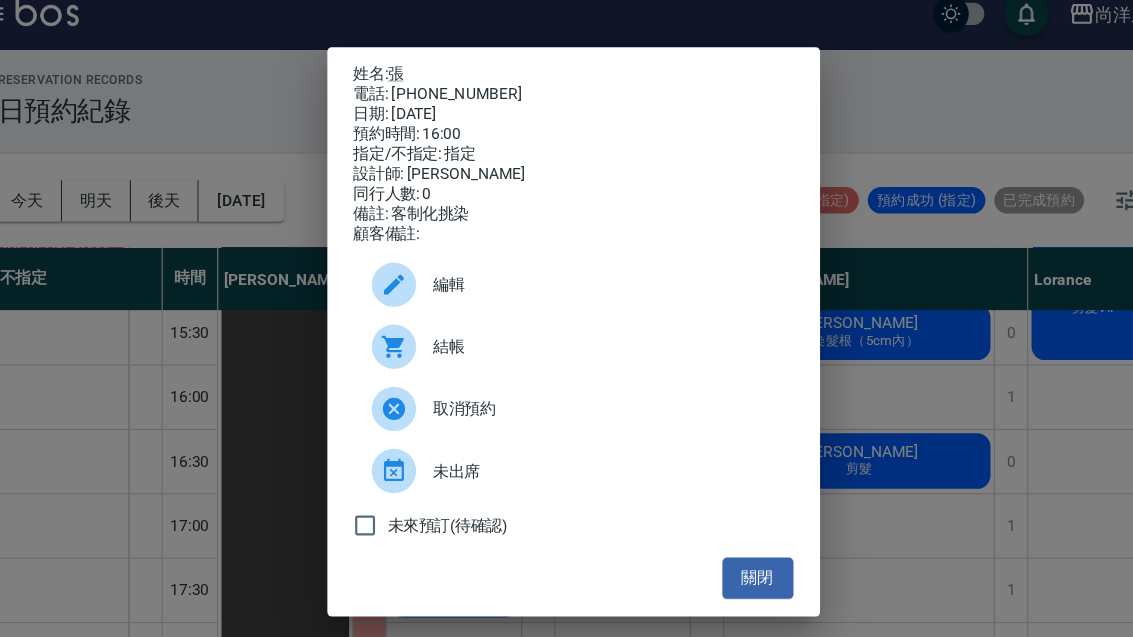 click on "關閉" at bounding box center (733, 540) 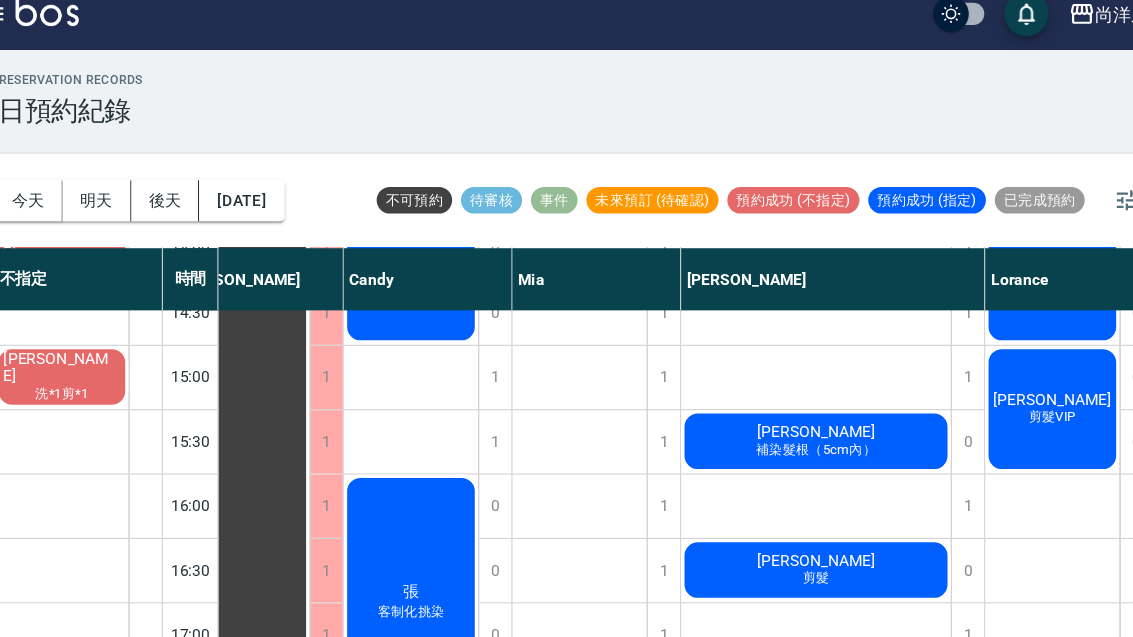 scroll, scrollTop: 549, scrollLeft: 39, axis: both 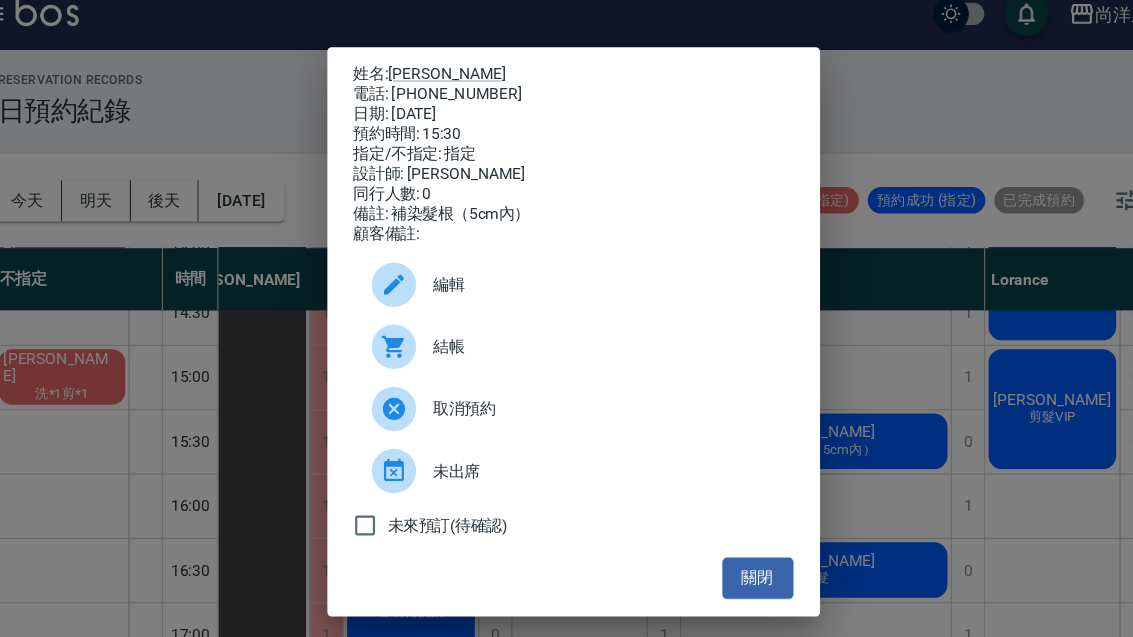click on "[PERSON_NAME]" at bounding box center [453, 86] 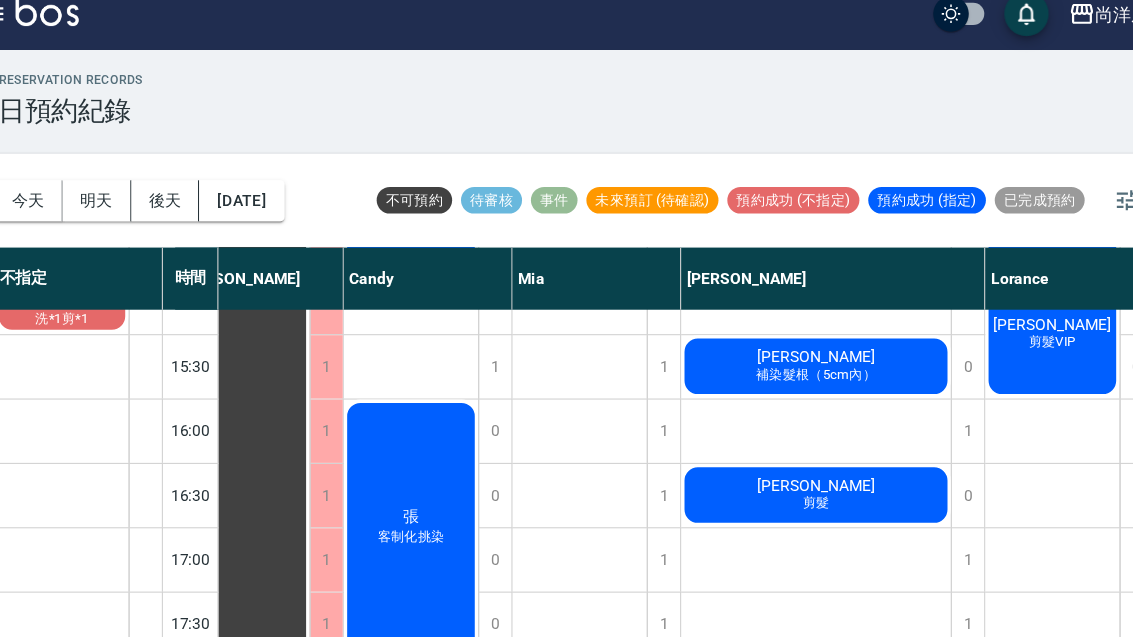 scroll, scrollTop: 617, scrollLeft: 39, axis: both 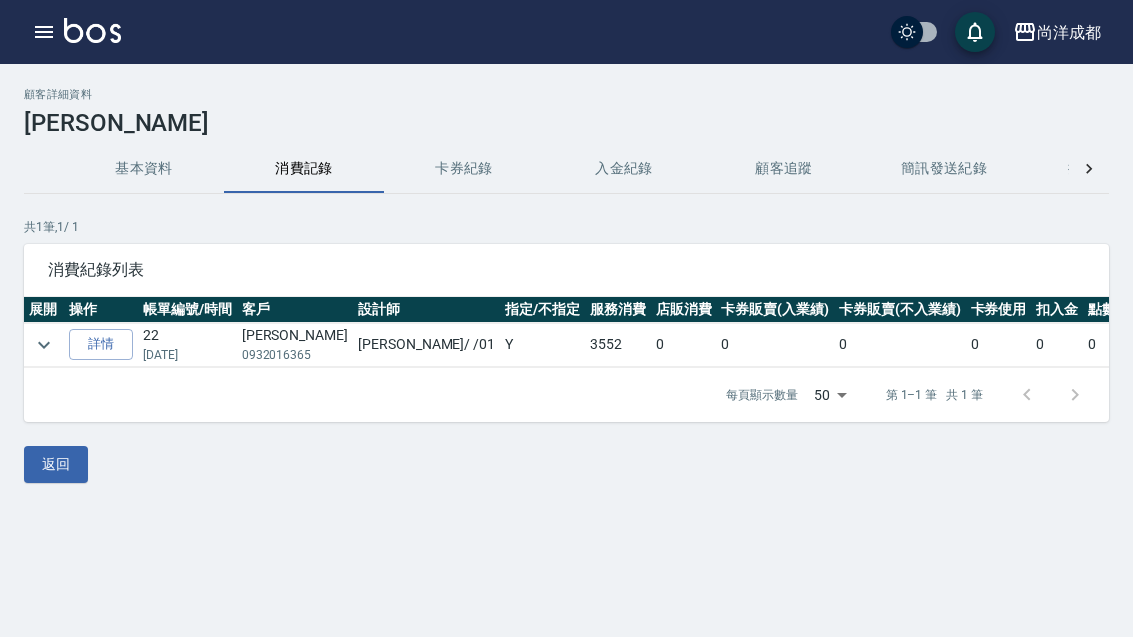 click on "操作" at bounding box center (101, 310) 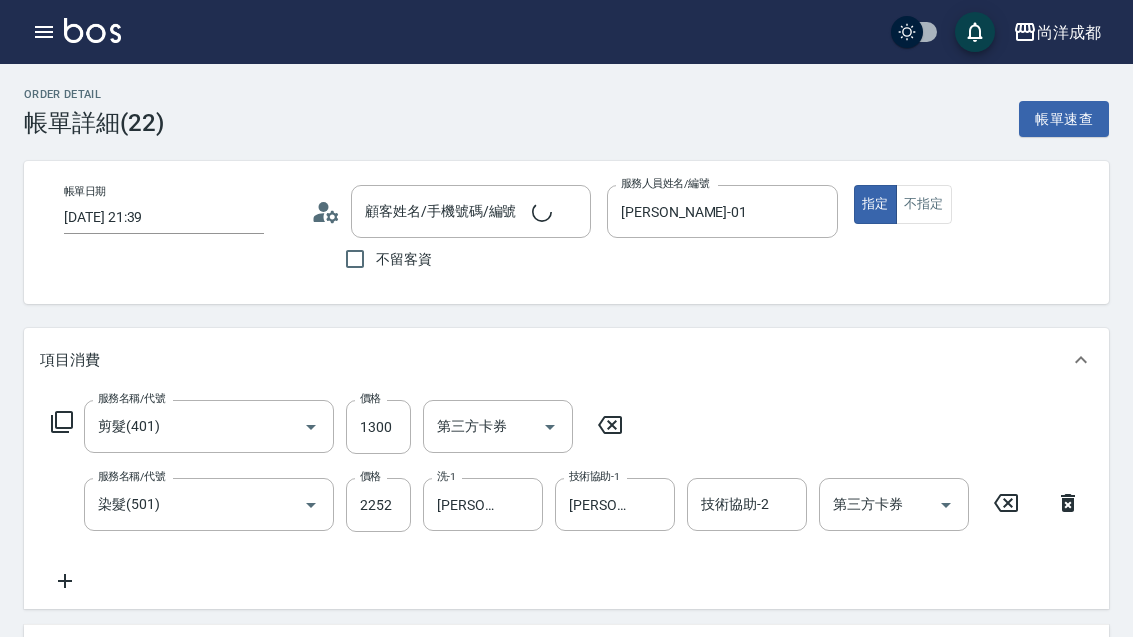 type on "[DATE] 21:39" 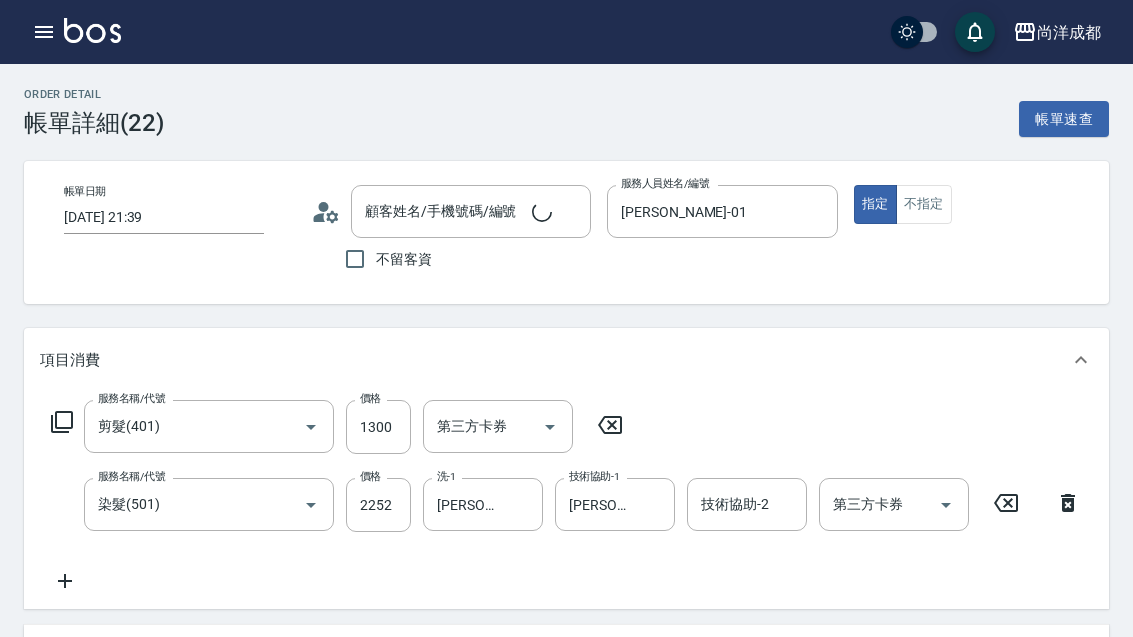 type on "[PERSON_NAME]-01" 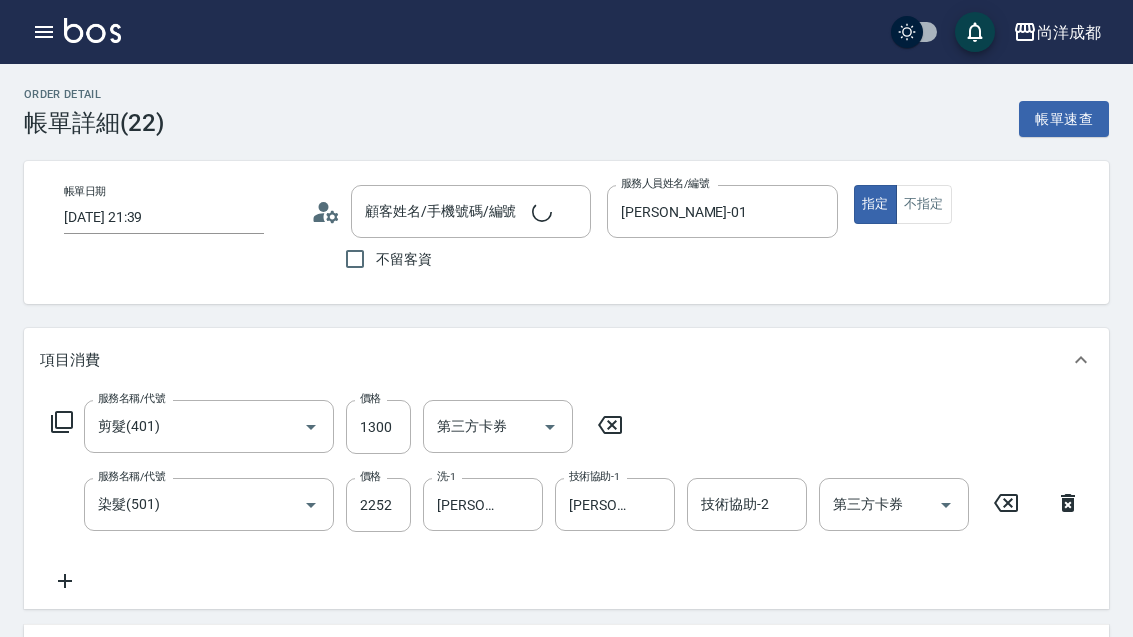type on "[PERSON_NAME]/0932016365/null" 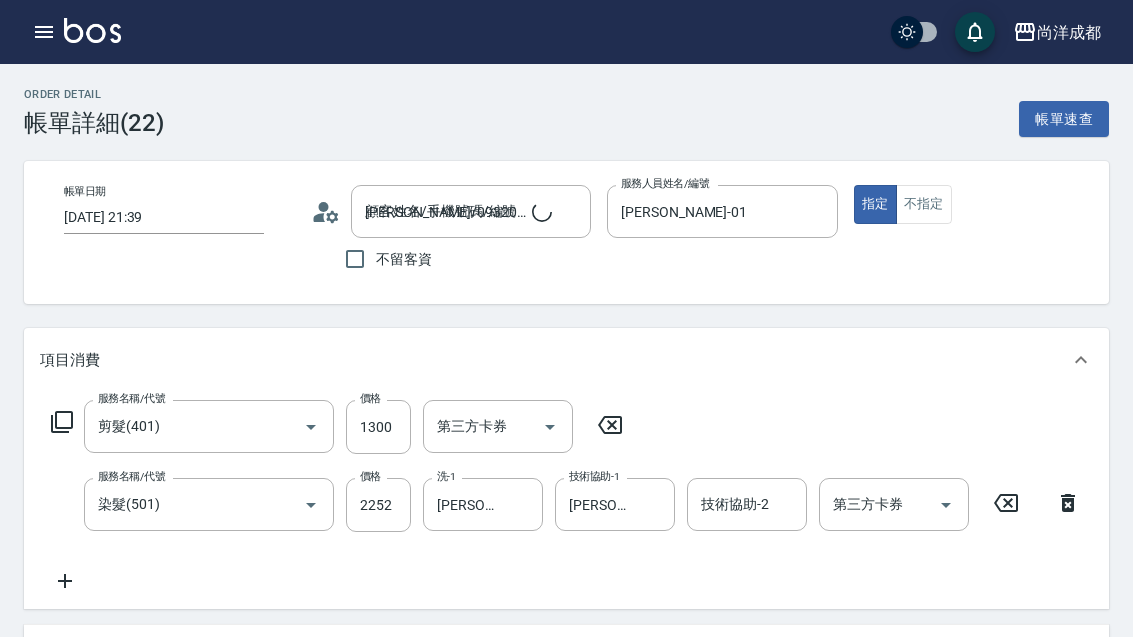 type on "信用卡" 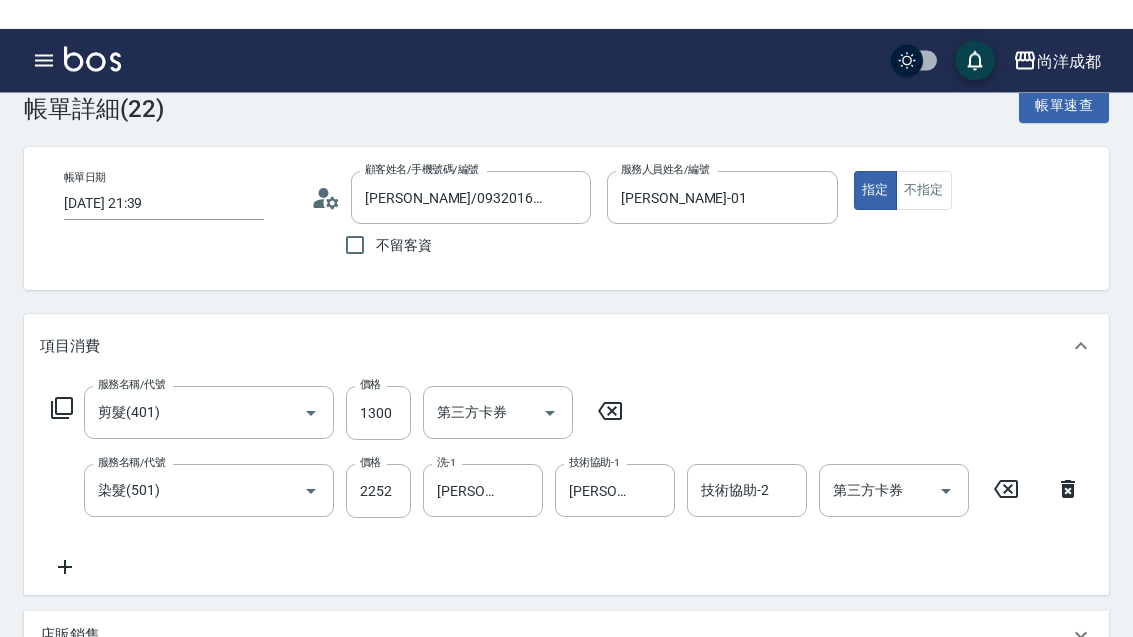 scroll, scrollTop: 0, scrollLeft: 0, axis: both 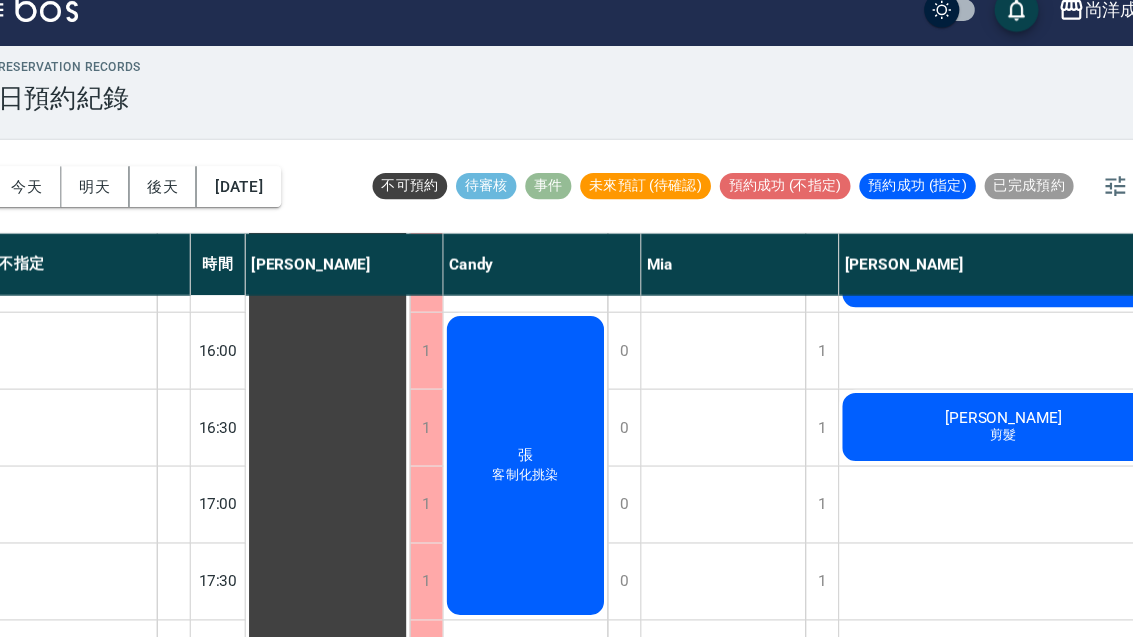 click on "張" at bounding box center (349, 96) 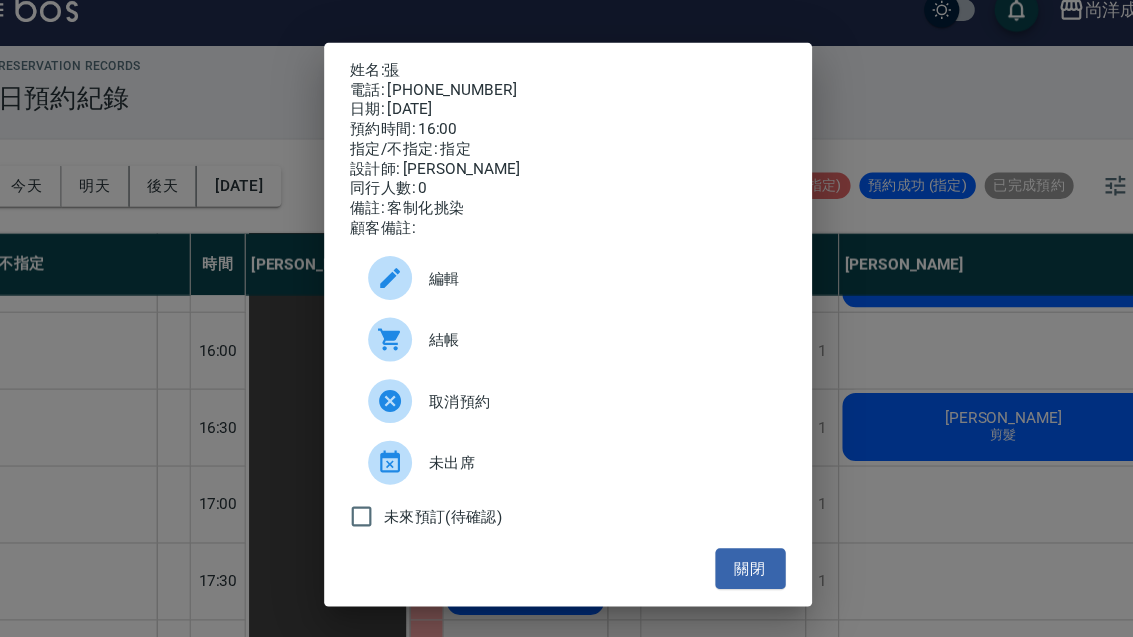 click on "關閉" at bounding box center (733, 540) 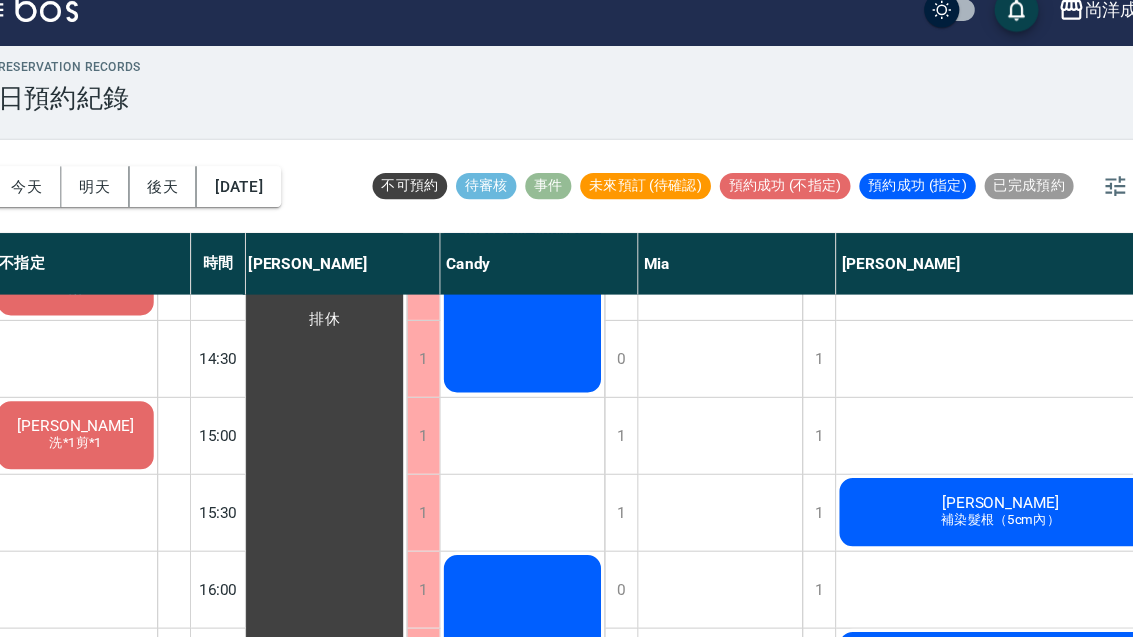scroll, scrollTop: 611, scrollLeft: 4, axis: both 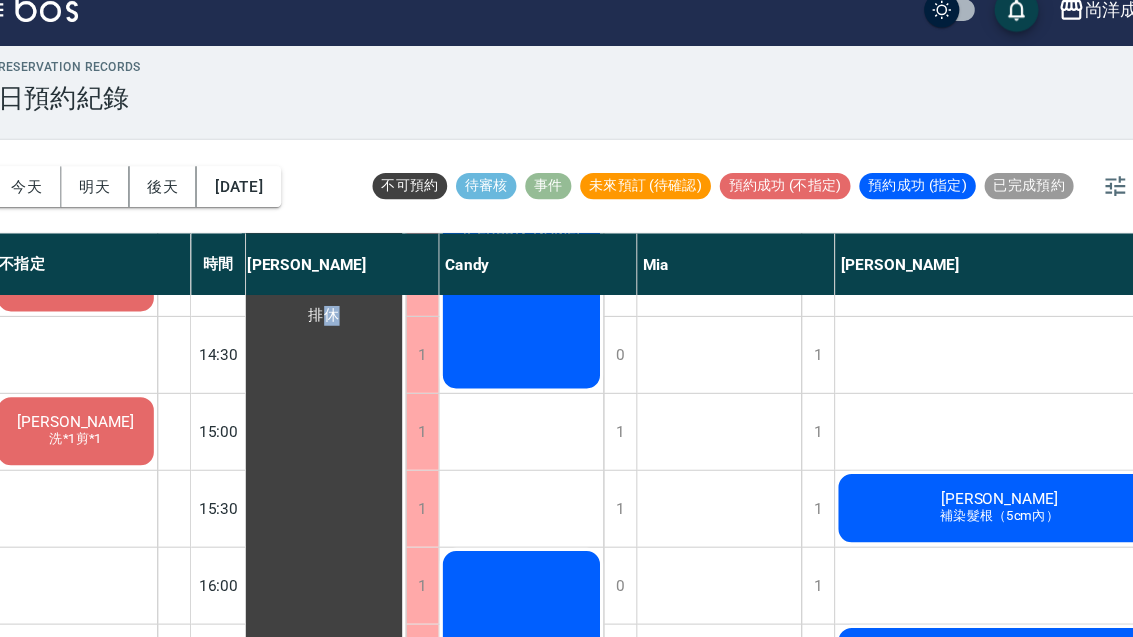 click on "[PERSON_NAME] 染 [PERSON_NAME]*1剪*1" at bounding box center (119, 415) 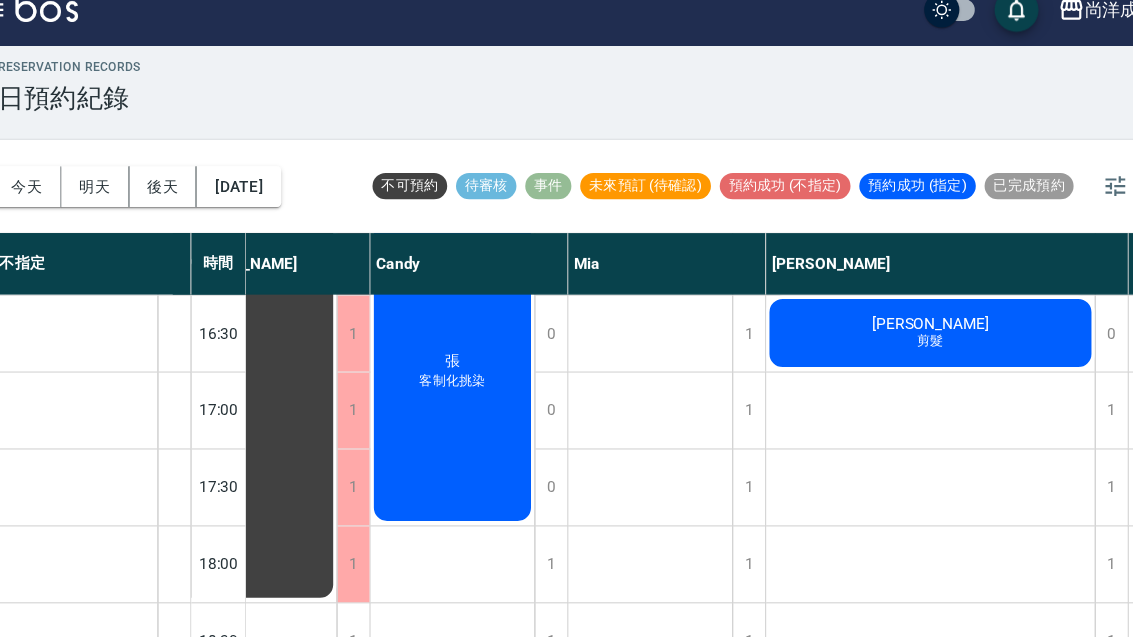 scroll, scrollTop: 911, scrollLeft: 71, axis: both 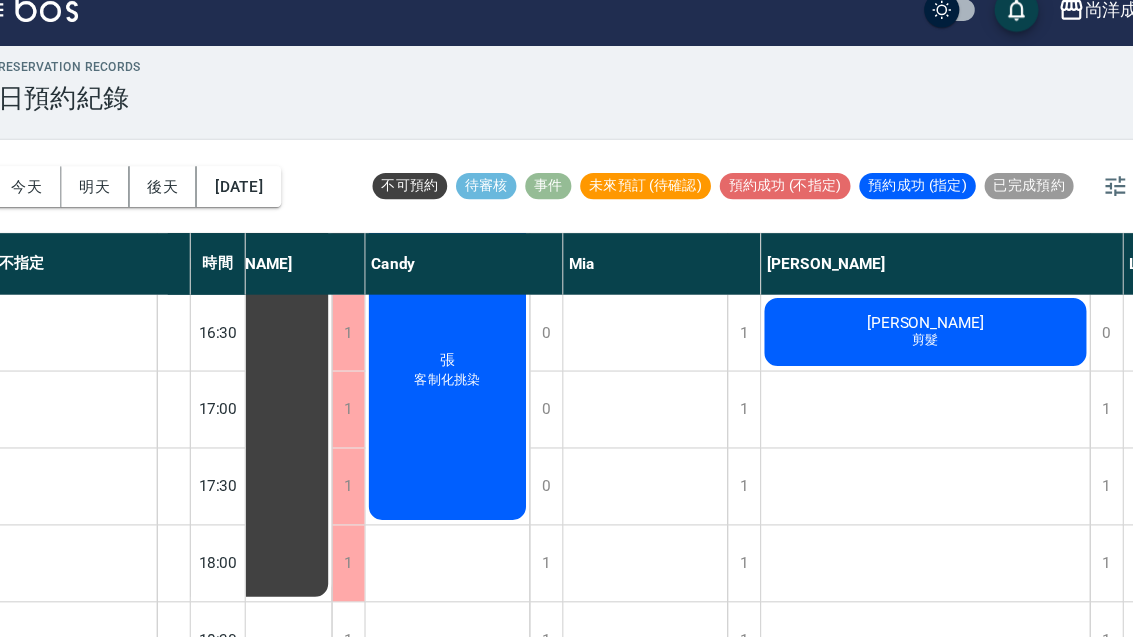 click on "[PERSON_NAME] 染 [PERSON_NAME]*1剪*1" at bounding box center [119, 115] 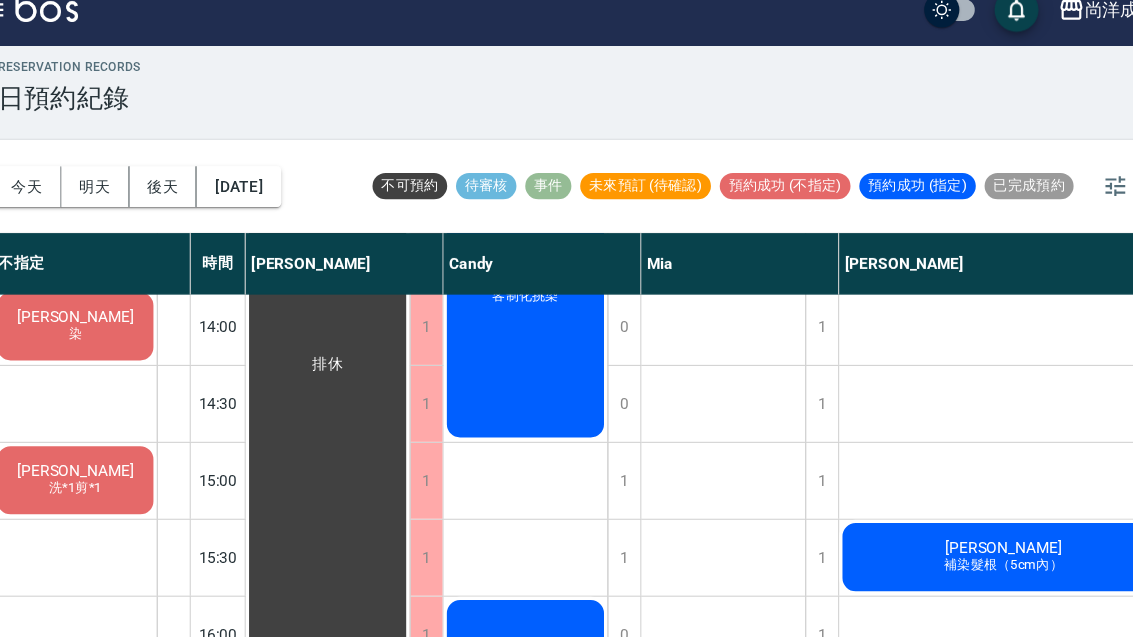 scroll, scrollTop: 566, scrollLeft: 0, axis: vertical 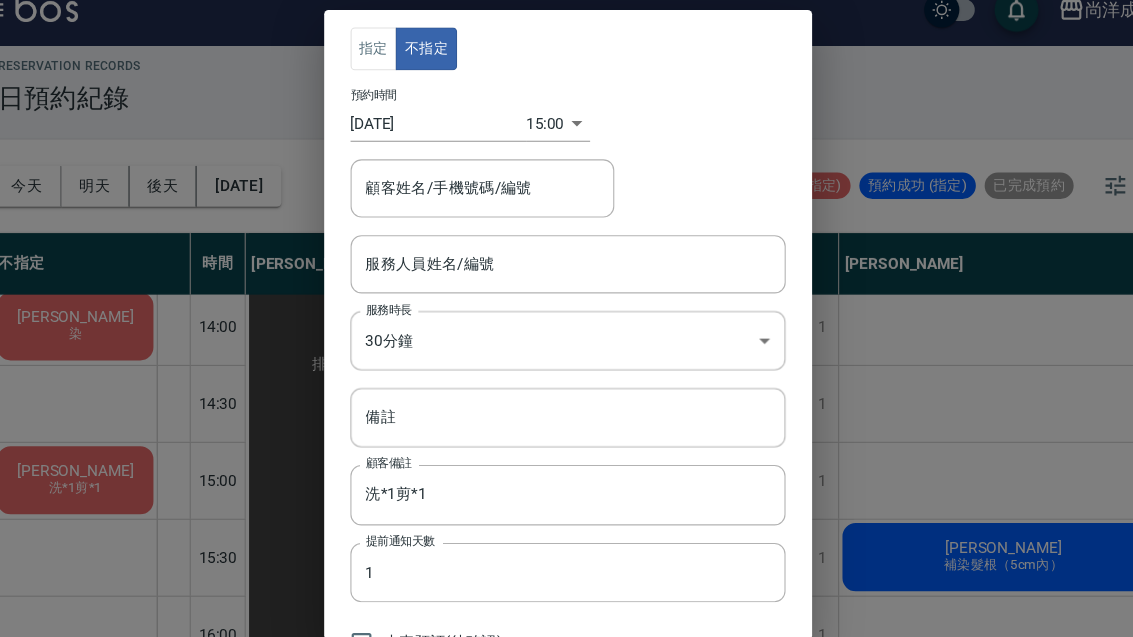 type on "[PERSON_NAME]/0923299055" 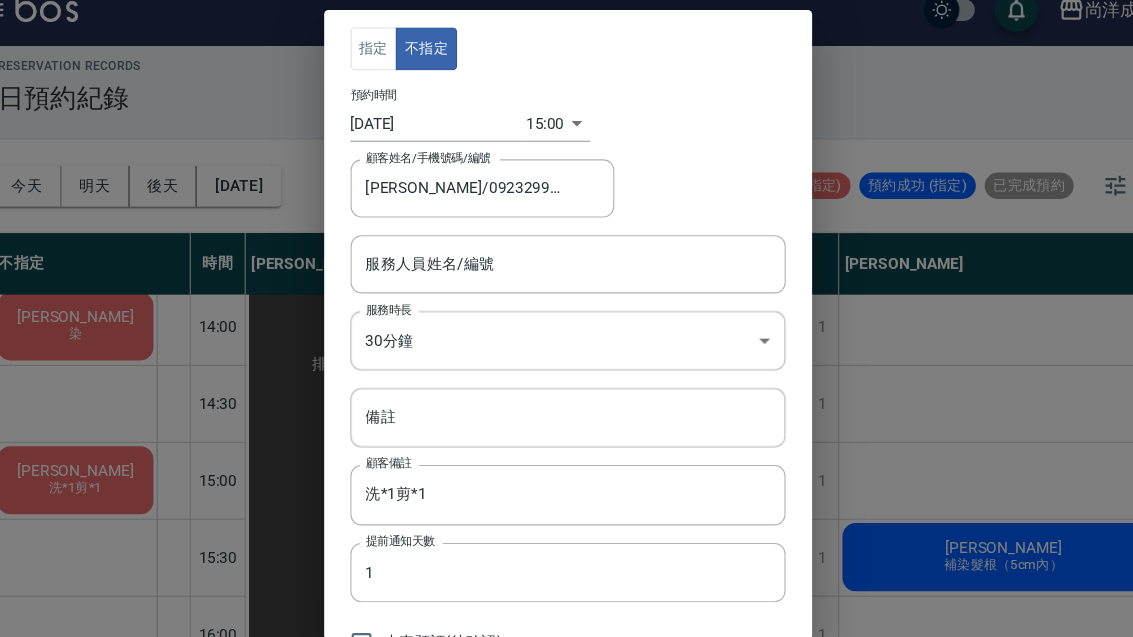 click on "指定 不指定 預約時間 [DATE] 15:00 1752390000000 顧客姓名/手機號碼/編號 [PERSON_NAME]/0923299055 顧客姓名/手機號碼/編號 服務人員姓名/編號 服務人員姓名/編號 服務時長 30分鐘 1 服務時長 備註 備註 顧客備註 洗*1剪*1 顧客備註 提前通知天數 1 提前通知天數 未來預訂(待確認) 儲存 關閉" at bounding box center (566, 318) 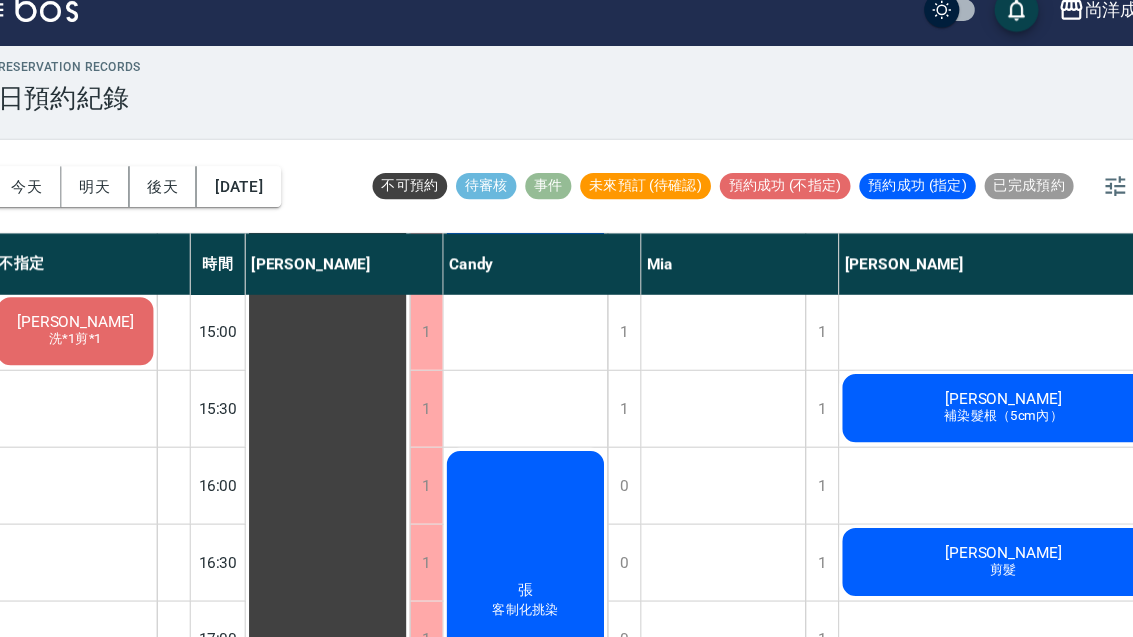scroll, scrollTop: 700, scrollLeft: 0, axis: vertical 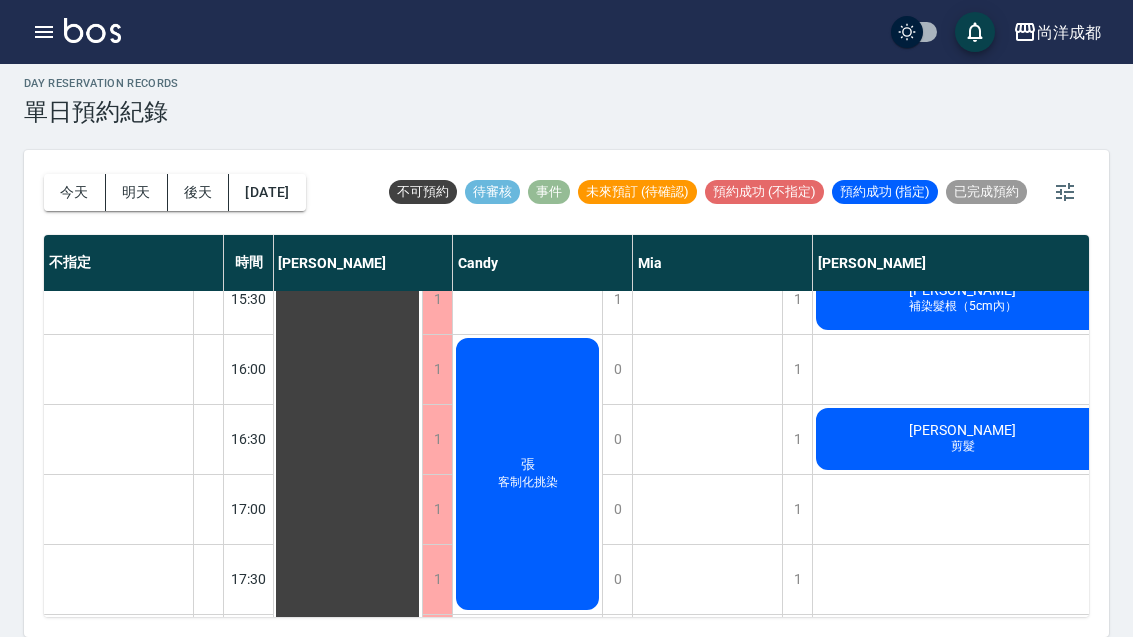 click on "[PERSON_NAME] 剪髮" at bounding box center (347, 124) 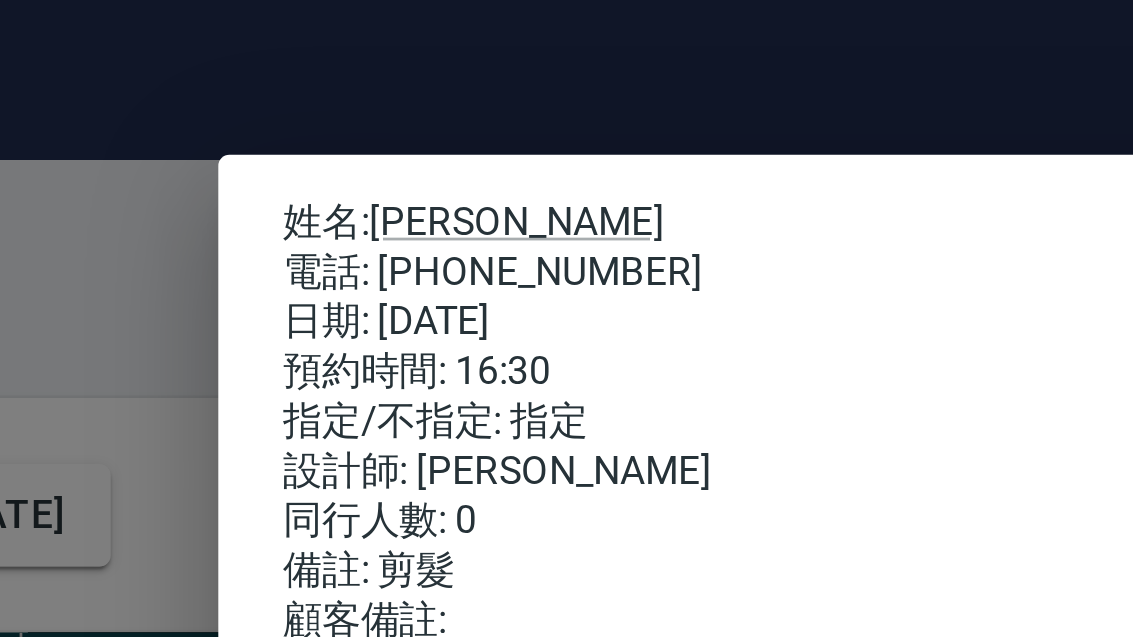 scroll, scrollTop: 0, scrollLeft: 0, axis: both 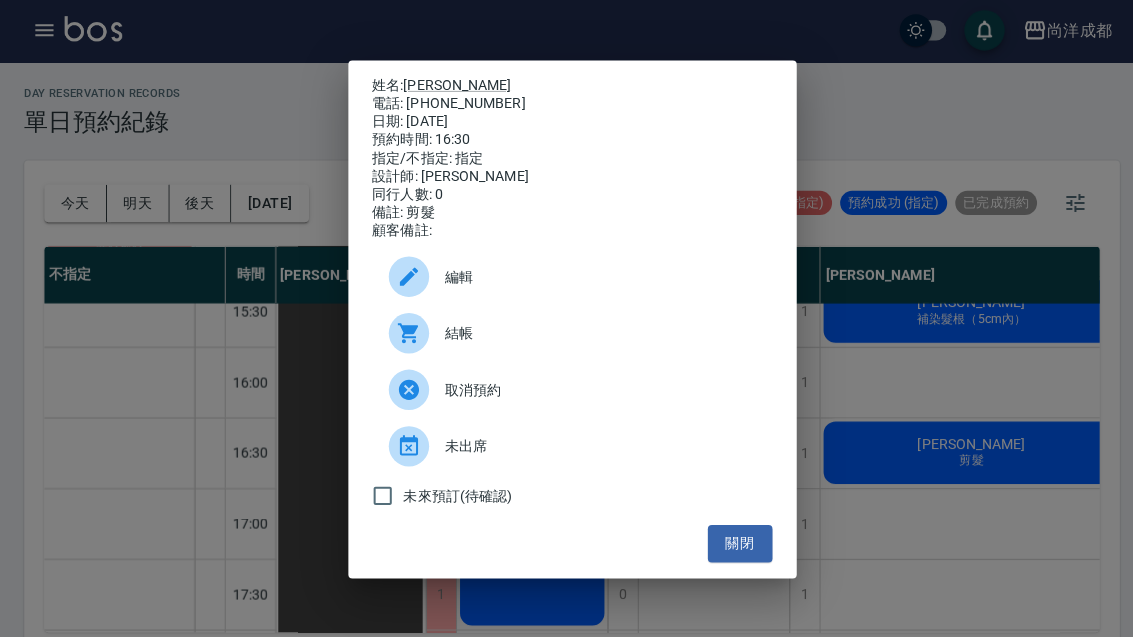 click on "關閉" at bounding box center (733, 540) 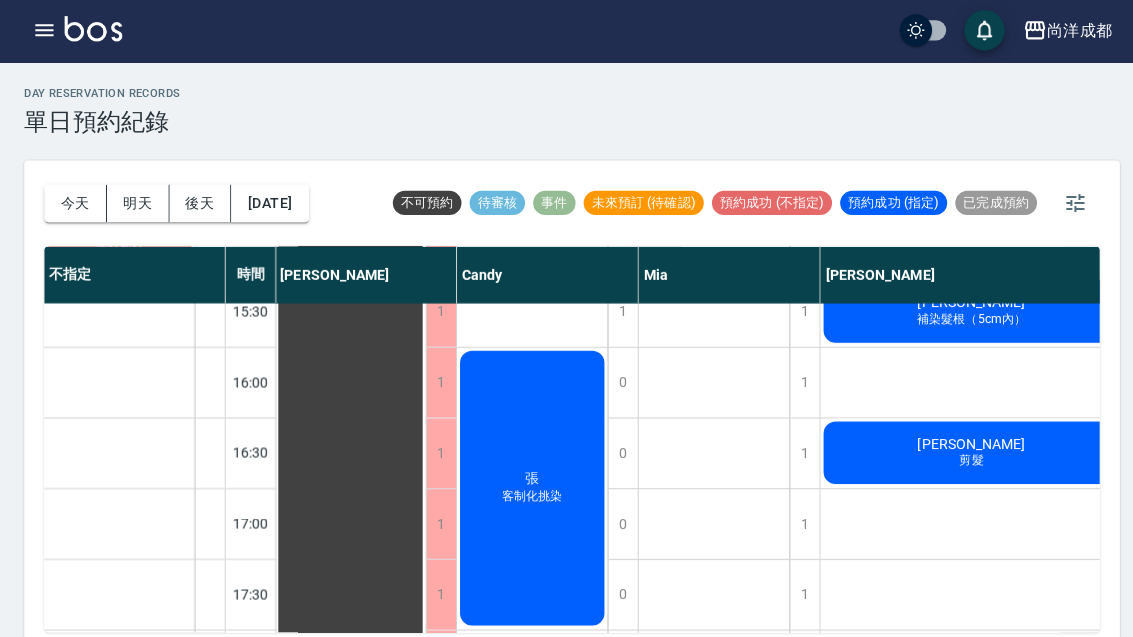 click on "Sherry" at bounding box center (708, 240) 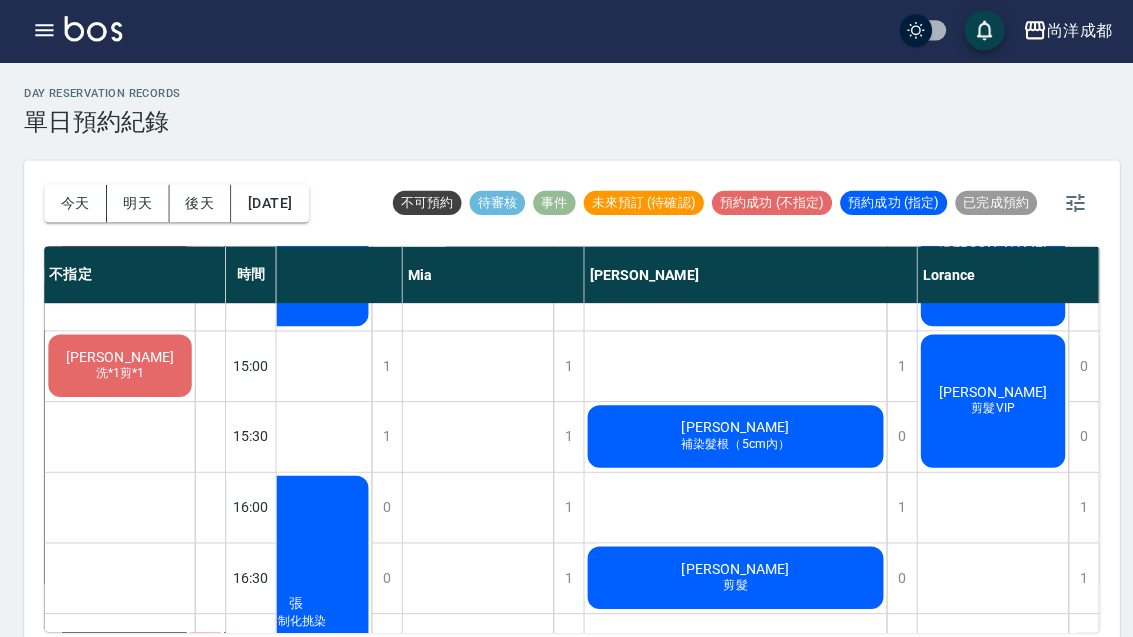 scroll, scrollTop: 703, scrollLeft: 215, axis: both 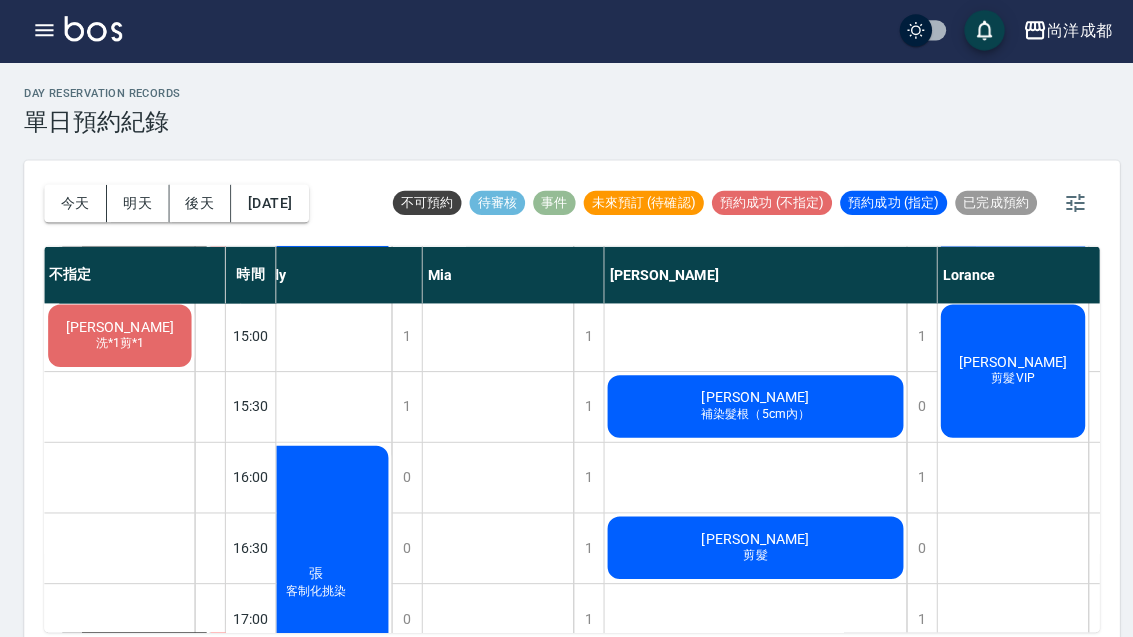 click on "[DATE]" at bounding box center (267, 203) 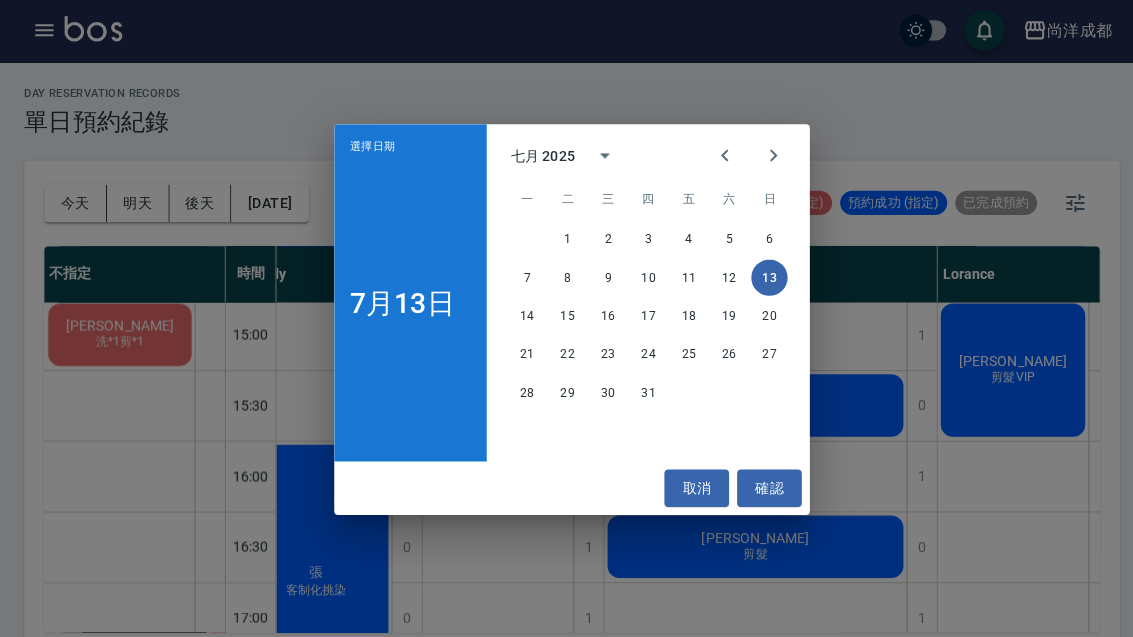 click on "20" at bounding box center [762, 315] 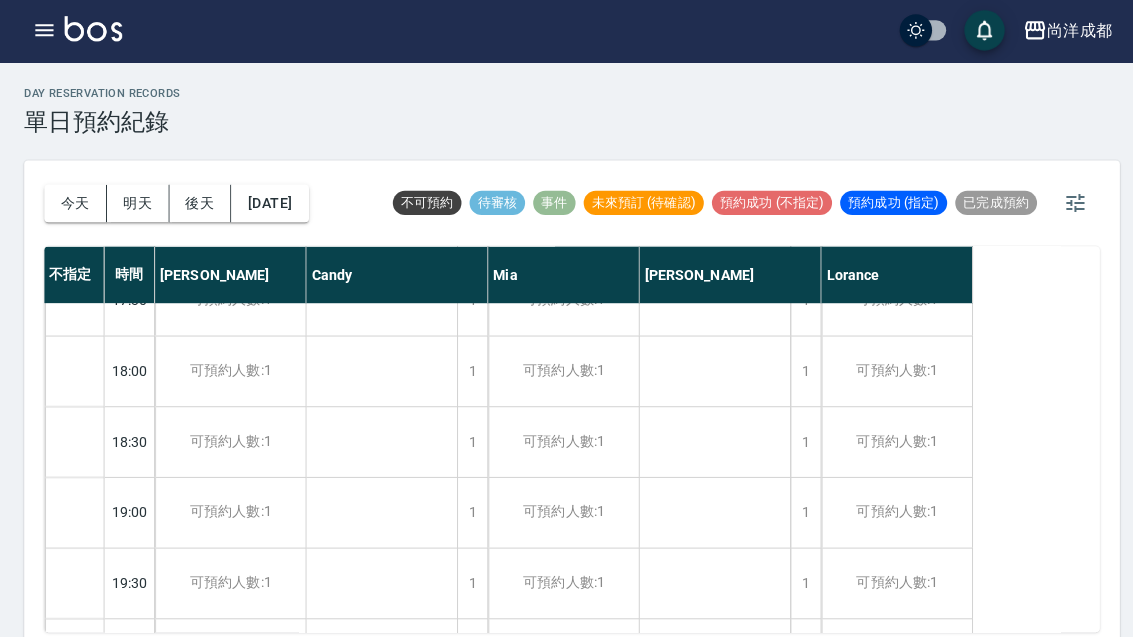 scroll, scrollTop: 1086, scrollLeft: 0, axis: vertical 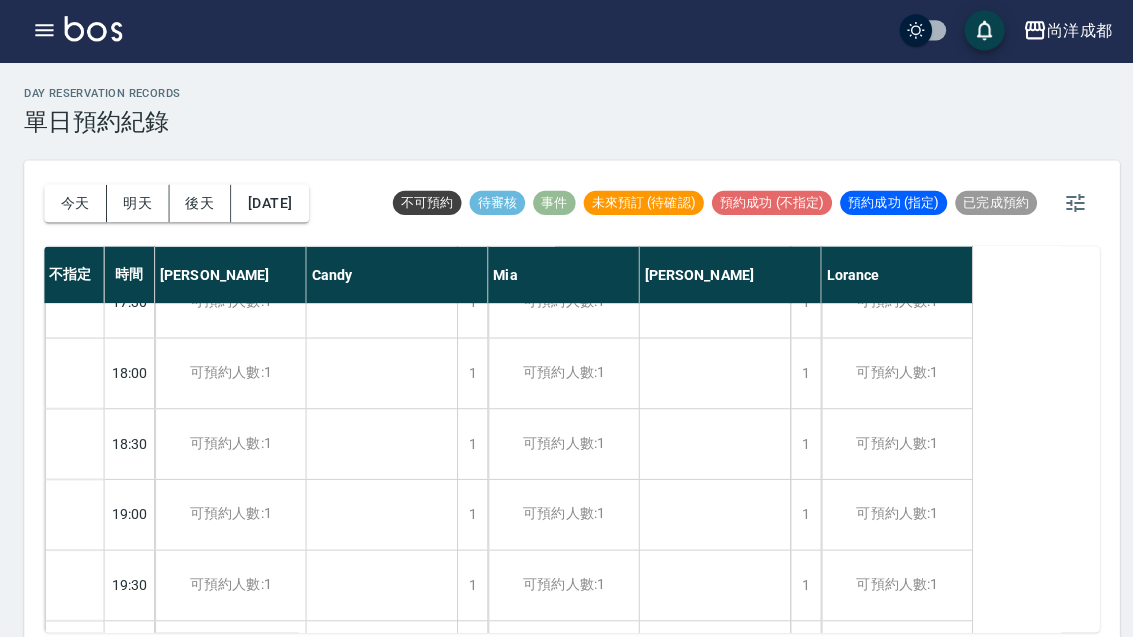 click on "[DATE] [DATE] [DATE] [DATE]" at bounding box center [175, 203] 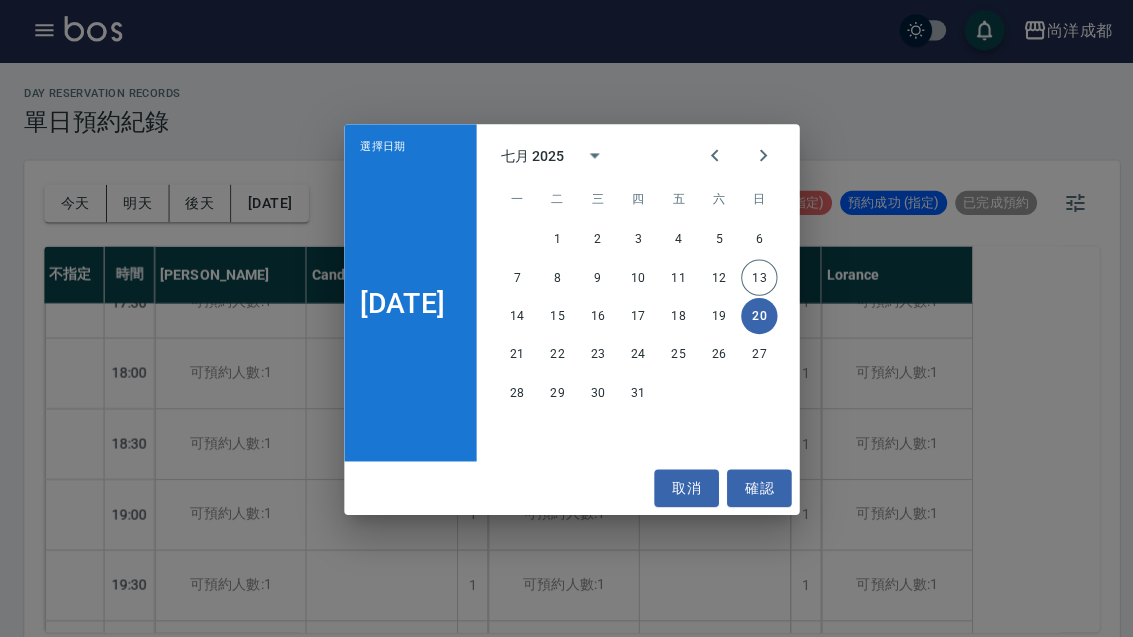 click on "選擇日期 [DATE] 七月 2025 一 二 三 四 五 六 日 1 2 3 4 5 6 7 8 9 10 11 12 13 14 15 16 17 18 19 20 21 22 23 24 25 26 27 28 29 30 31 取消 確認" at bounding box center [566, 318] 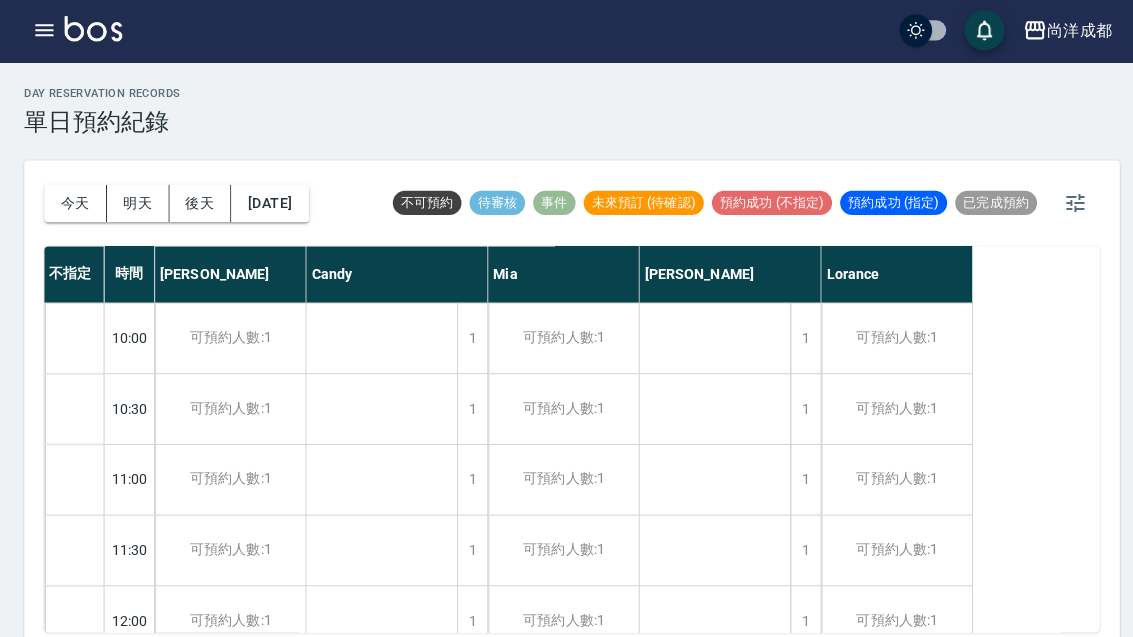 scroll, scrollTop: 0, scrollLeft: 0, axis: both 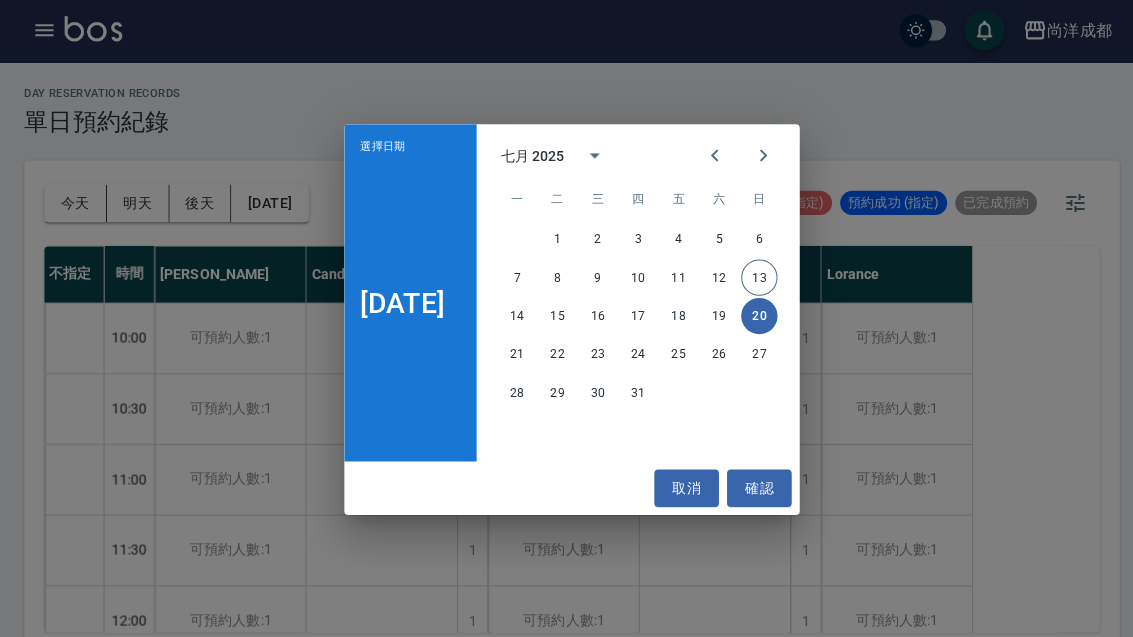 click on "13" at bounding box center [752, 277] 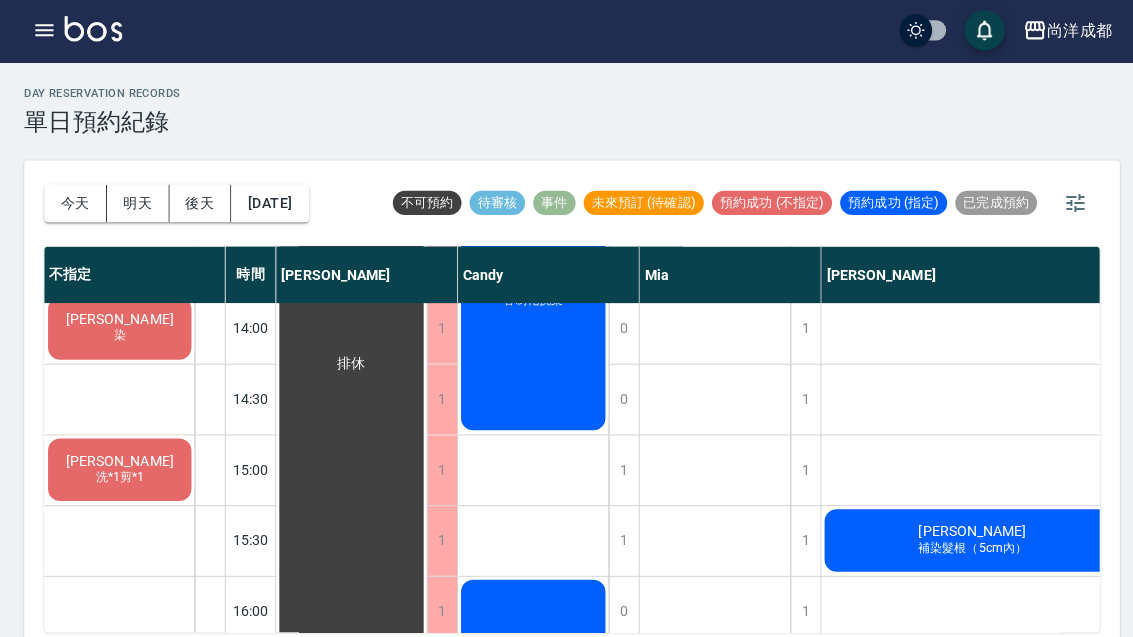 scroll, scrollTop: 570, scrollLeft: 0, axis: vertical 